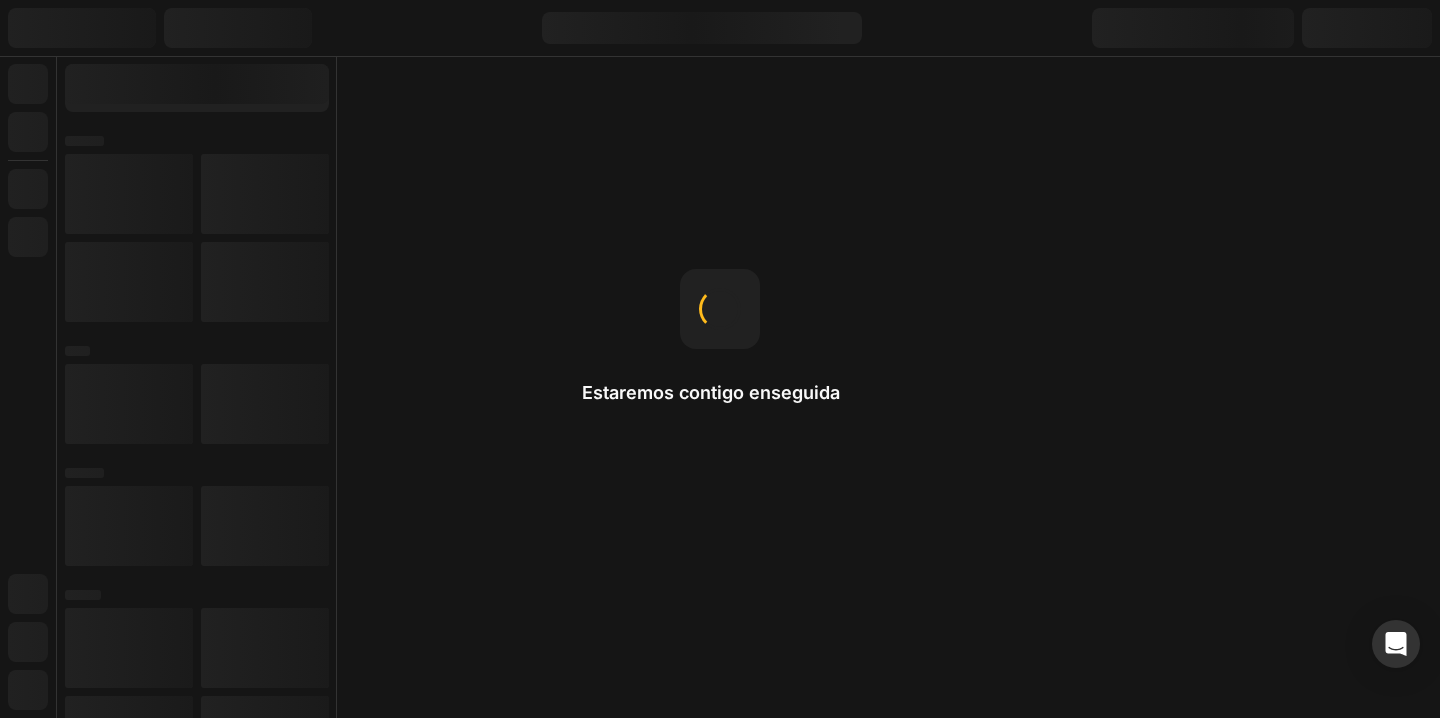 scroll, scrollTop: 0, scrollLeft: 0, axis: both 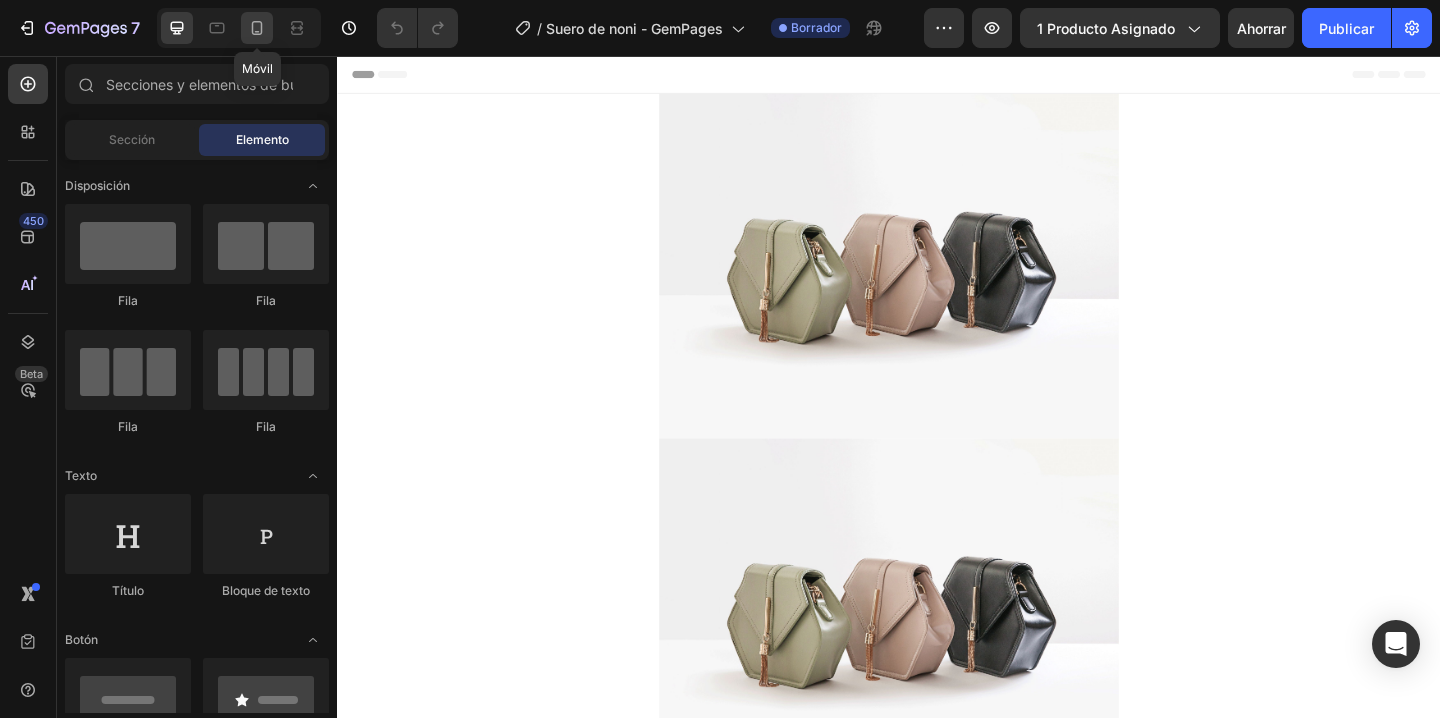 click 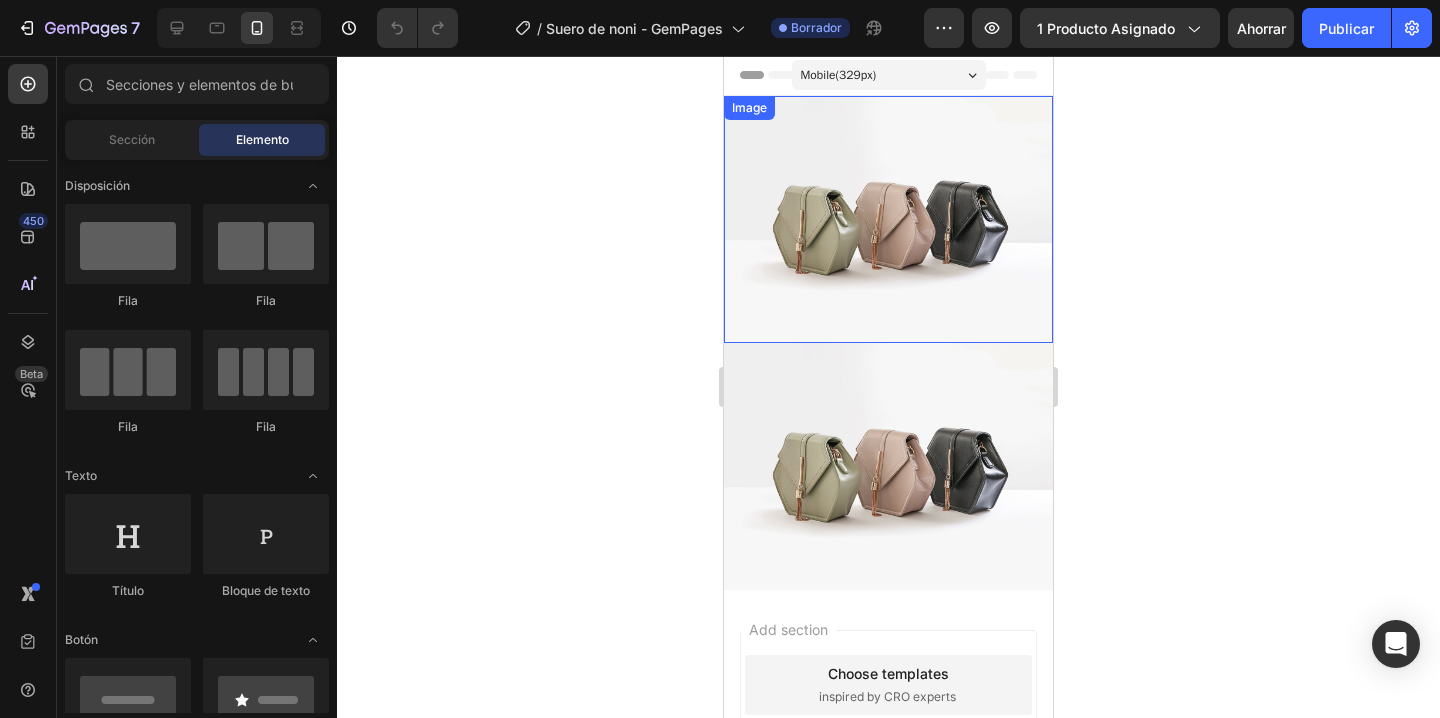 scroll, scrollTop: 0, scrollLeft: 0, axis: both 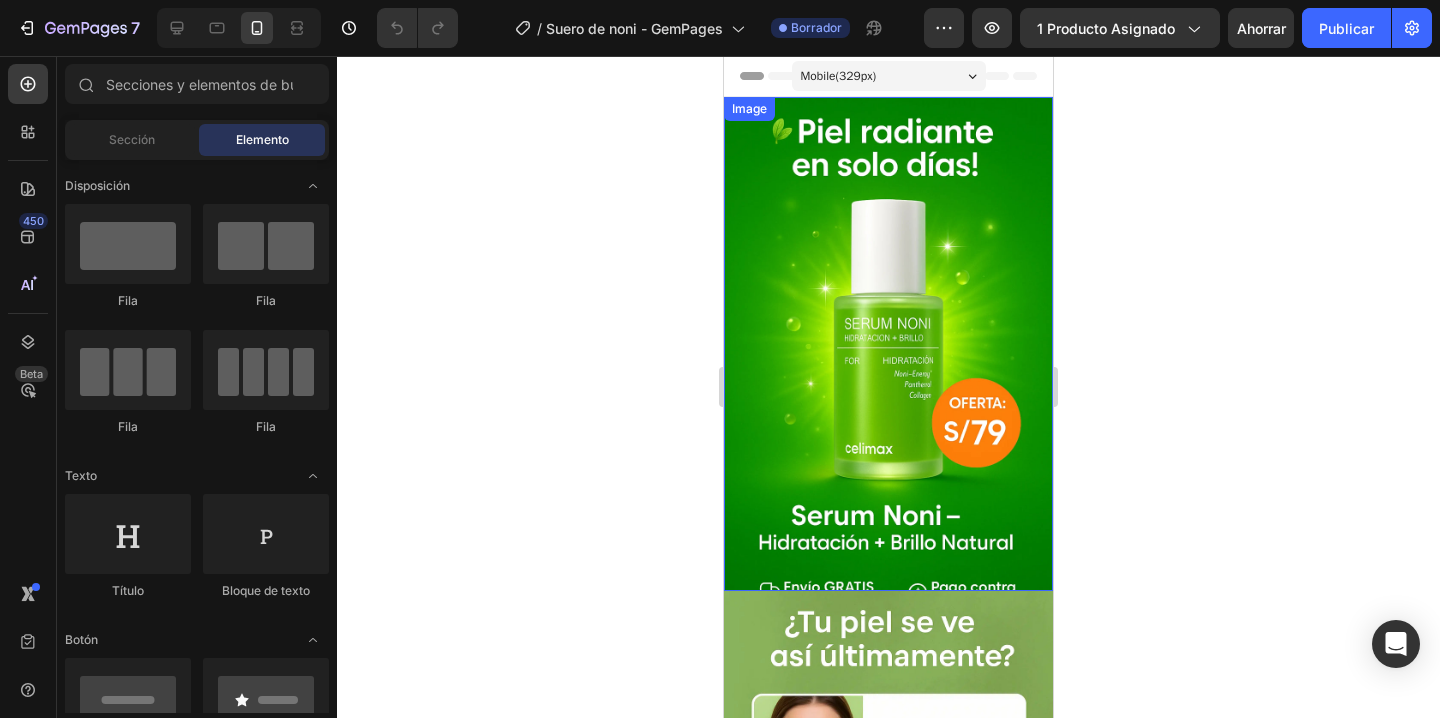 click at bounding box center [888, 344] 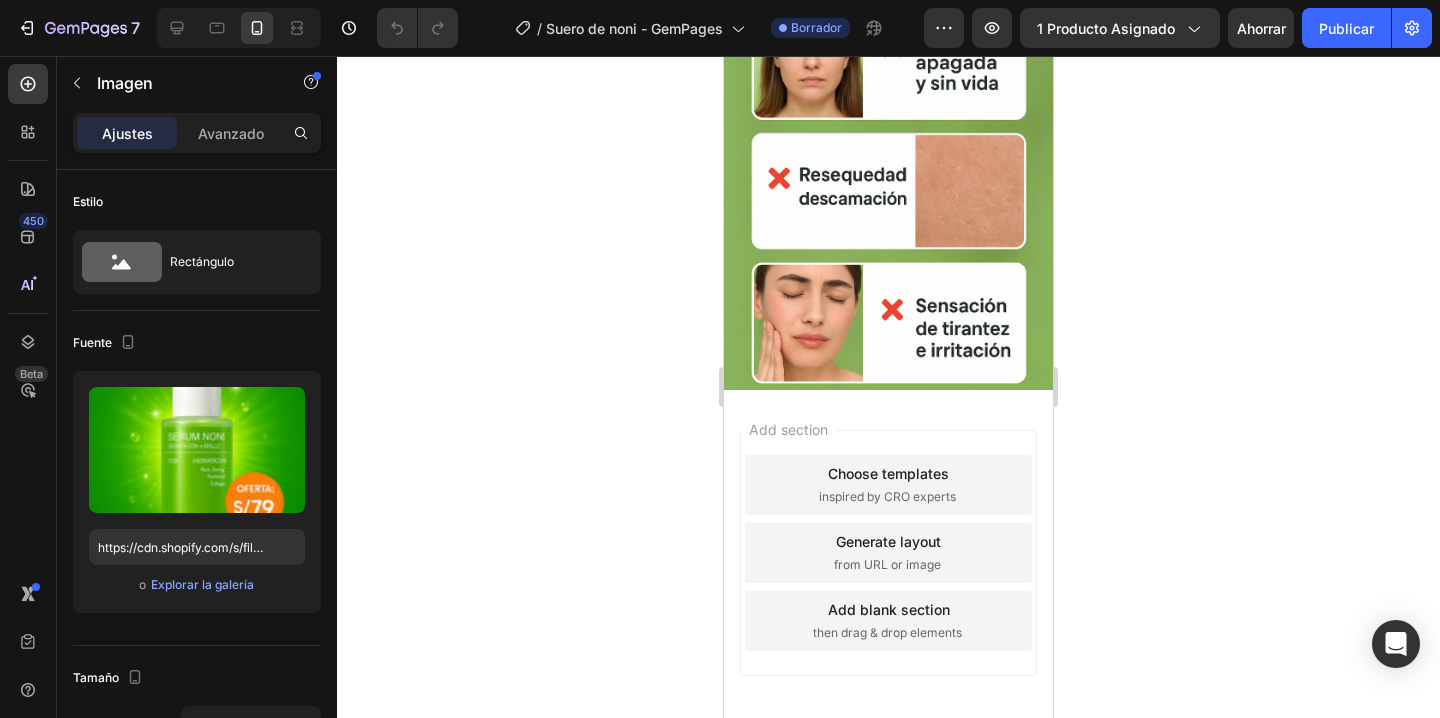 scroll, scrollTop: 234, scrollLeft: 0, axis: vertical 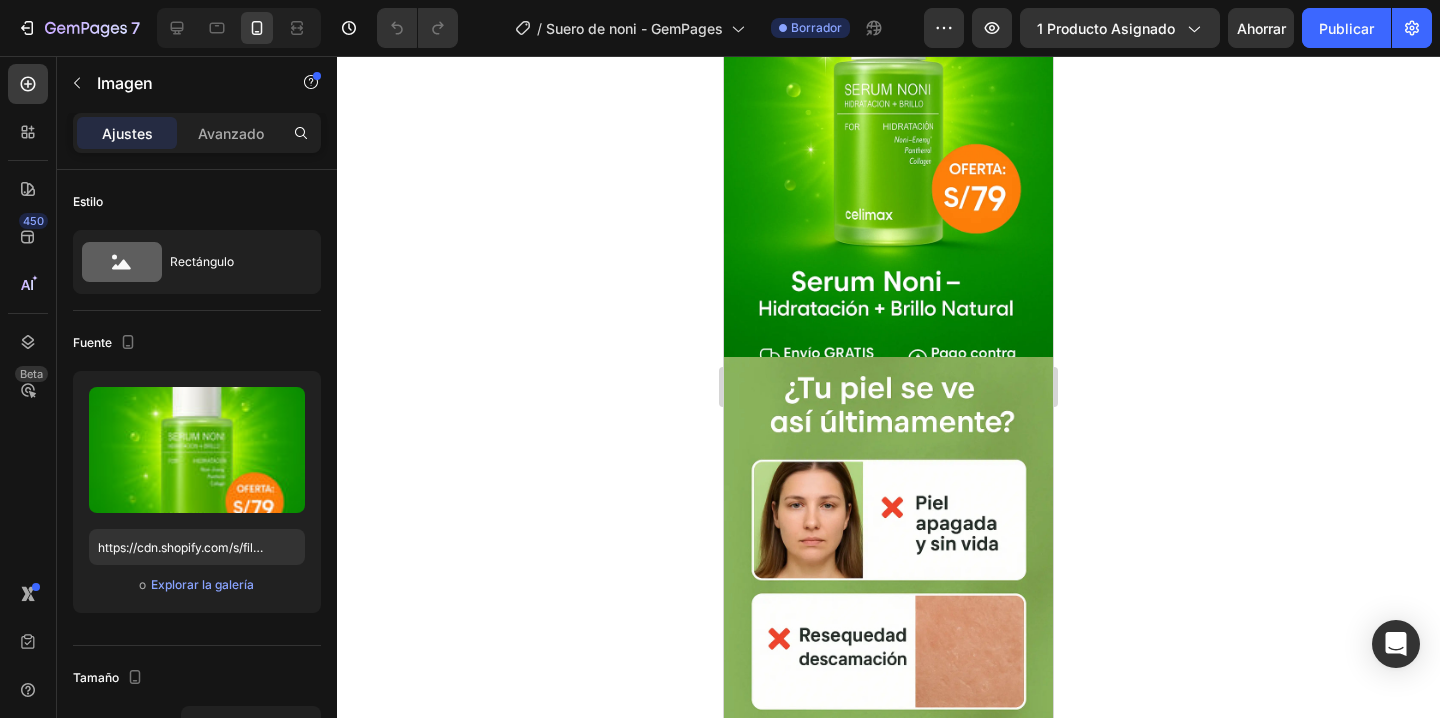 click at bounding box center (888, 604) 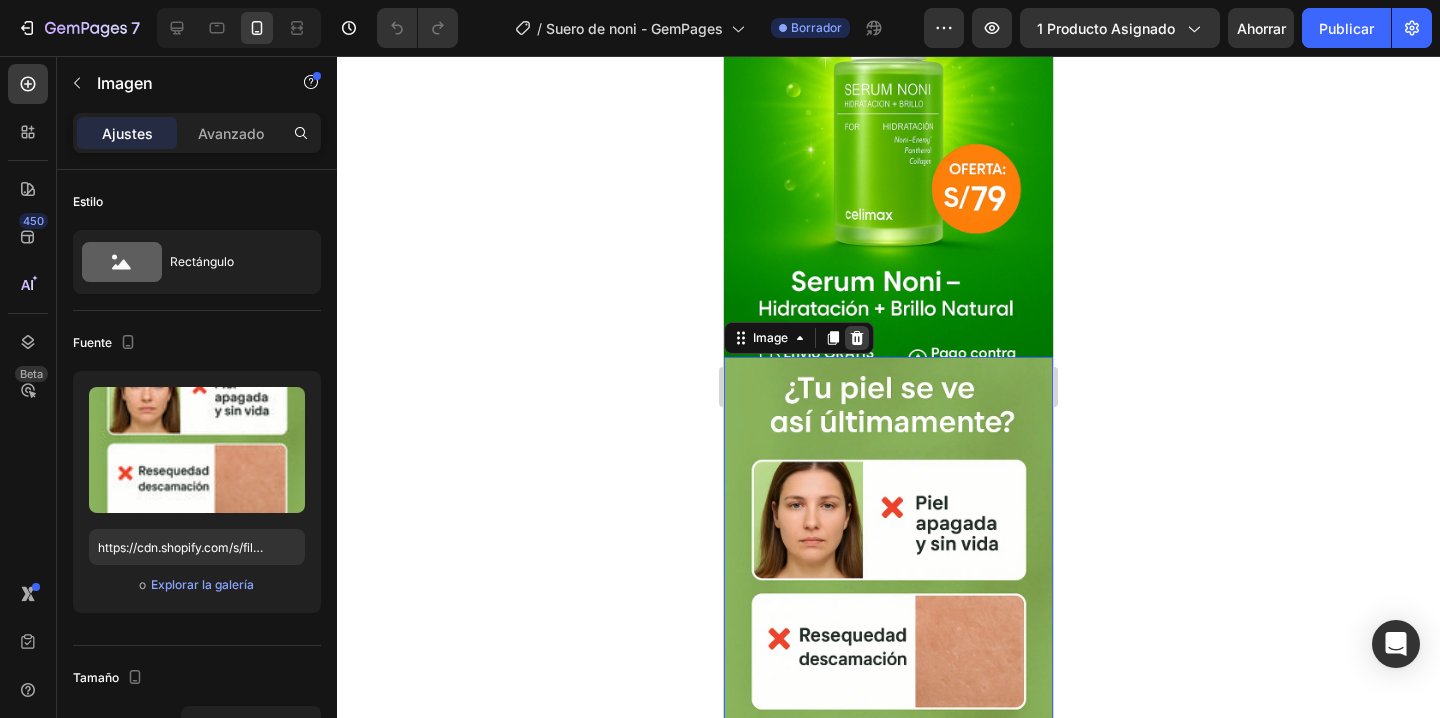 click at bounding box center (857, 338) 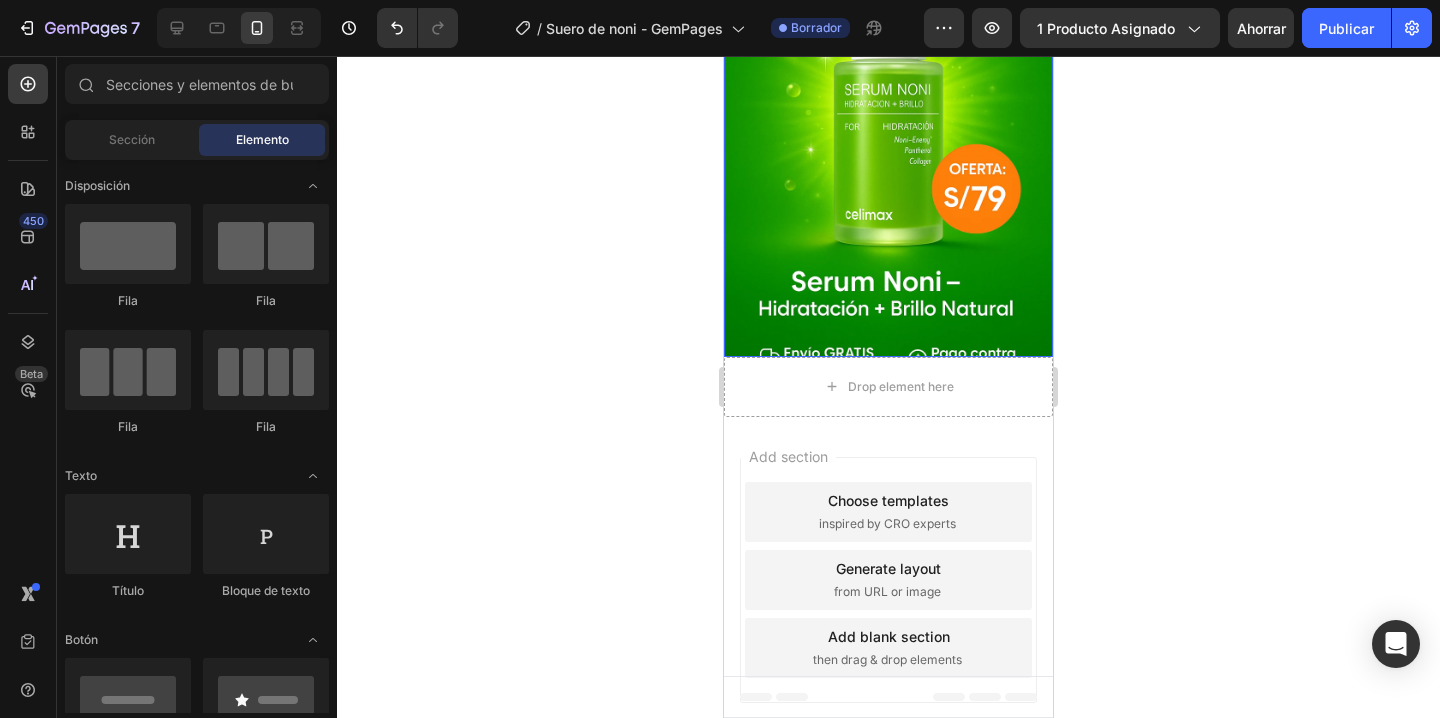 scroll, scrollTop: 66, scrollLeft: 0, axis: vertical 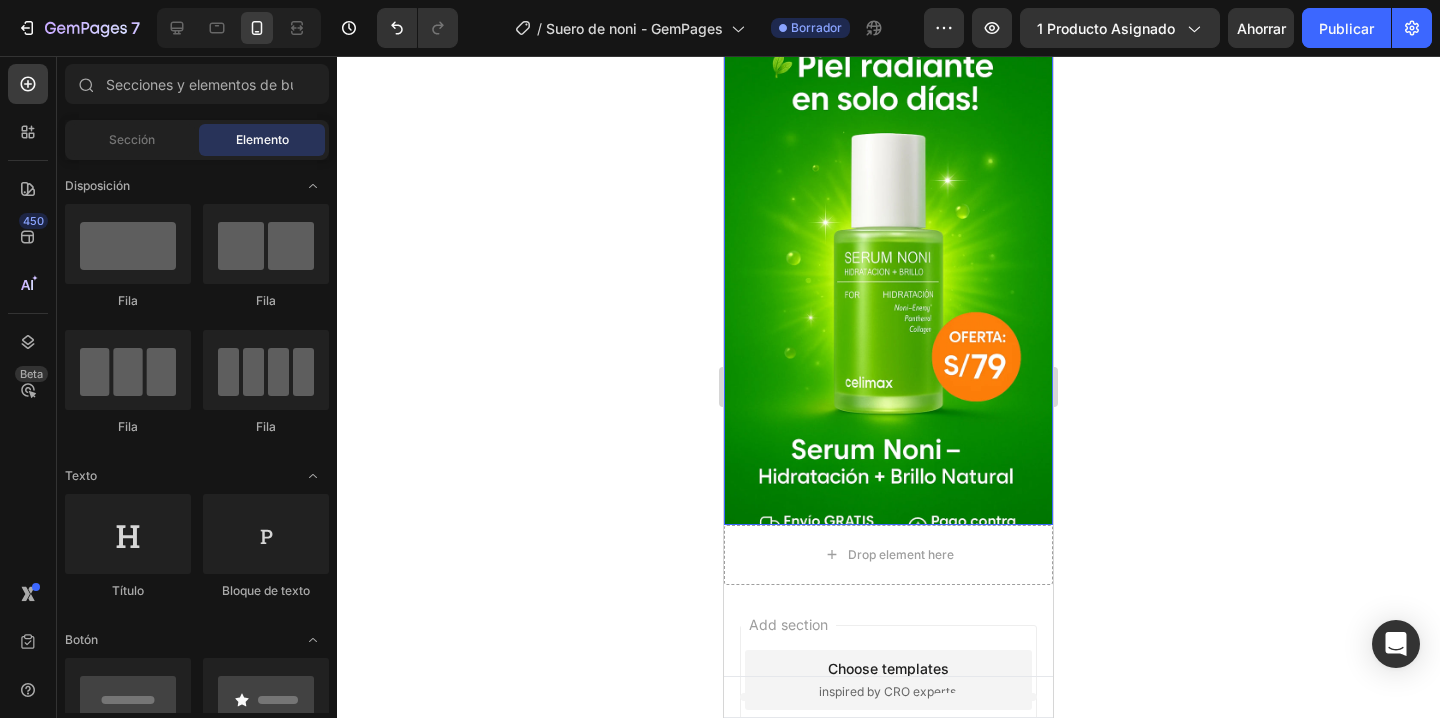 click at bounding box center [888, 278] 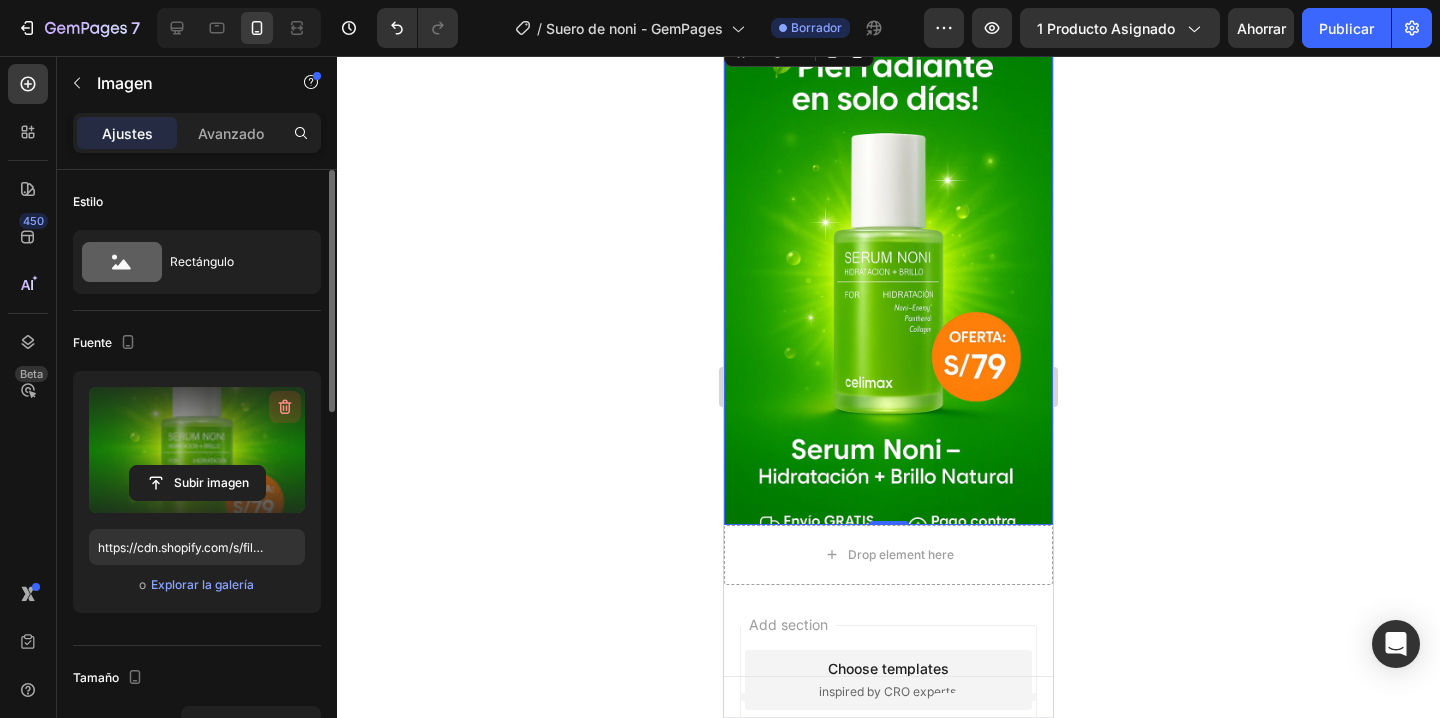 click at bounding box center (285, 407) 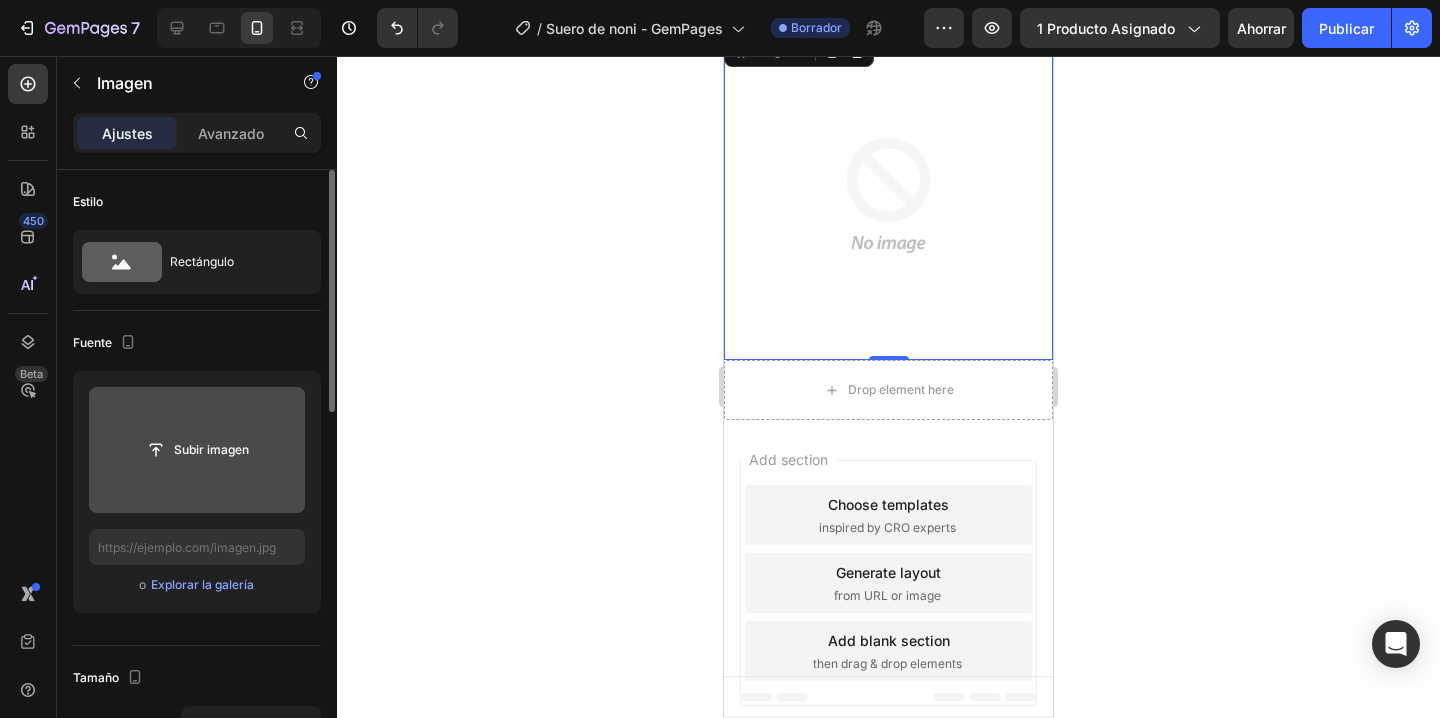 click at bounding box center (197, 450) 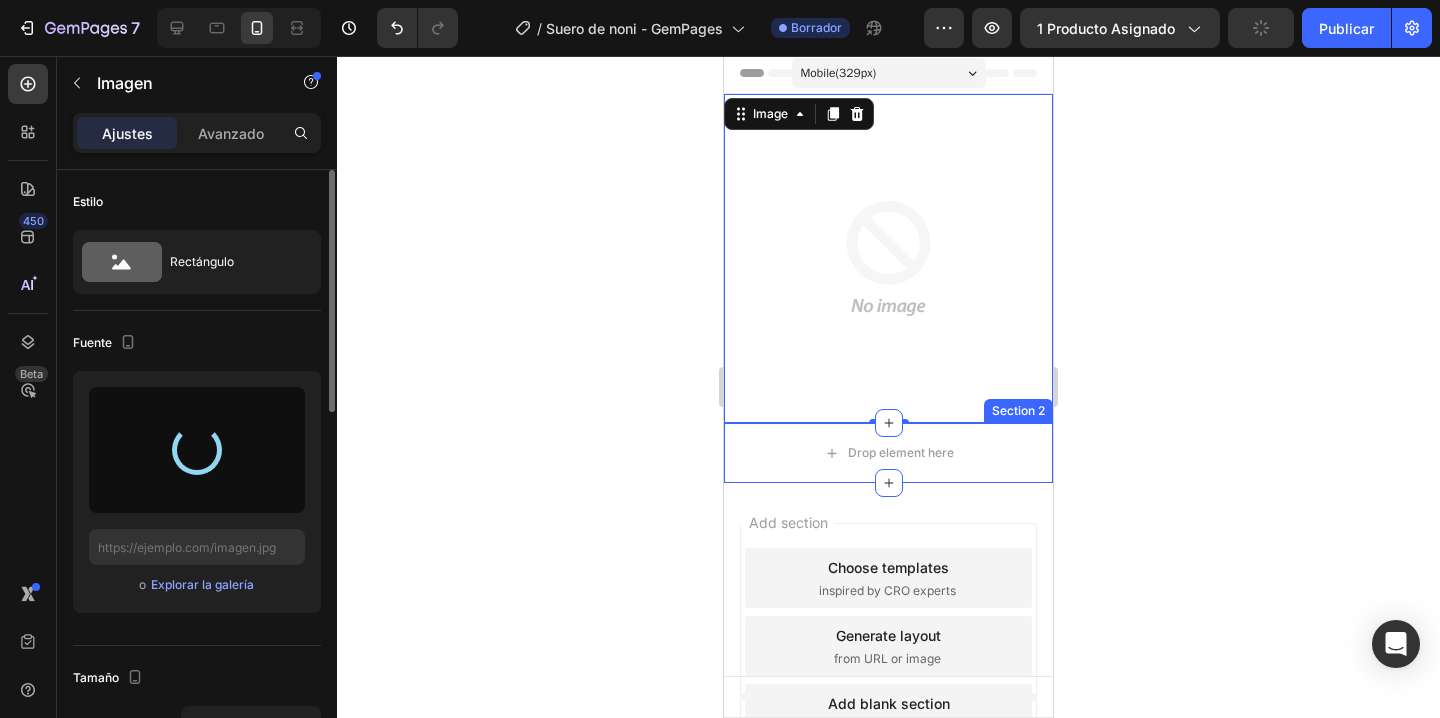 scroll, scrollTop: 0, scrollLeft: 0, axis: both 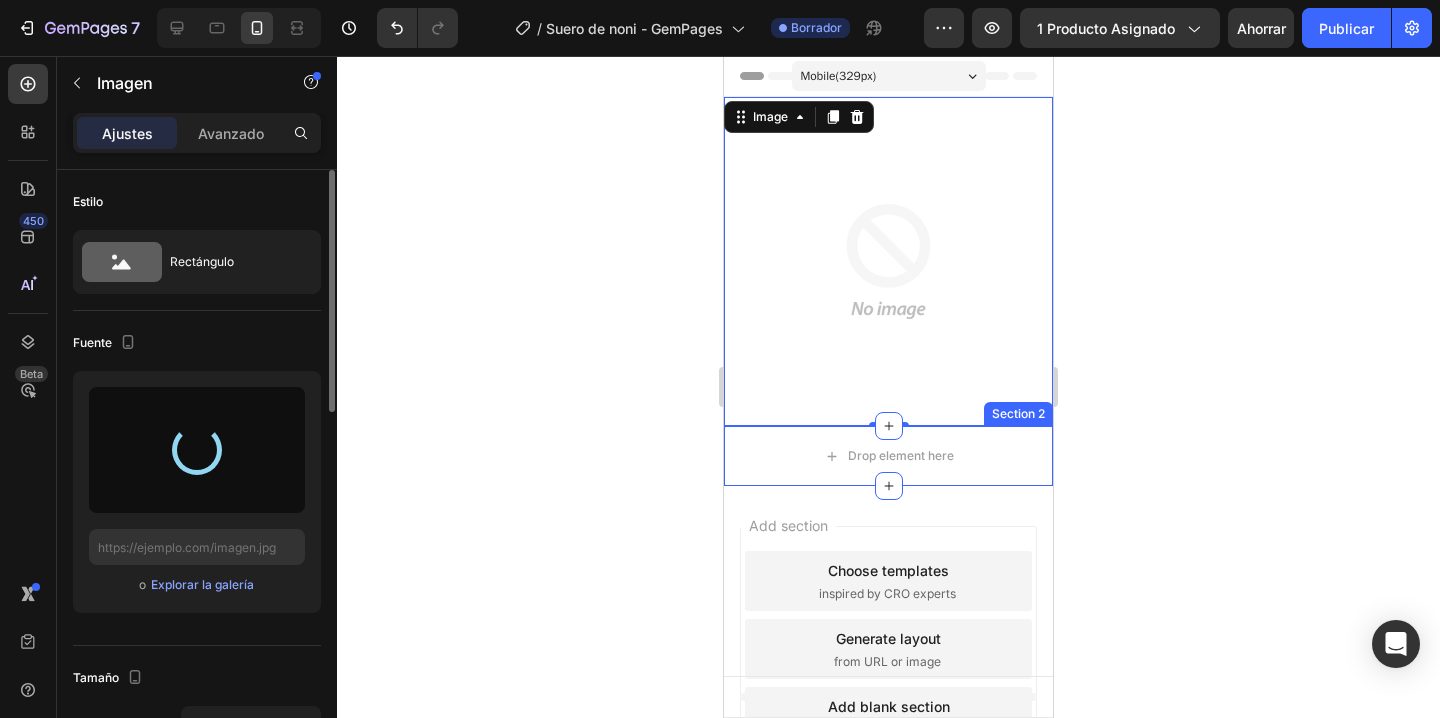 type on "https://cdn.shopify.com/s/files/1/0876/7016/1686/files/gempages_531694651707491141-577f69dd-6985-49c5-ab2a-03c5ffc15969.webp" 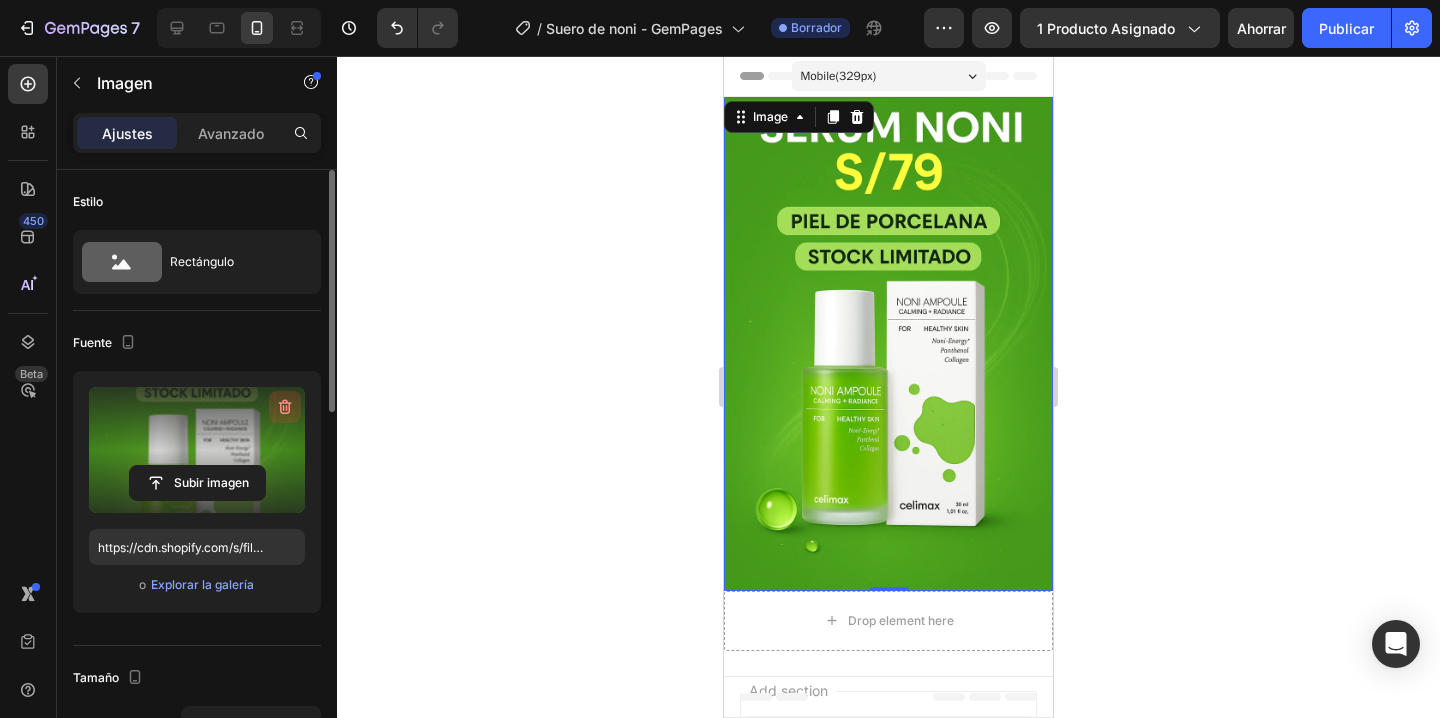click 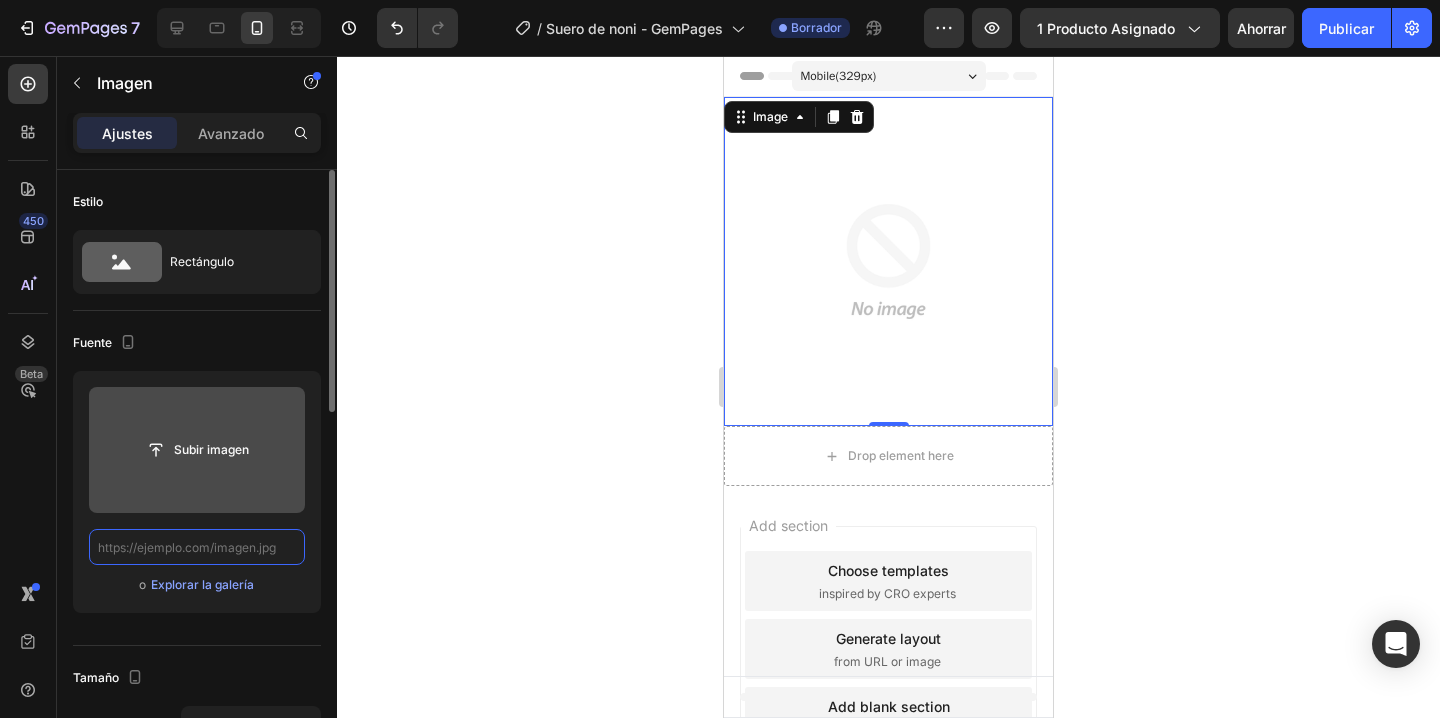 click at bounding box center [197, 547] 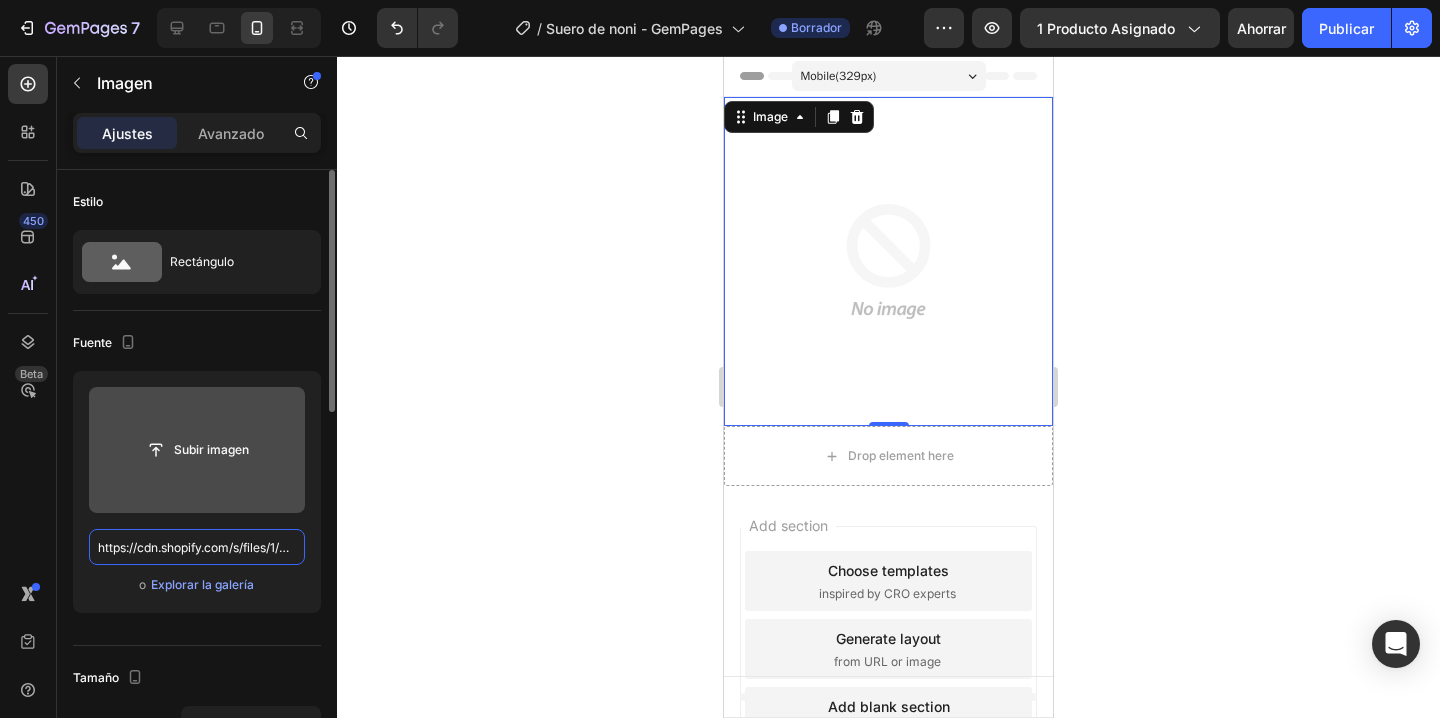 scroll, scrollTop: 0, scrollLeft: 699, axis: horizontal 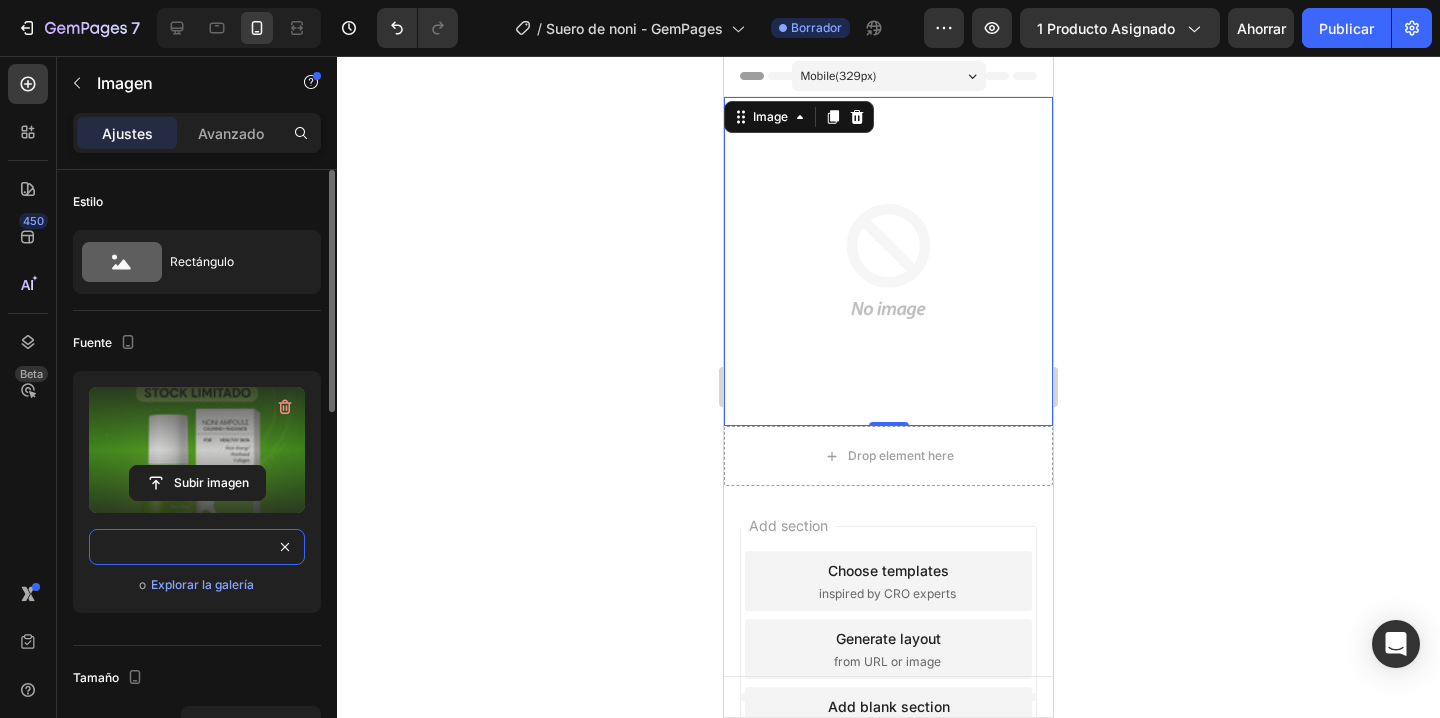 type on "https://cdn.shopify.com/s/files/1/0876/7016/1686/files/gempages_531694651707491141-577f69dd-6985-49c5-ab2a-03c5ffc15969.webp?v=1754252077" 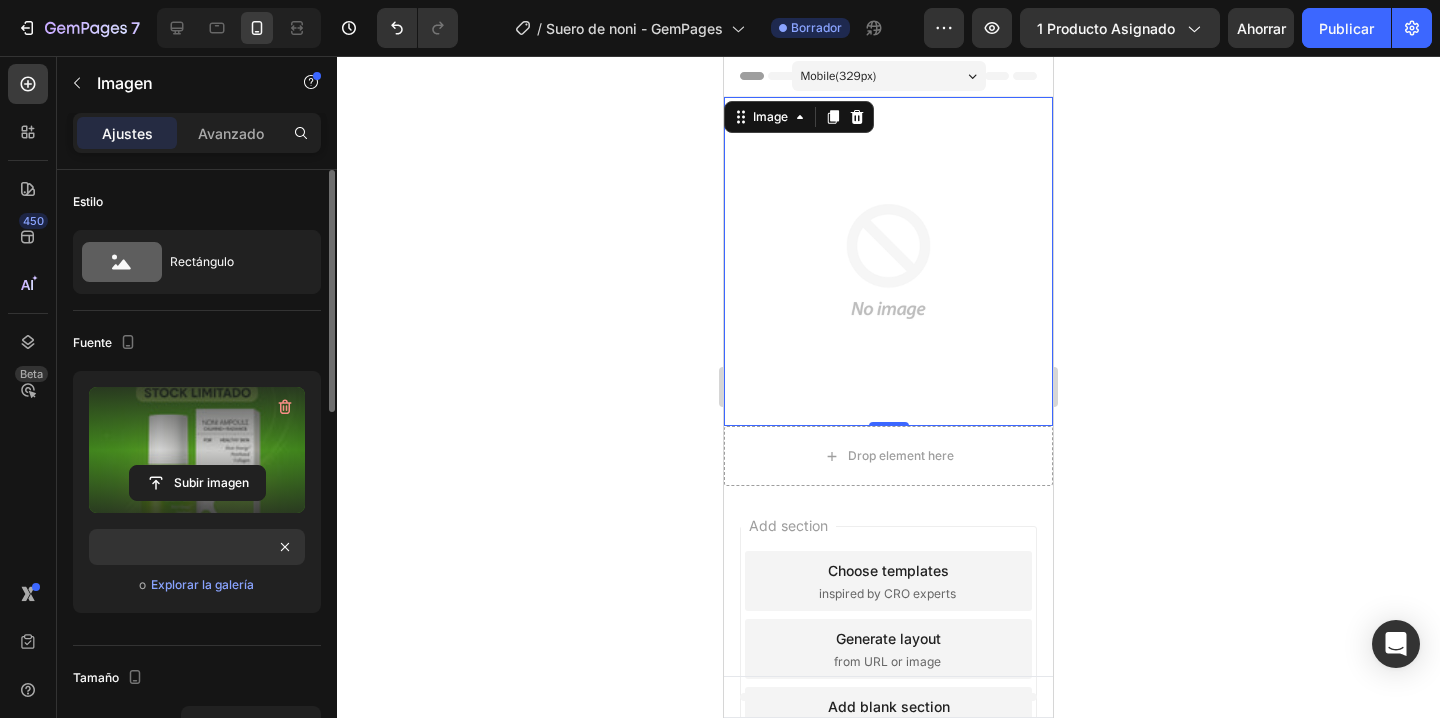 click on "Subir imagen https://cdn.shopify.com/s/files/1/0876/7016/1686/files/gempages_531694651707491141-577f69dd-6985-49c5-ab2a-03c5ffc15969.webp?v=1754252077 o Explorar la galería" at bounding box center [197, 492] 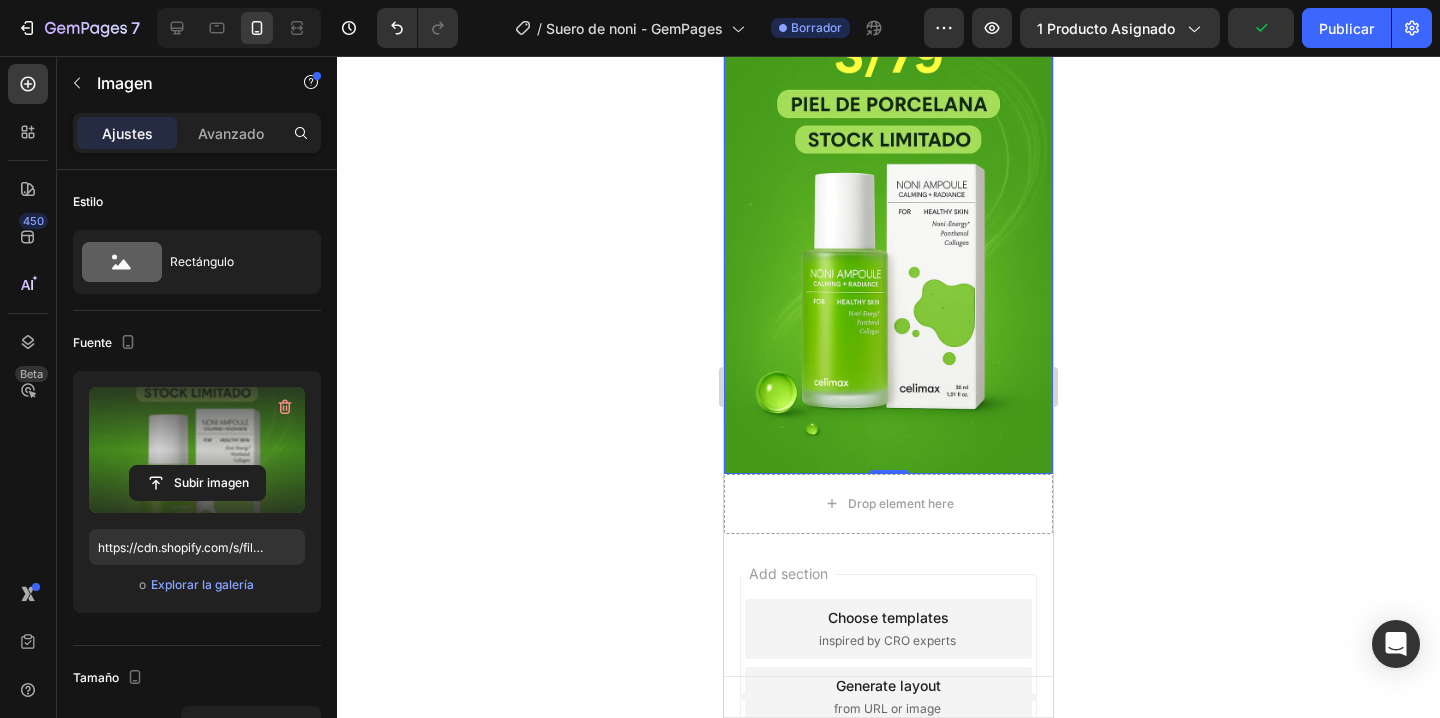 scroll, scrollTop: 0, scrollLeft: 0, axis: both 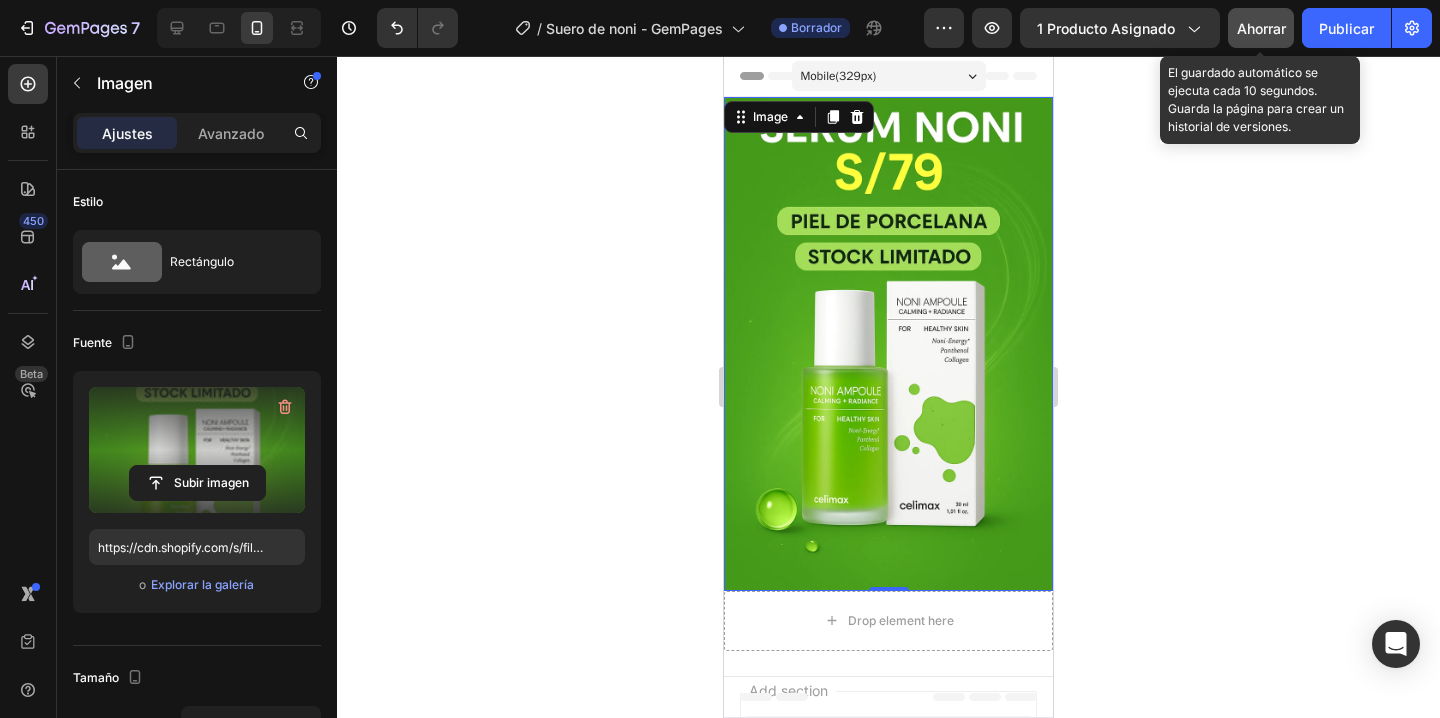 click on "Ahorrar" at bounding box center [1261, 28] 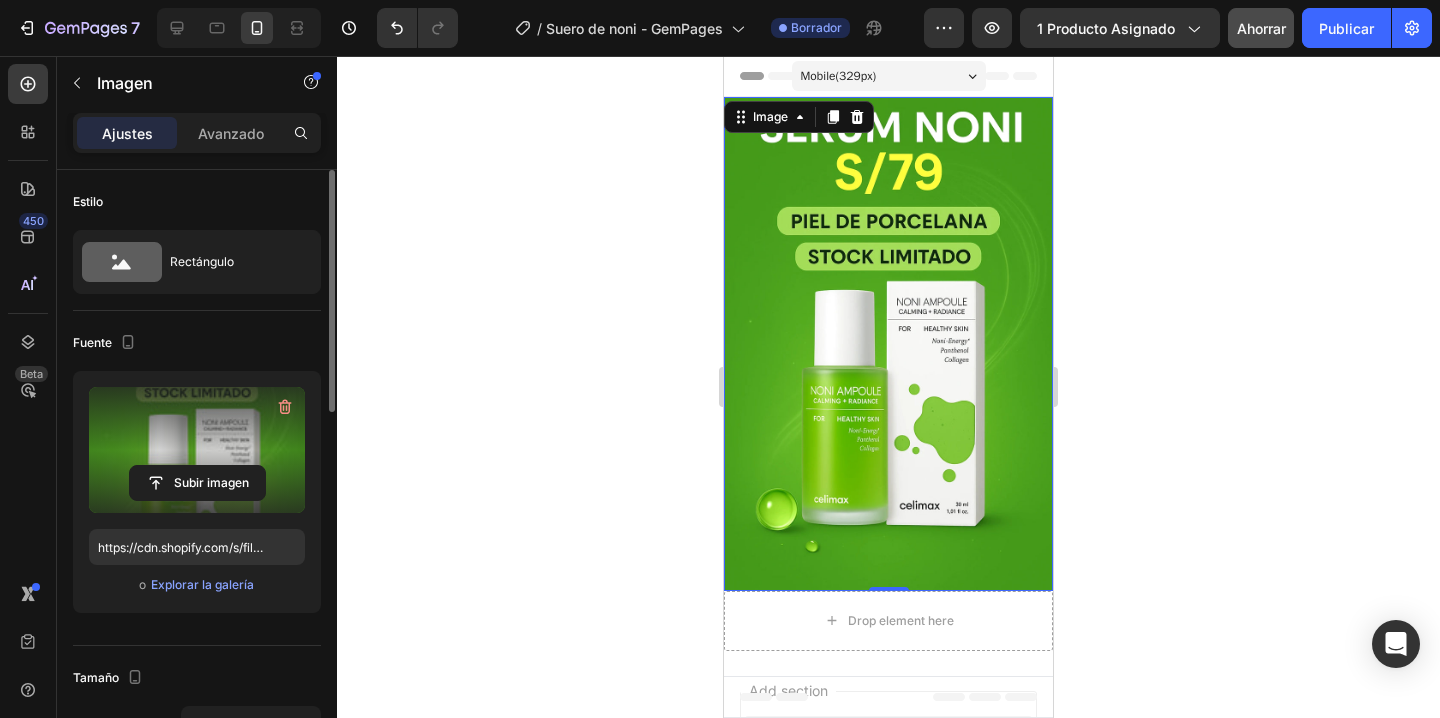 scroll, scrollTop: 184, scrollLeft: 0, axis: vertical 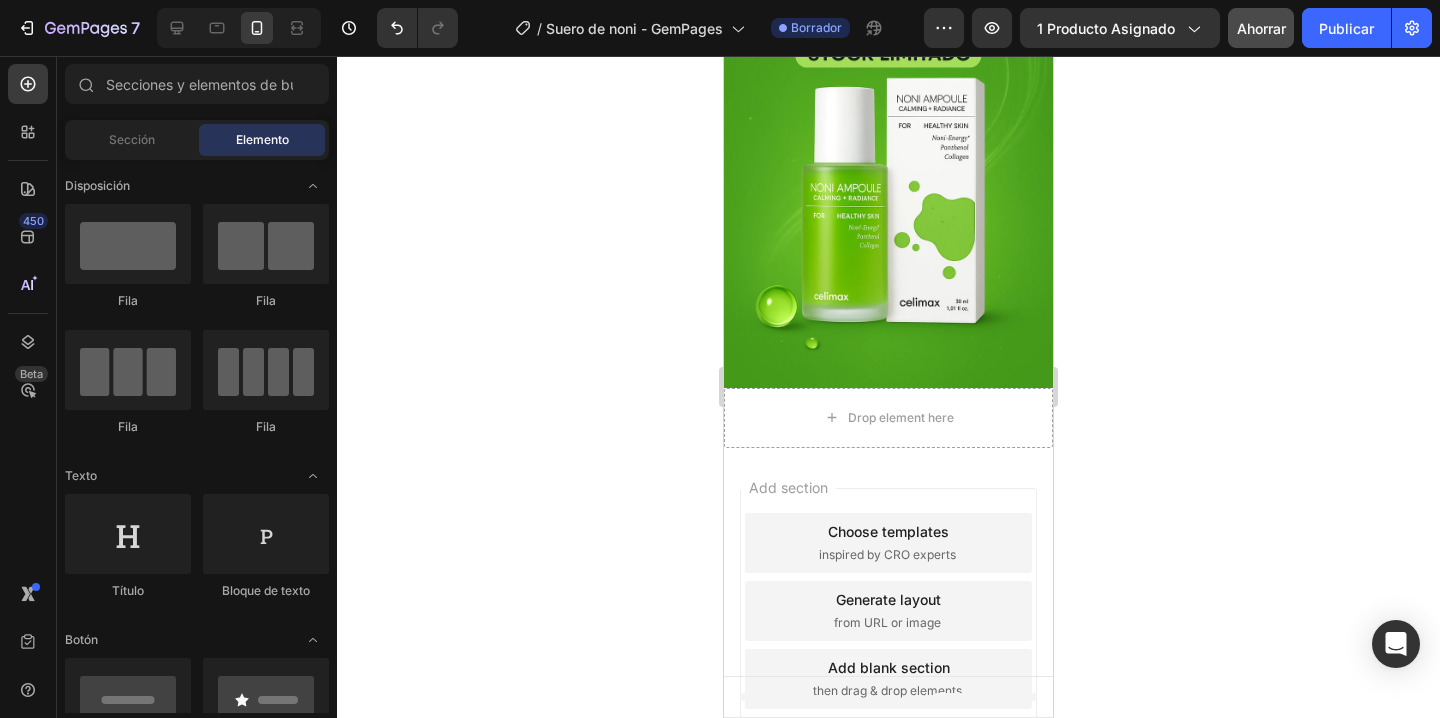 click on "Add section Choose templates inspired by CRO experts Generate layout from URL or image Add blank section then drag & drop elements" at bounding box center (888, 611) 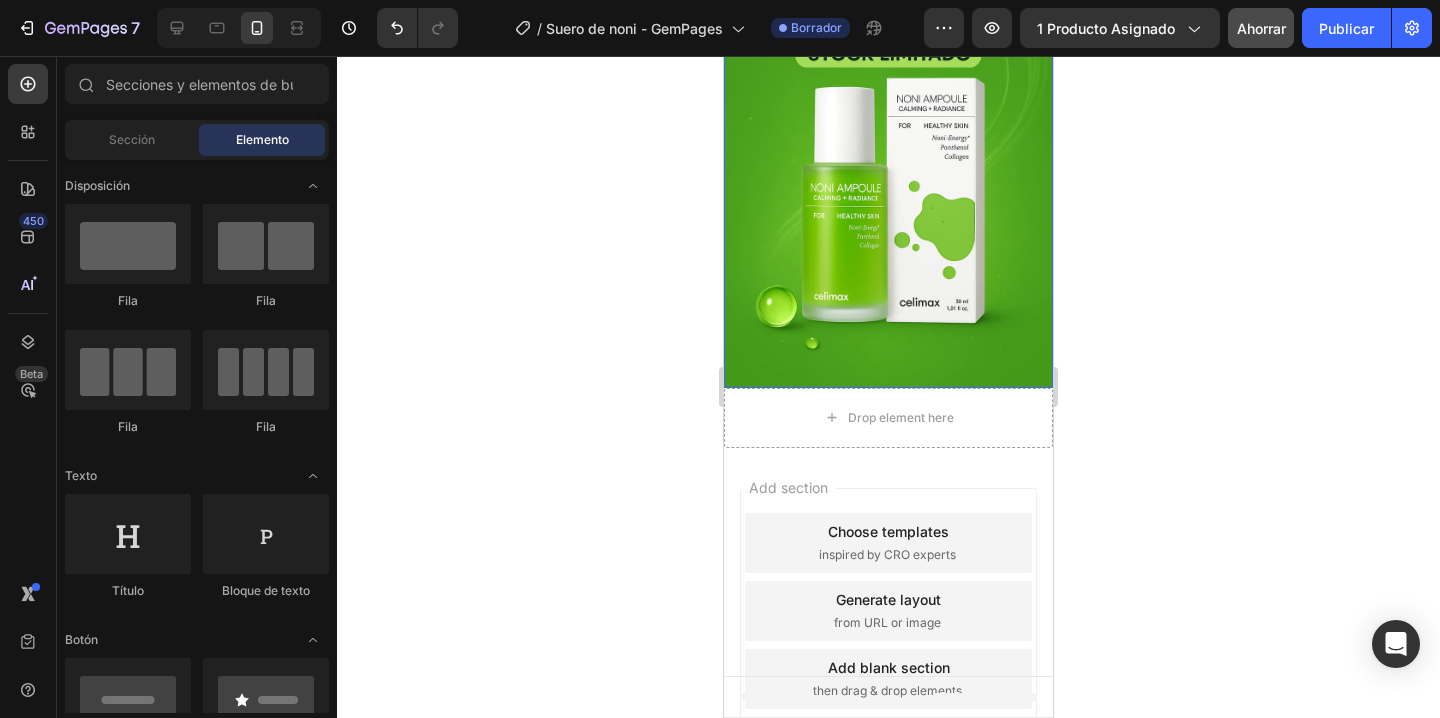 click 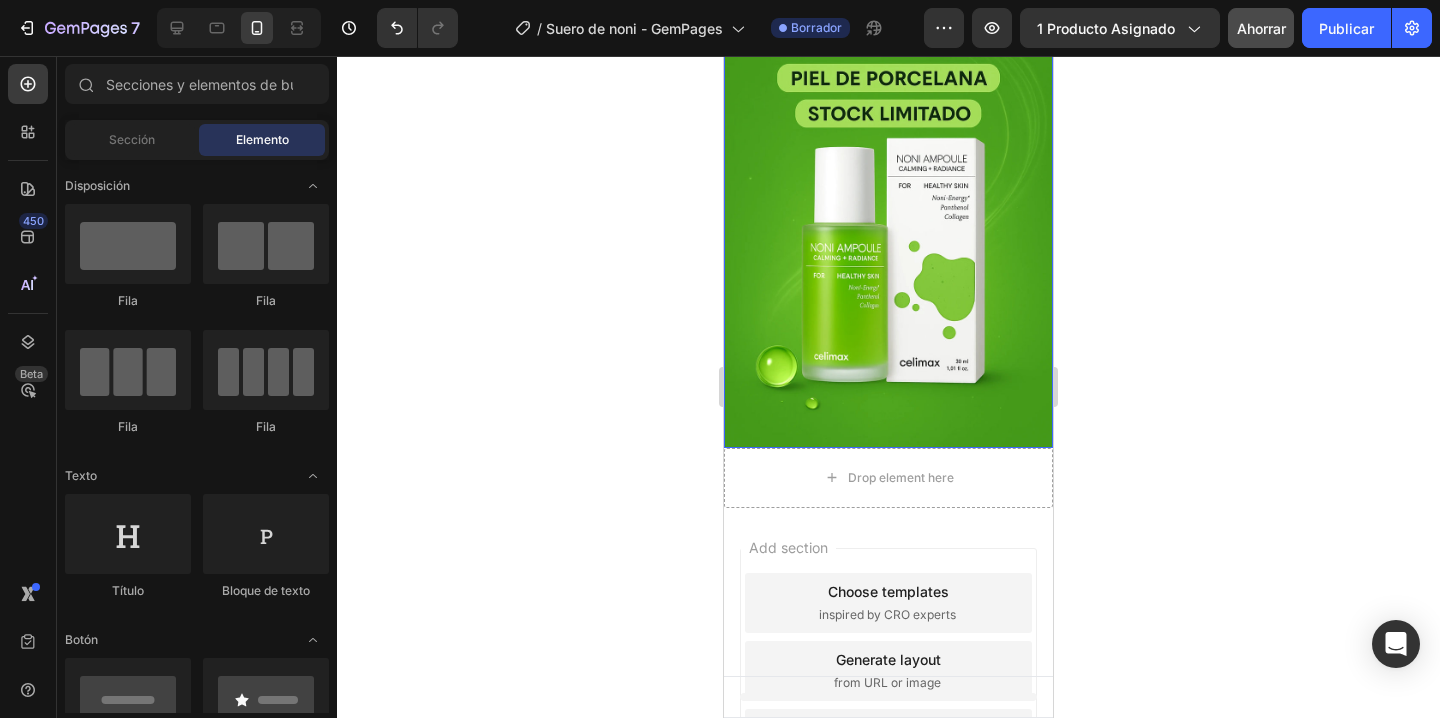 scroll, scrollTop: 24, scrollLeft: 0, axis: vertical 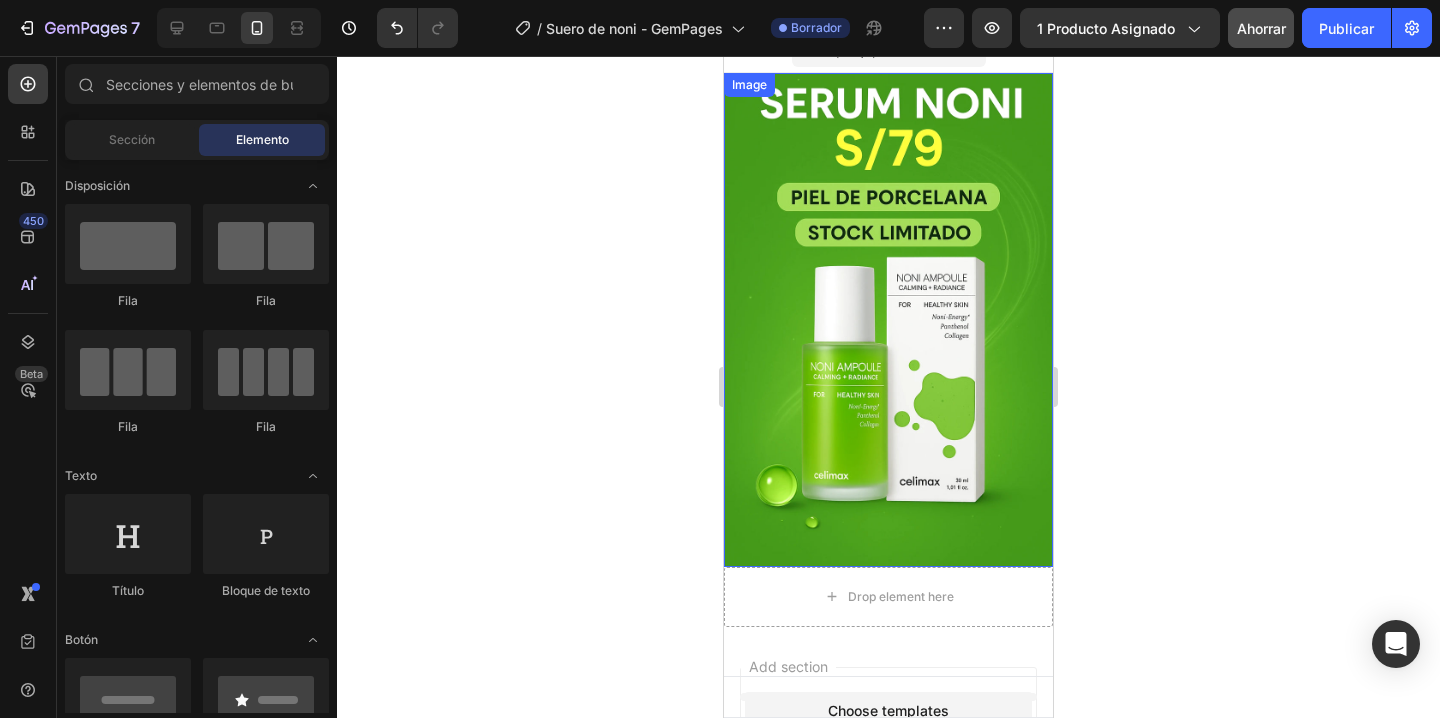 click at bounding box center (888, 320) 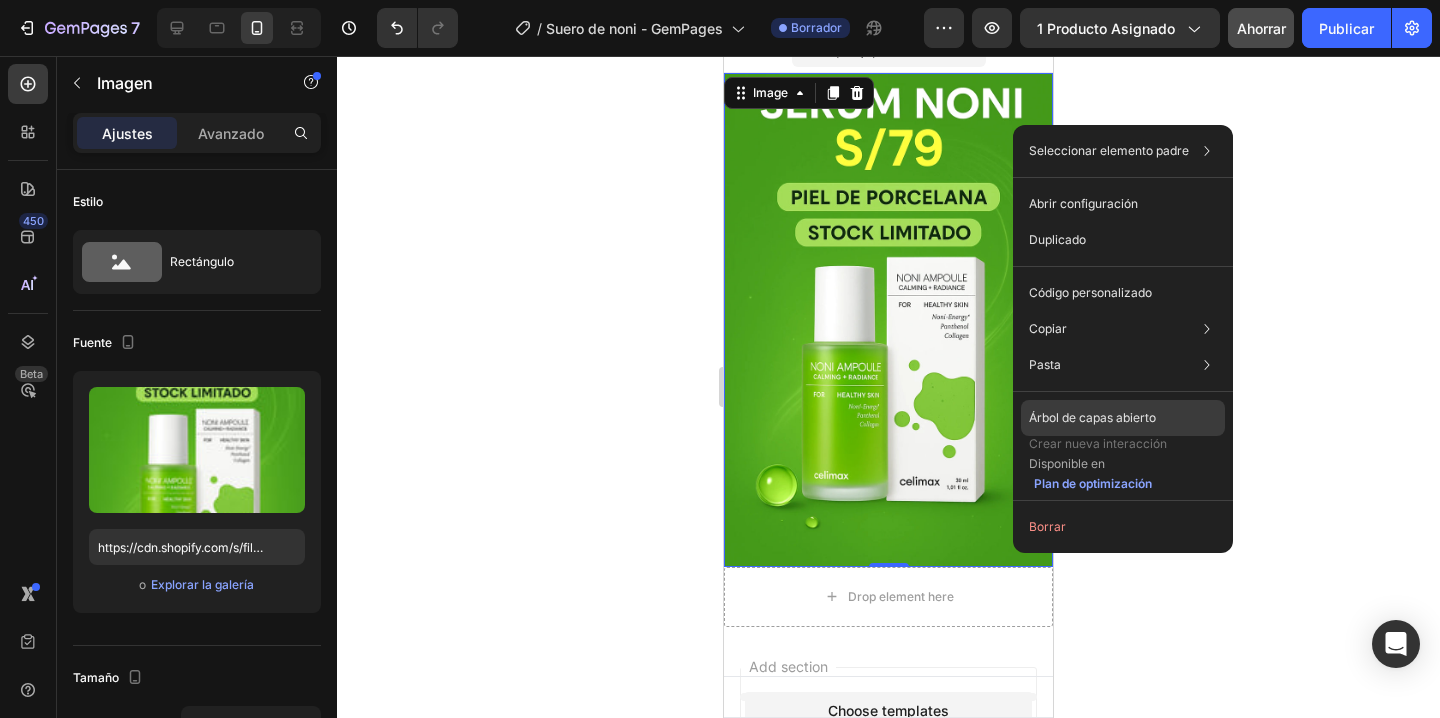 click on "Árbol de capas abierto" 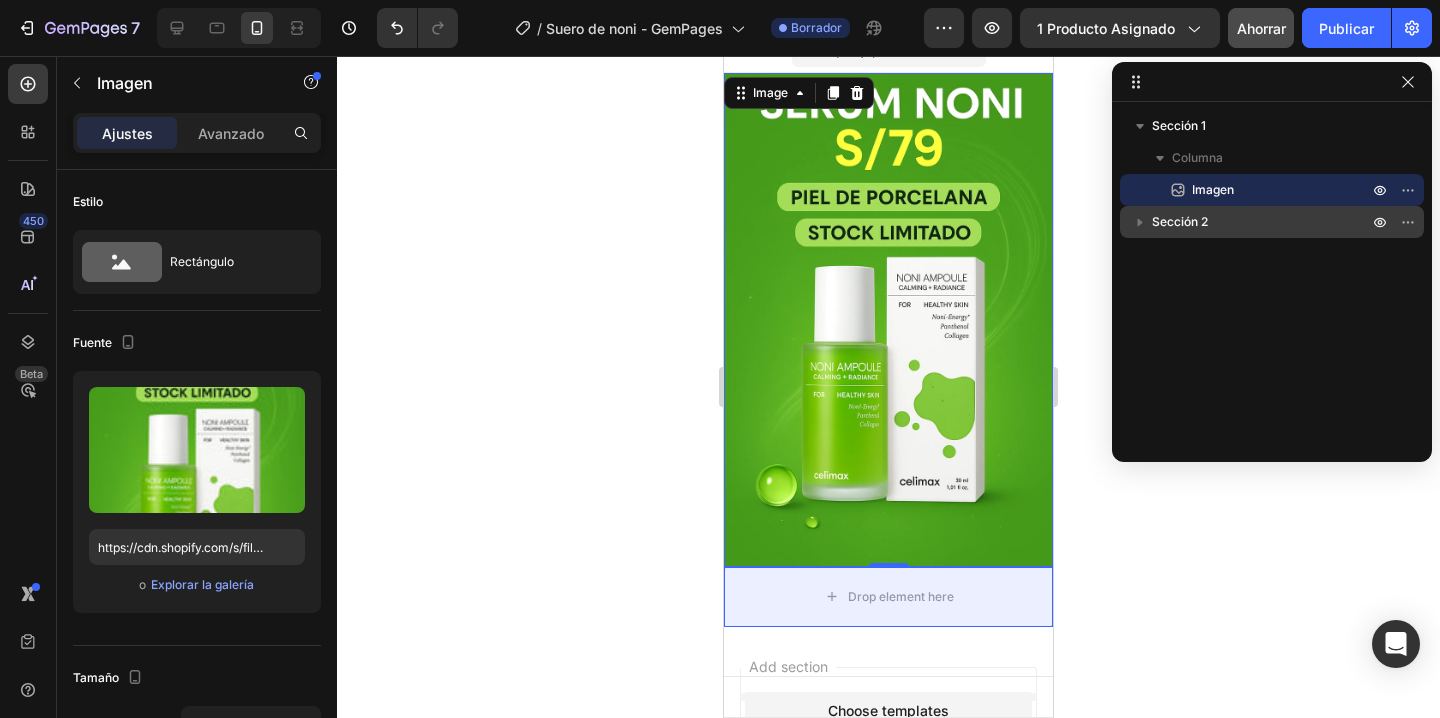 click on "Sección 2" at bounding box center (1180, 221) 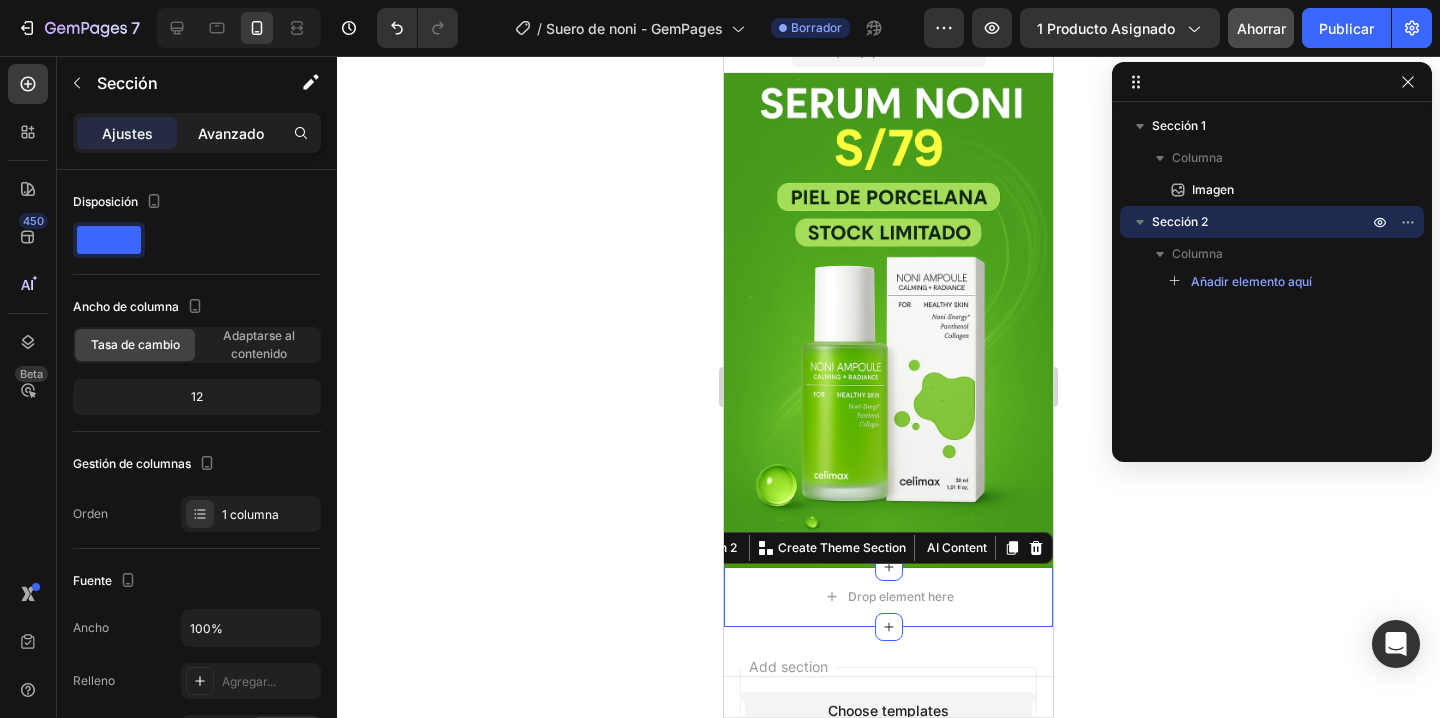 click on "Avanzado" at bounding box center [231, 133] 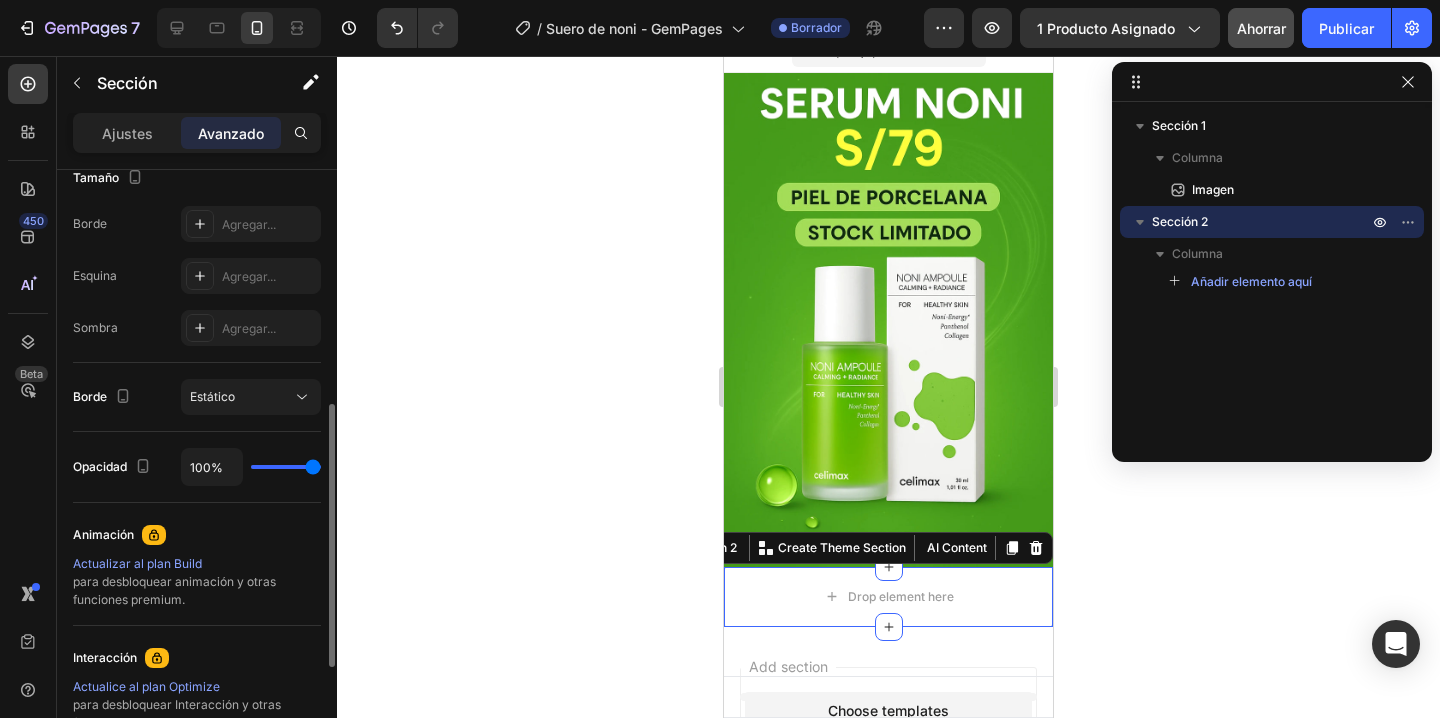 scroll, scrollTop: 0, scrollLeft: 0, axis: both 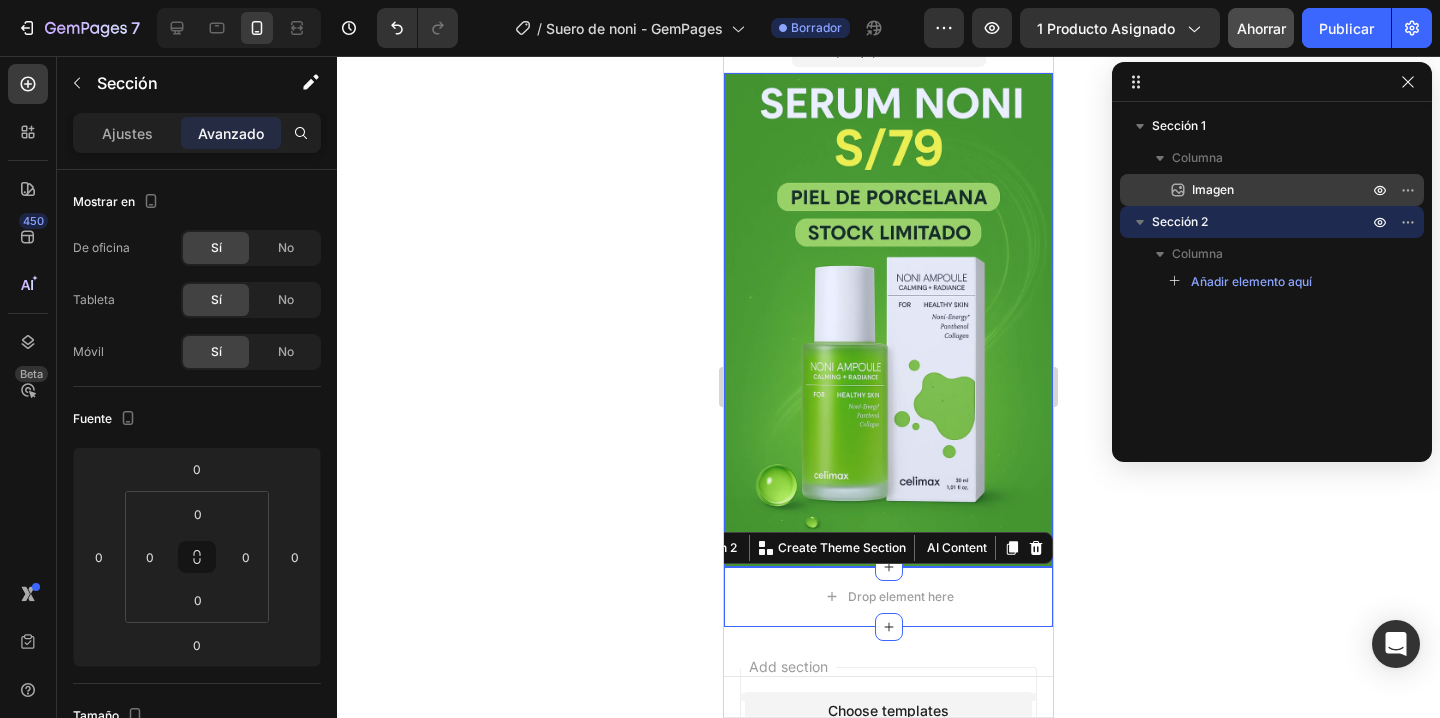 click on "Imagen" at bounding box center [1258, 190] 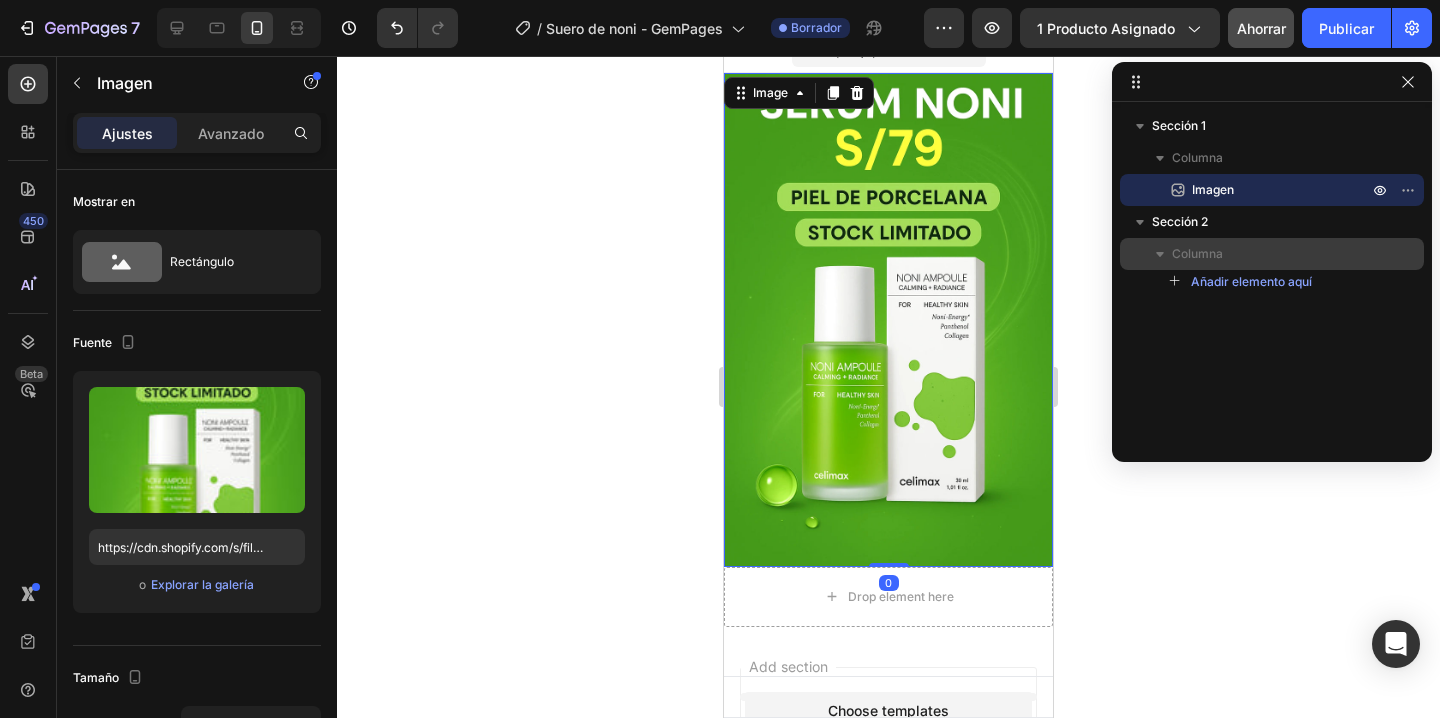 click on "Columna" at bounding box center (1272, 254) 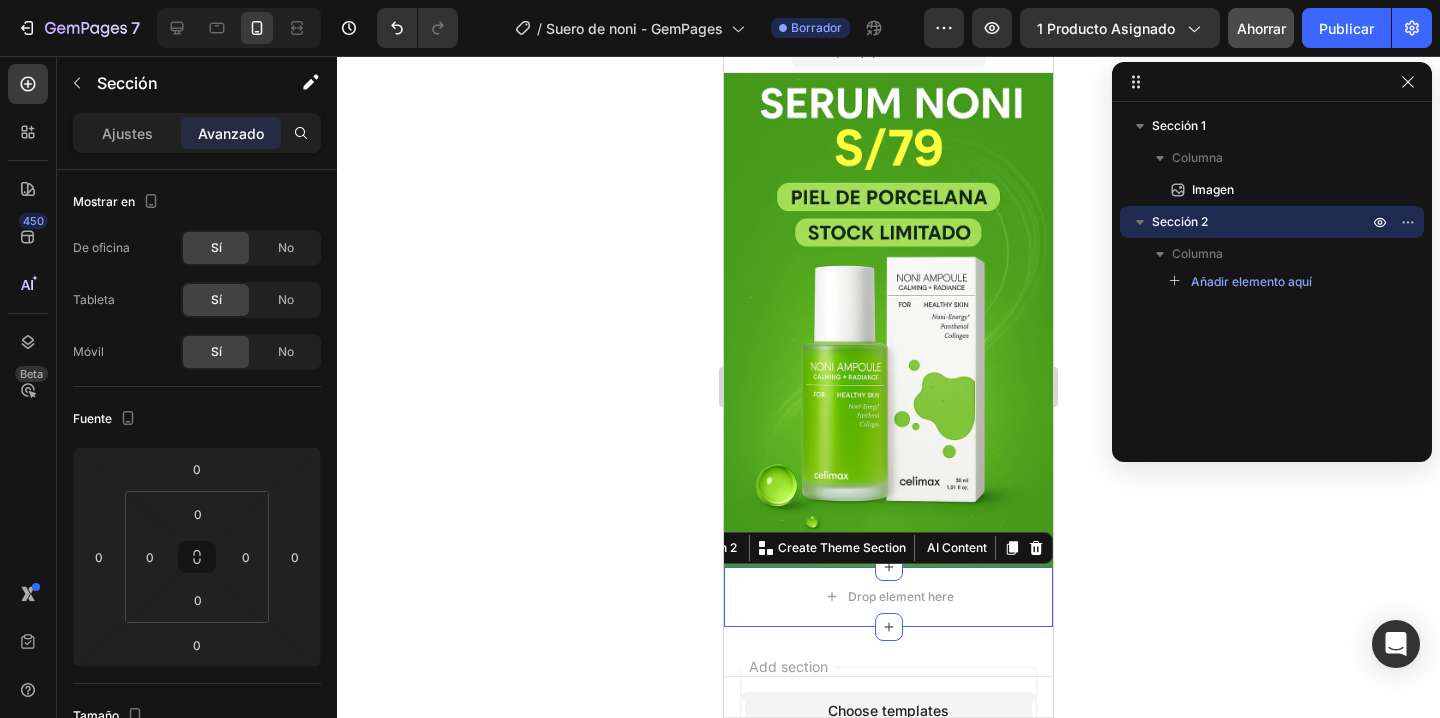 click on "Sección 2" at bounding box center (1272, 222) 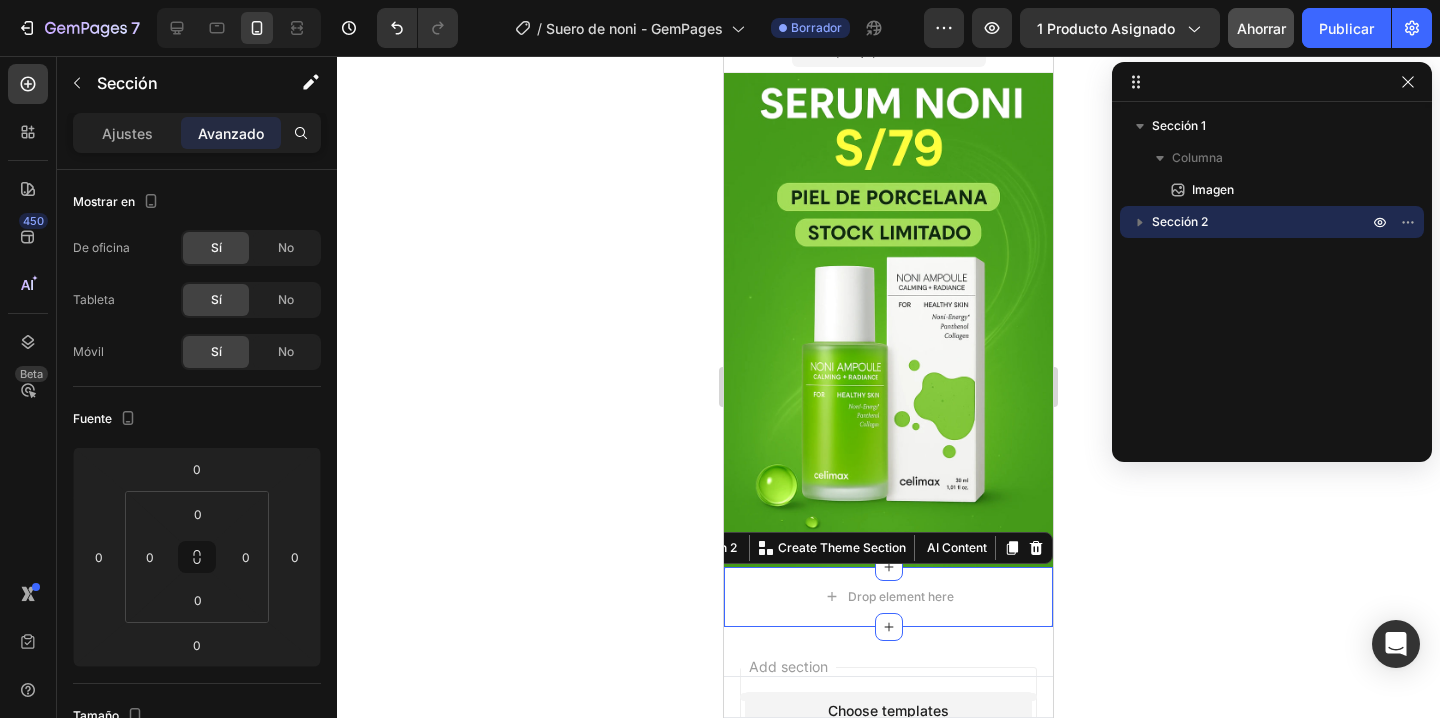 click on "Sección 2" at bounding box center [1262, 222] 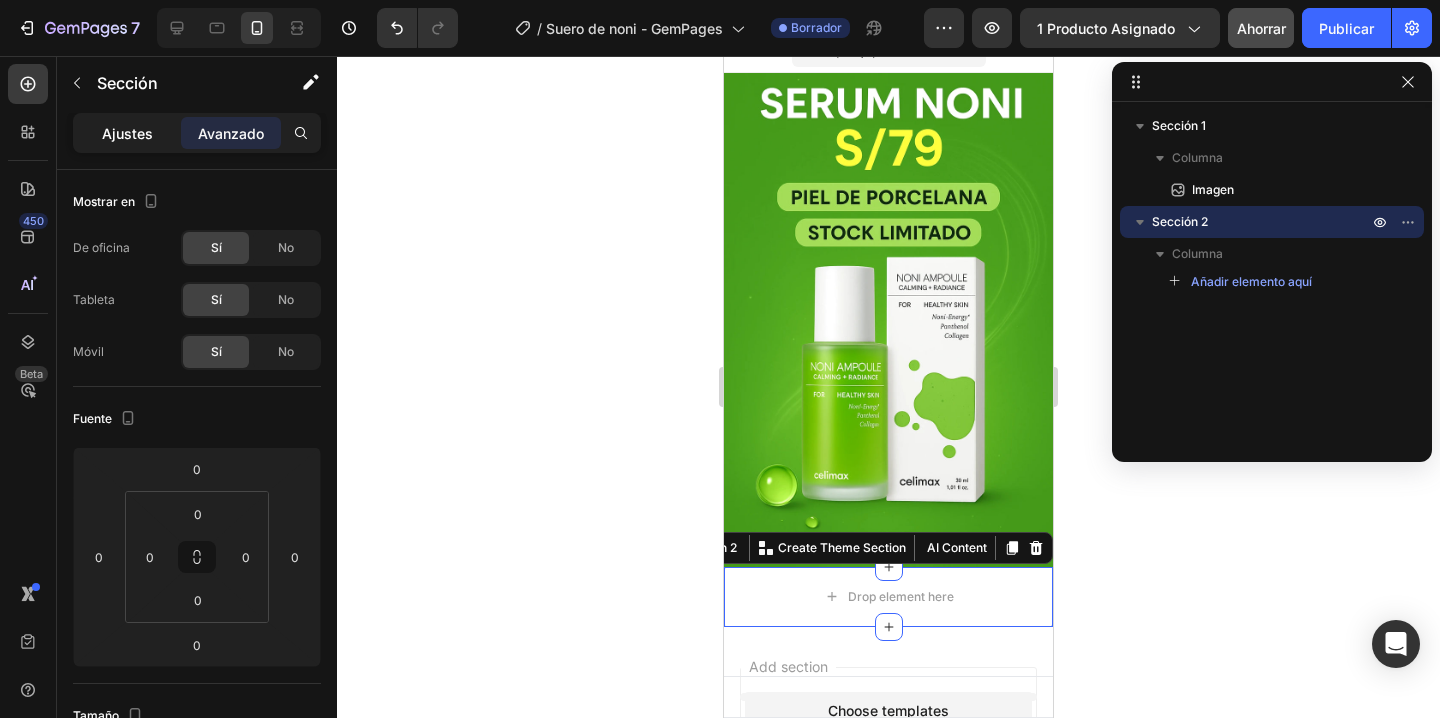 click on "Ajustes" at bounding box center (127, 133) 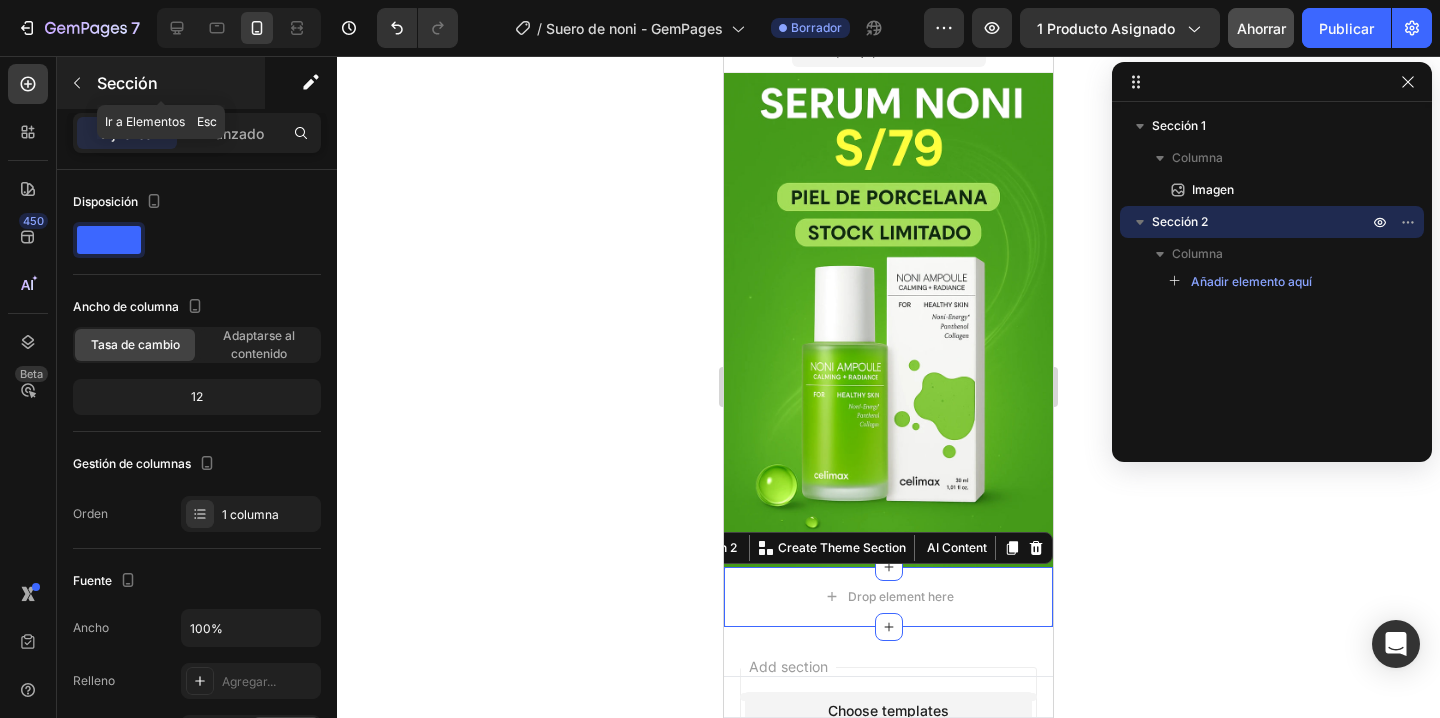 click at bounding box center [77, 83] 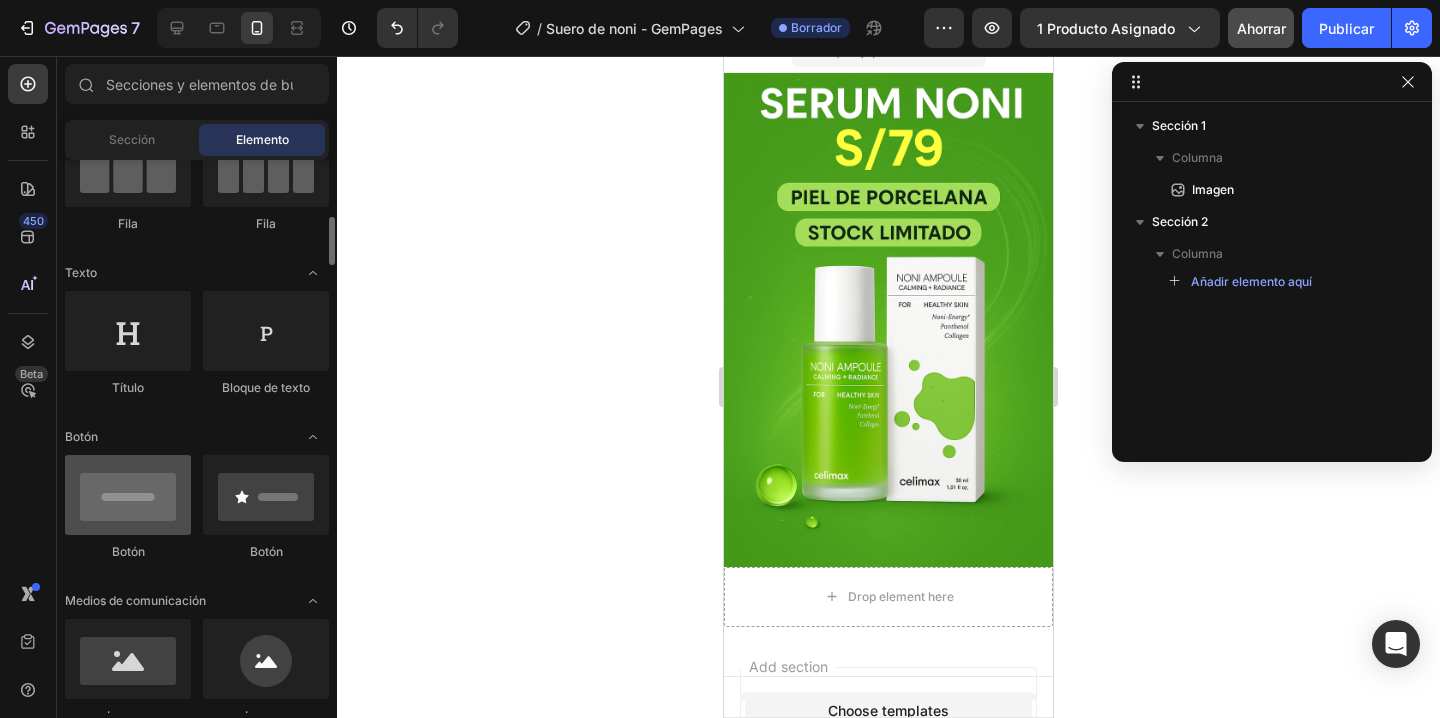 scroll, scrollTop: 240, scrollLeft: 0, axis: vertical 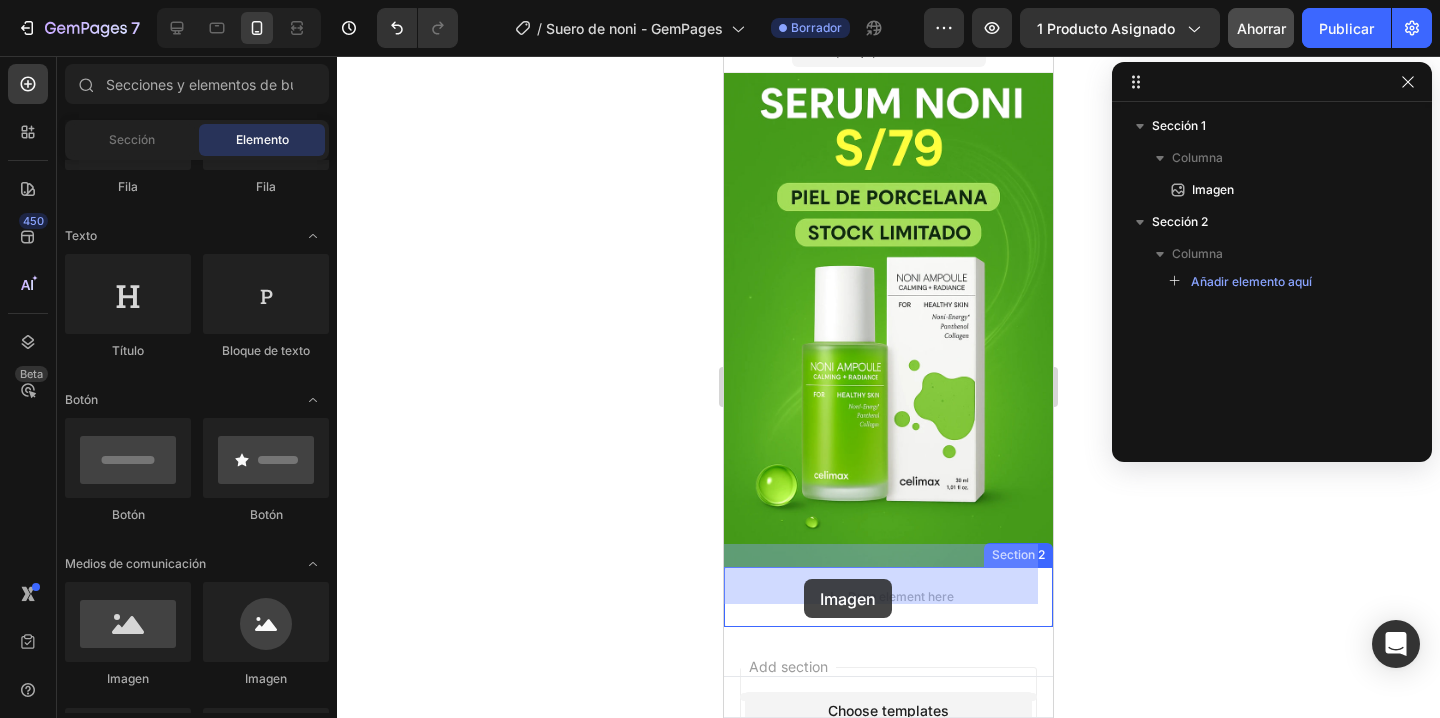 drag, startPoint x: 855, startPoint y: 673, endPoint x: 804, endPoint y: 579, distance: 106.94391 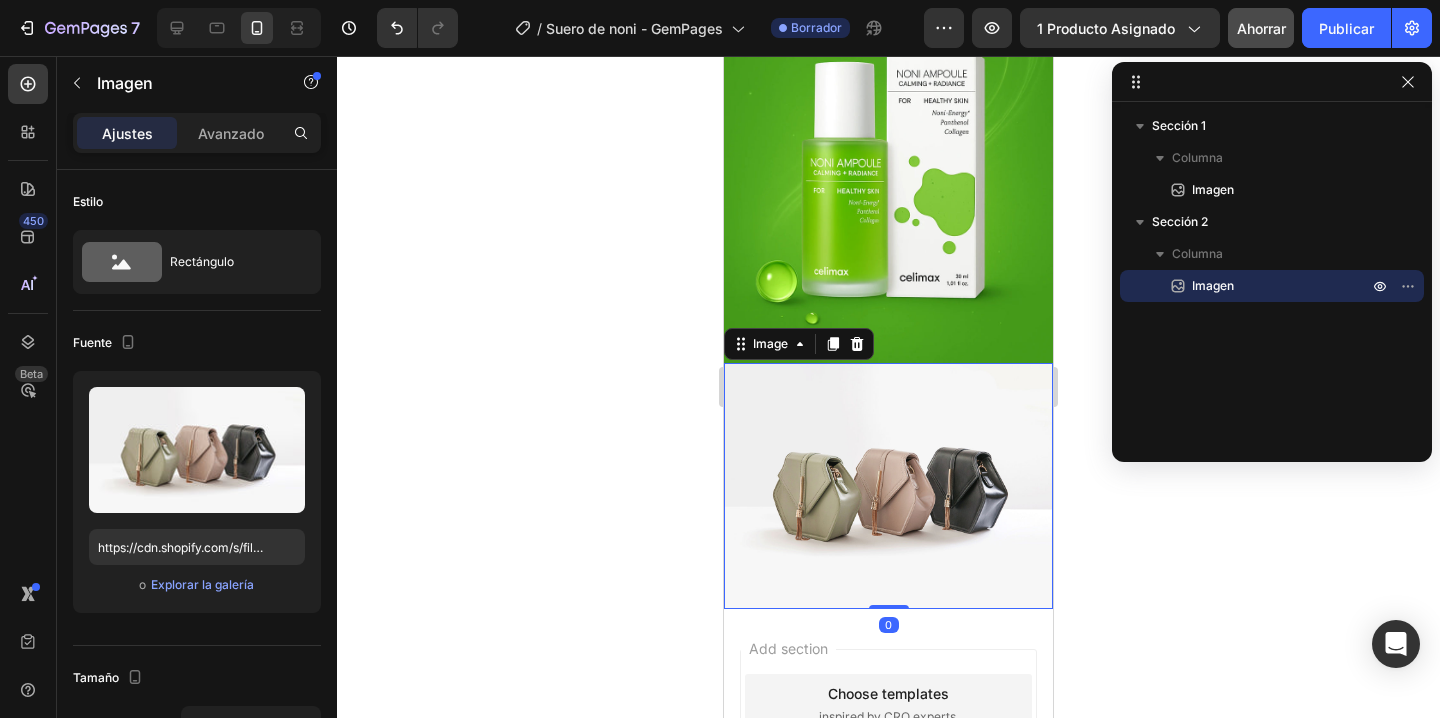 scroll, scrollTop: 230, scrollLeft: 0, axis: vertical 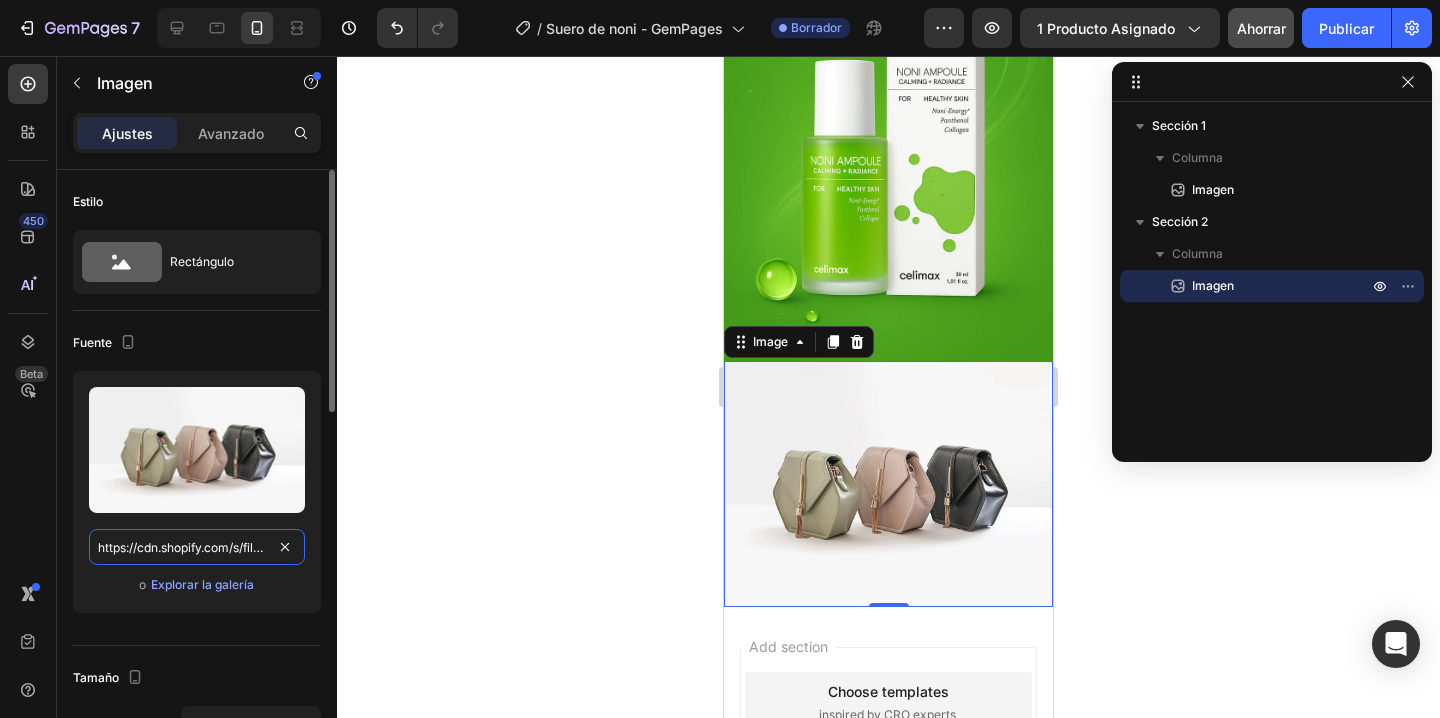 click on "https://cdn.shopify.com/s/files/1/2005/9307/files/image_demo.jpg" at bounding box center (197, 547) 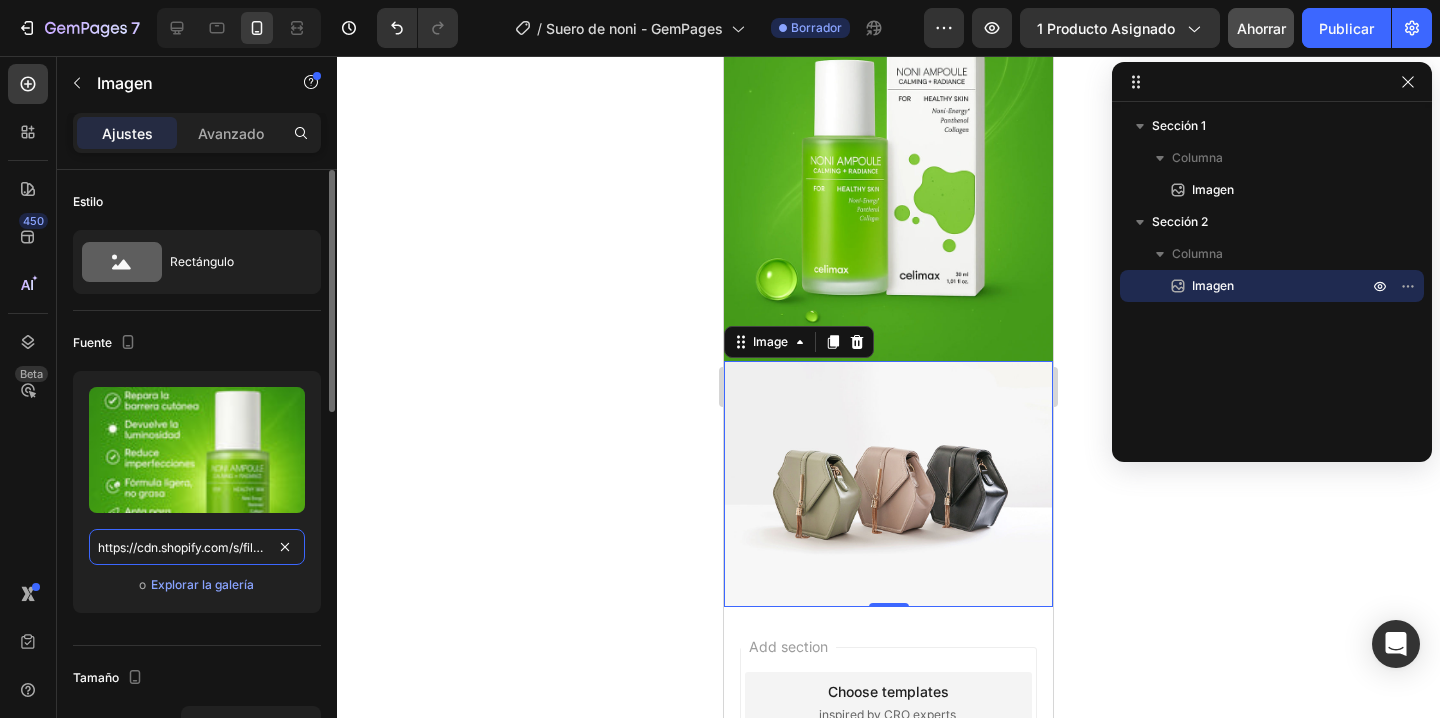scroll, scrollTop: 0, scrollLeft: 277, axis: horizontal 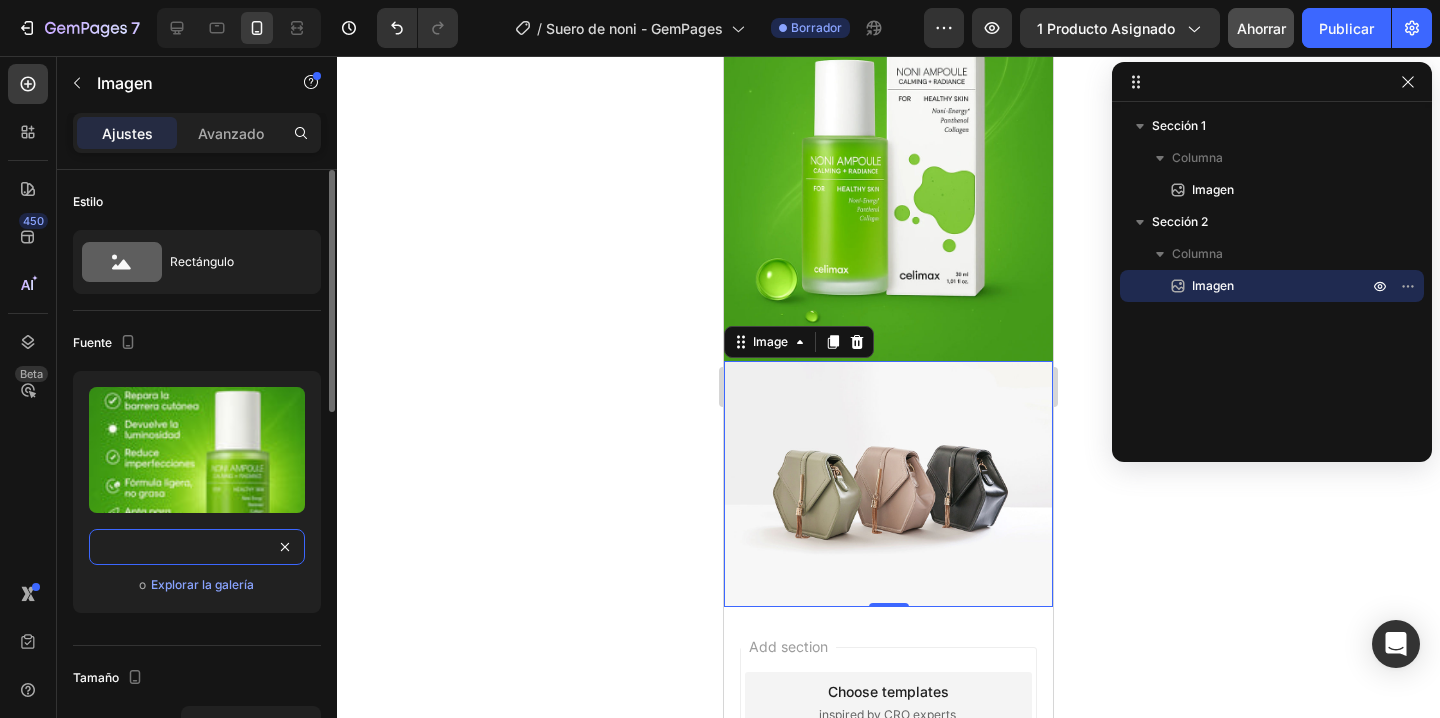type on "https://cdn.shopify.com/s/files/1/0876/7016/1686/files/2.webp?v=1754252495" 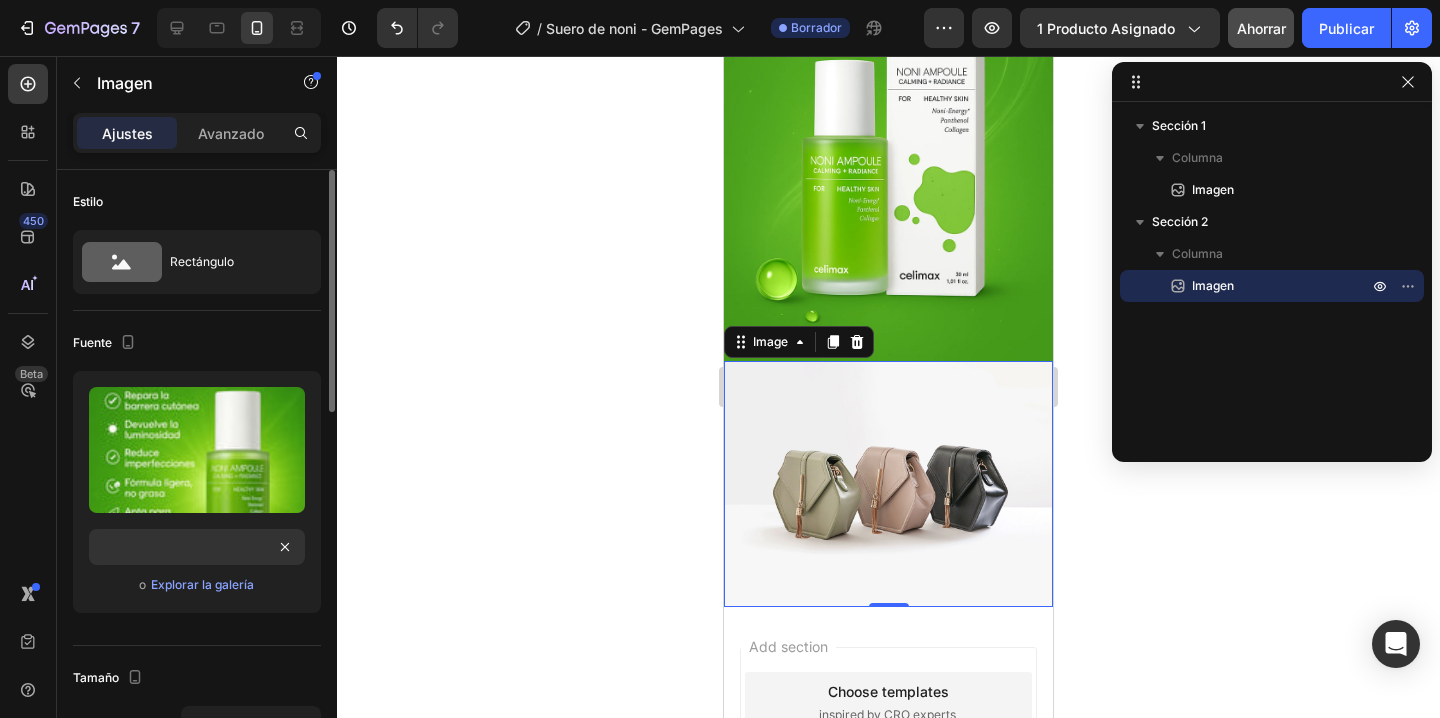 click on "Subir imagen https://cdn.shopify.com/s/files/1/0876/7016/1686/files/2.webp?v=1754252495 o Explorar la galería" at bounding box center [197, 492] 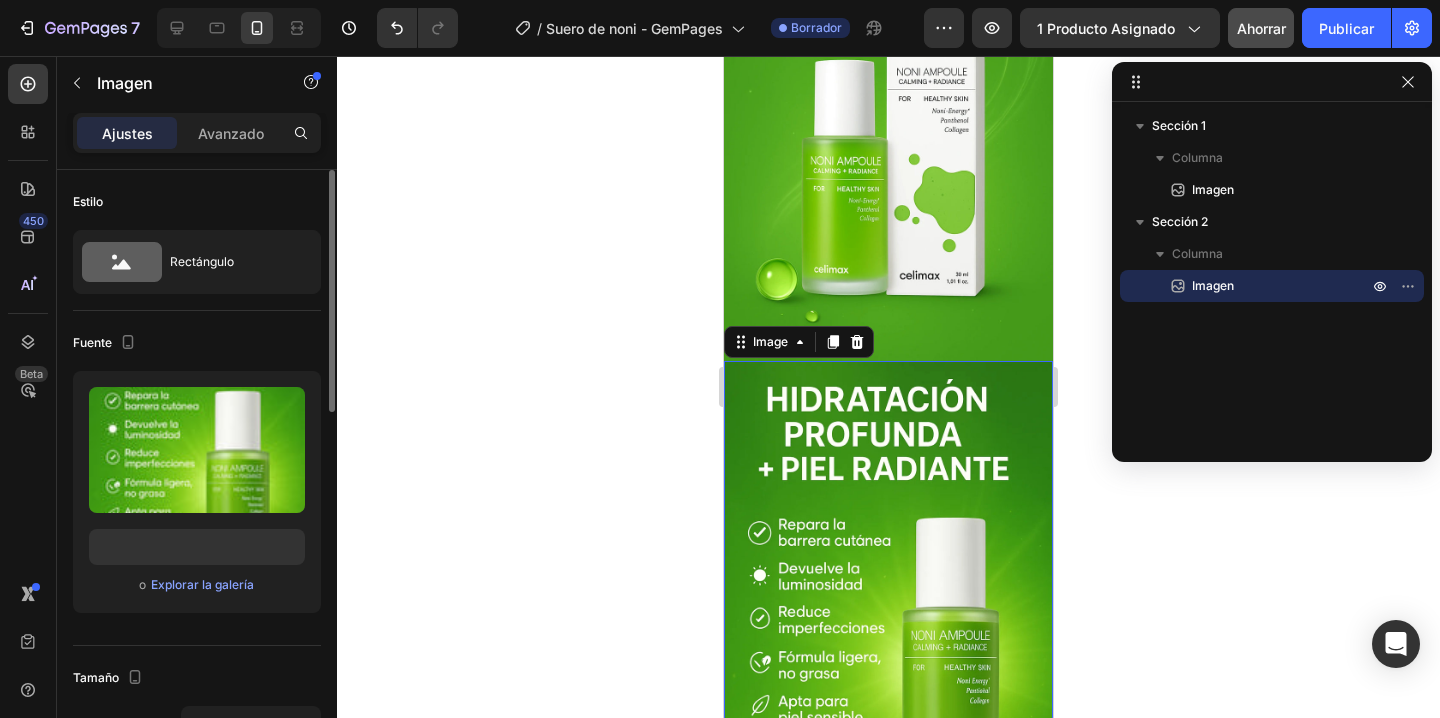 scroll, scrollTop: 0, scrollLeft: 0, axis: both 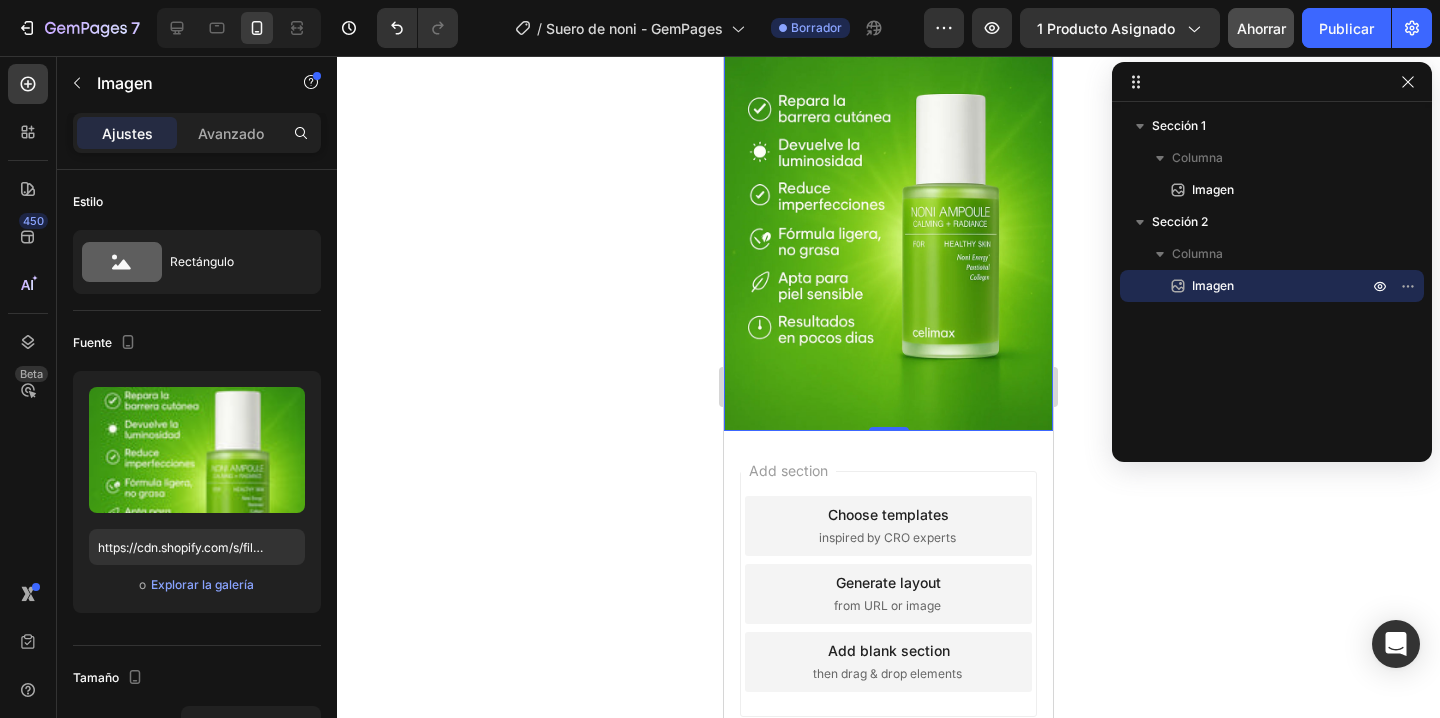 click on "Sección 1 Columna Imagen Sección 2 Columna Imagen" at bounding box center [1272, 275] 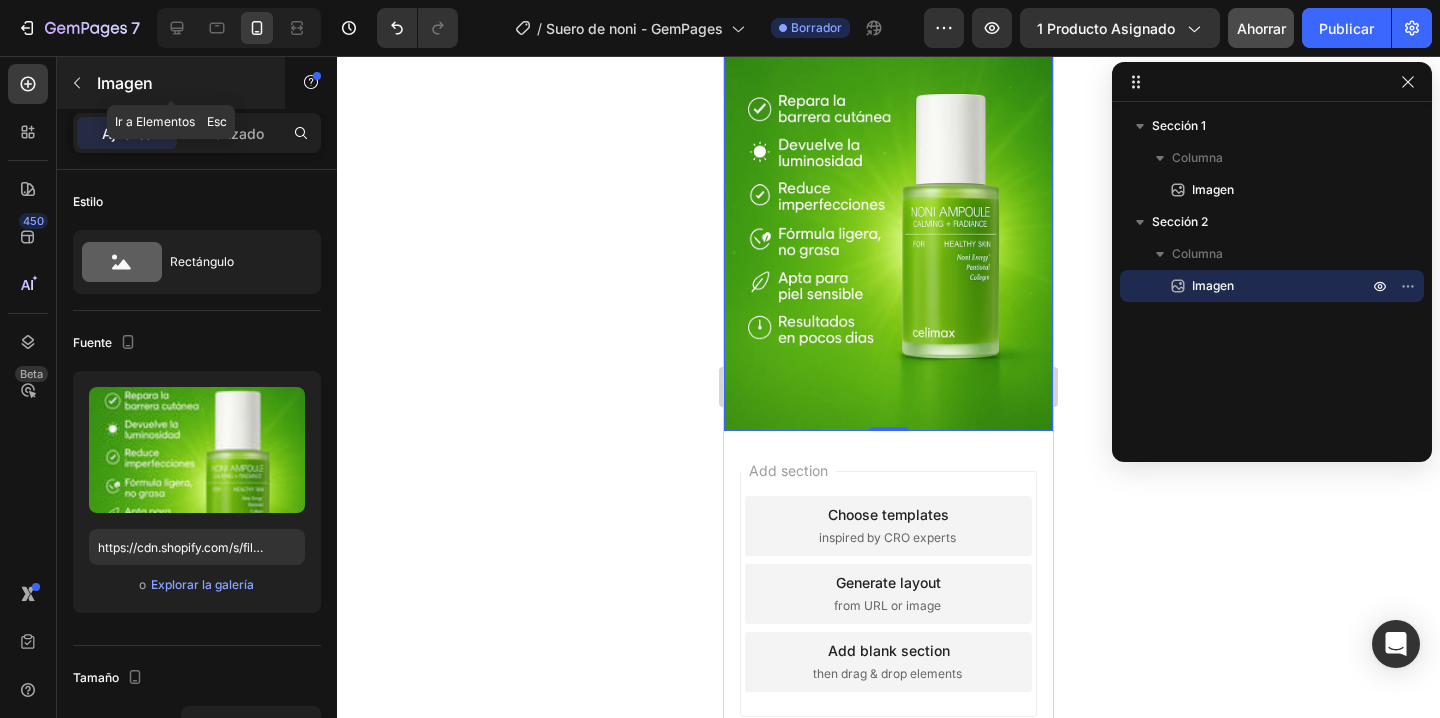 click 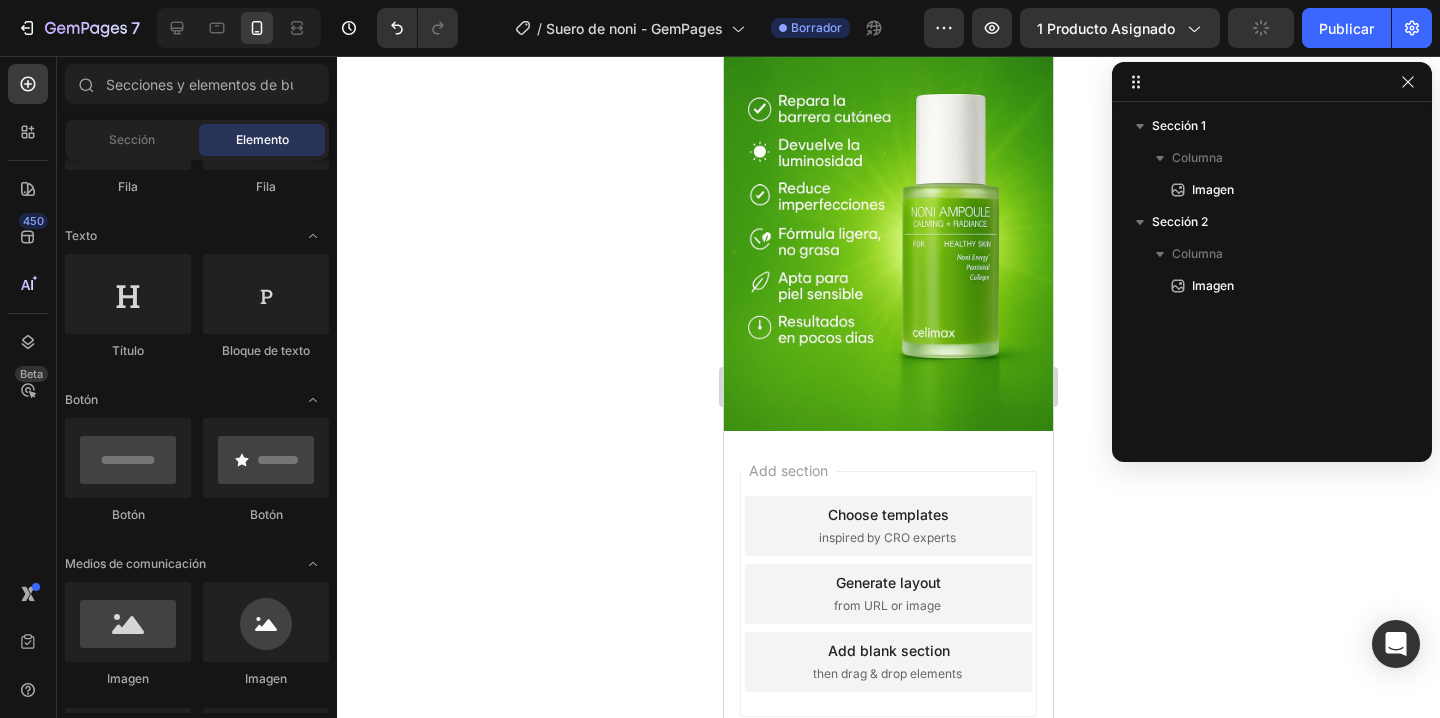 scroll, scrollTop: 0, scrollLeft: 0, axis: both 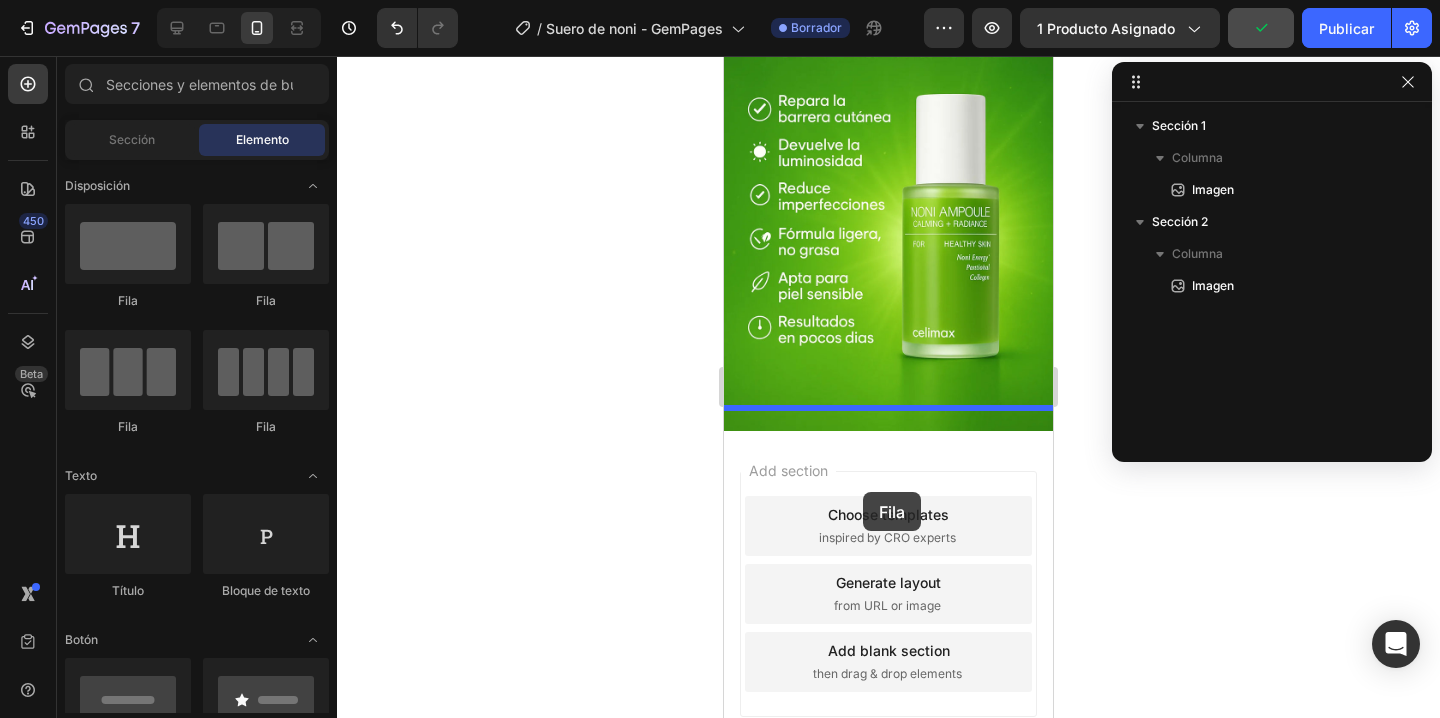 drag, startPoint x: 1167, startPoint y: 396, endPoint x: 863, endPoint y: 492, distance: 318.79773 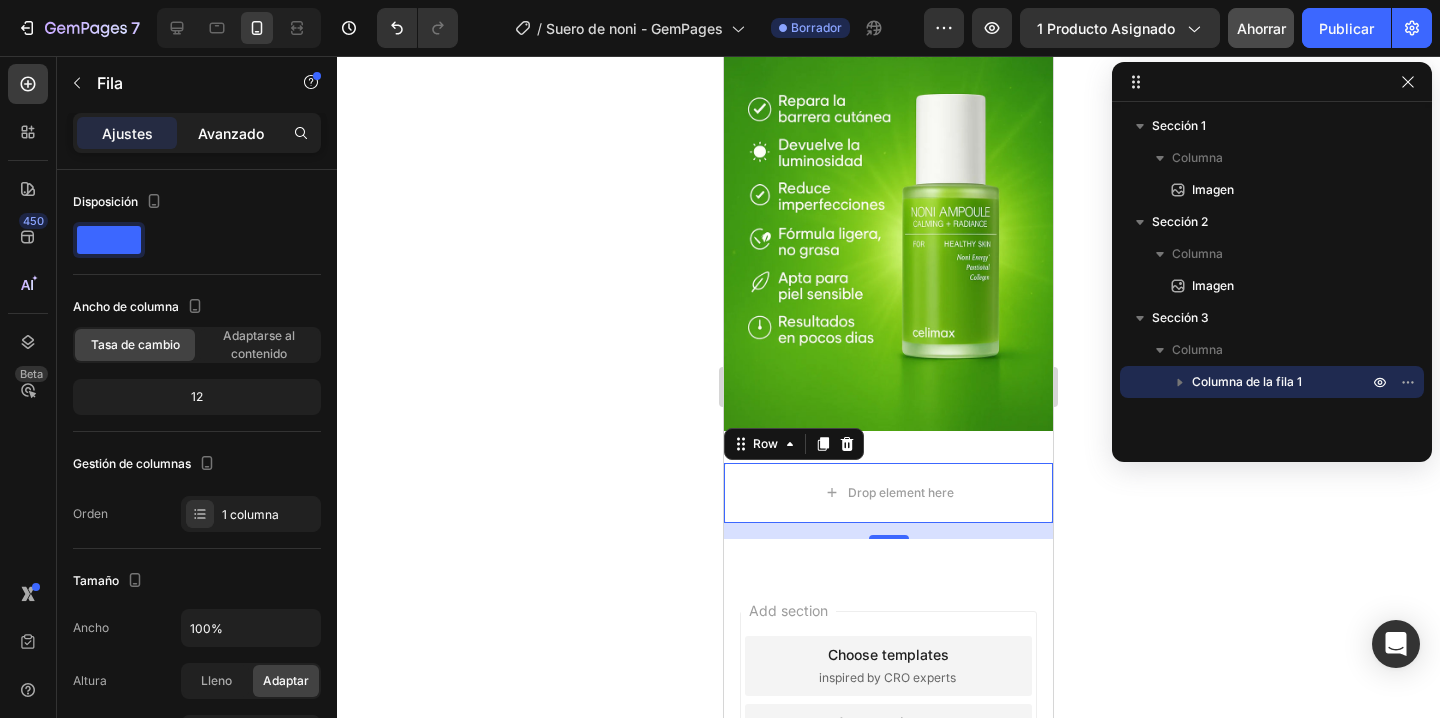 click on "Avanzado" at bounding box center (231, 133) 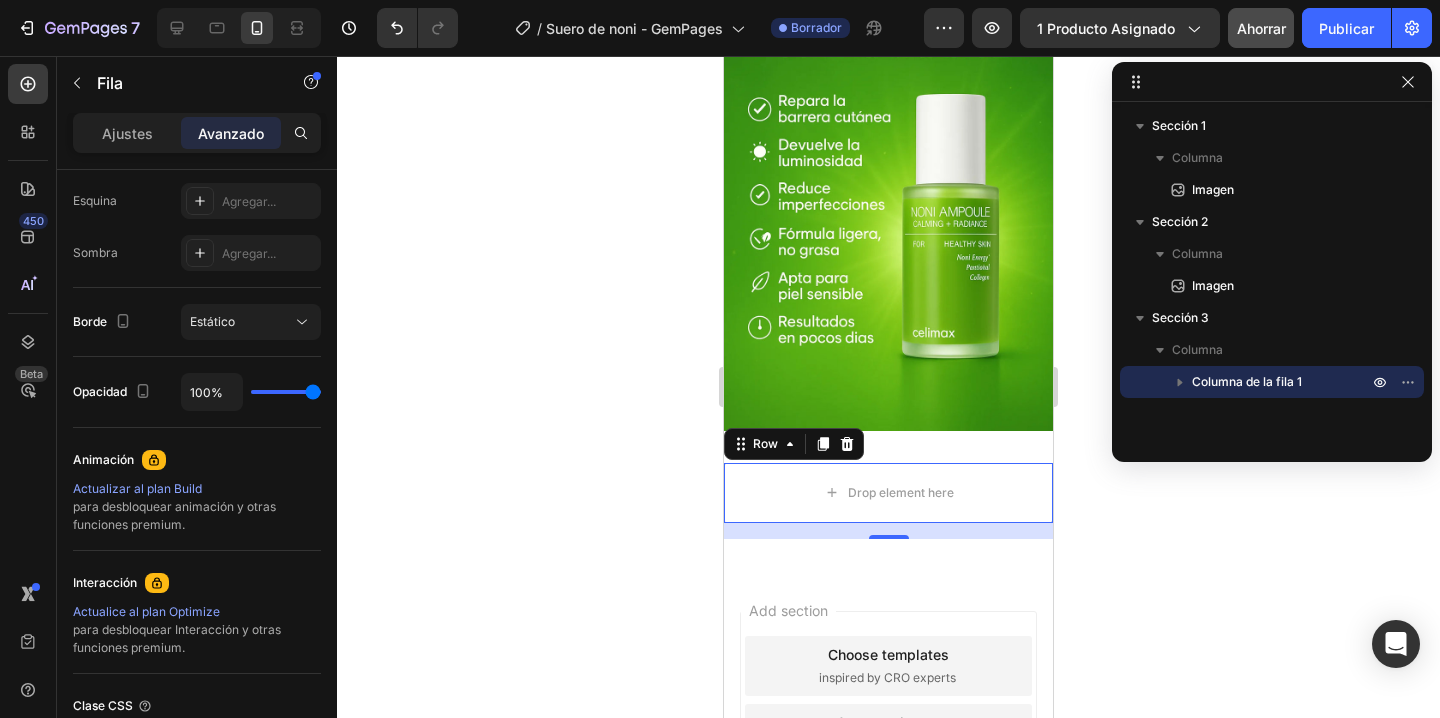 scroll, scrollTop: 0, scrollLeft: 0, axis: both 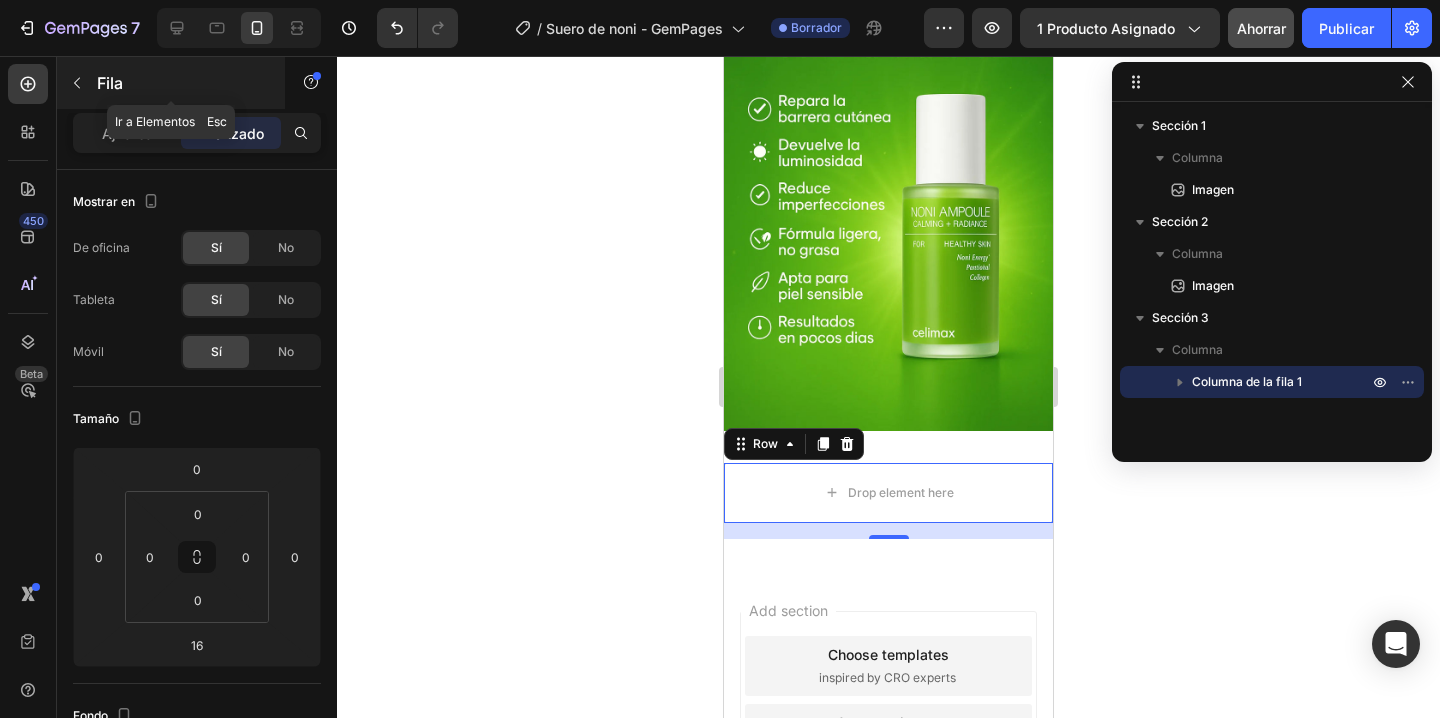click on "Fila" at bounding box center (171, 83) 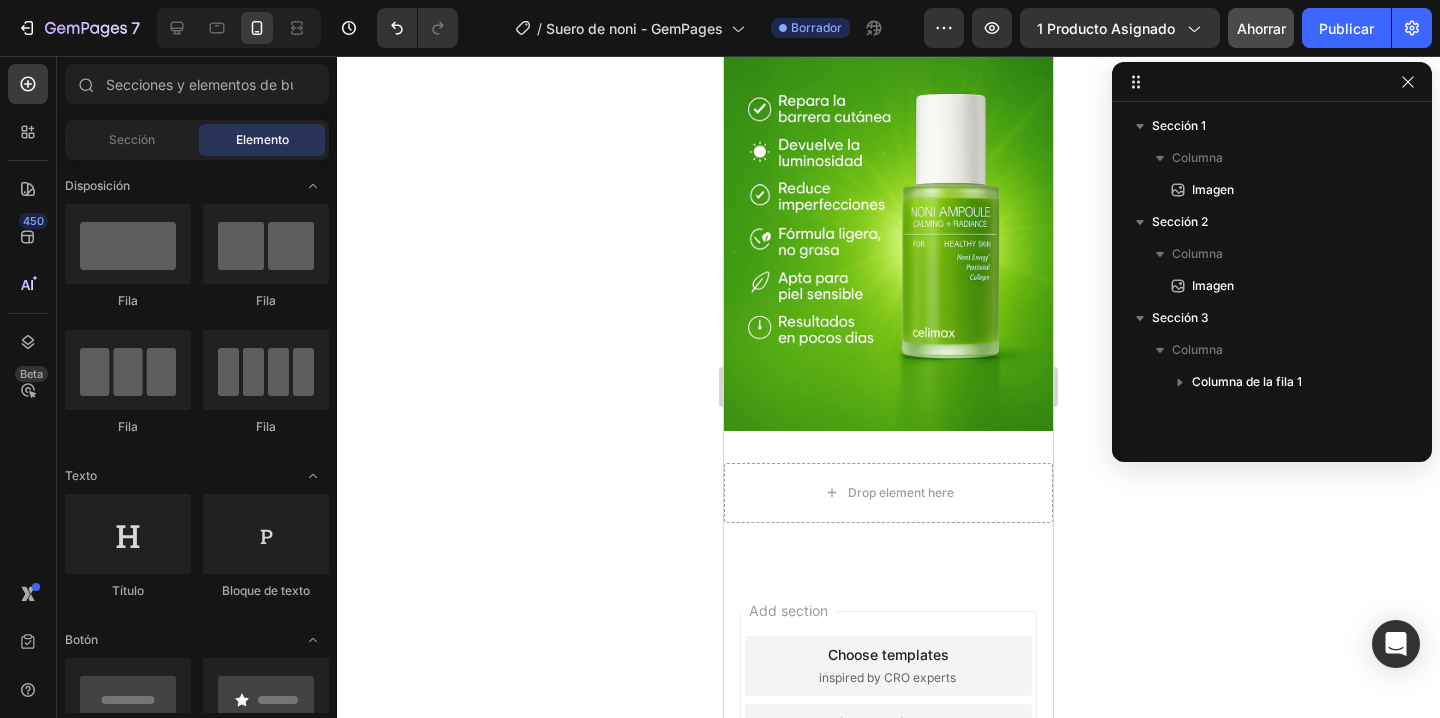 scroll, scrollTop: 204, scrollLeft: 0, axis: vertical 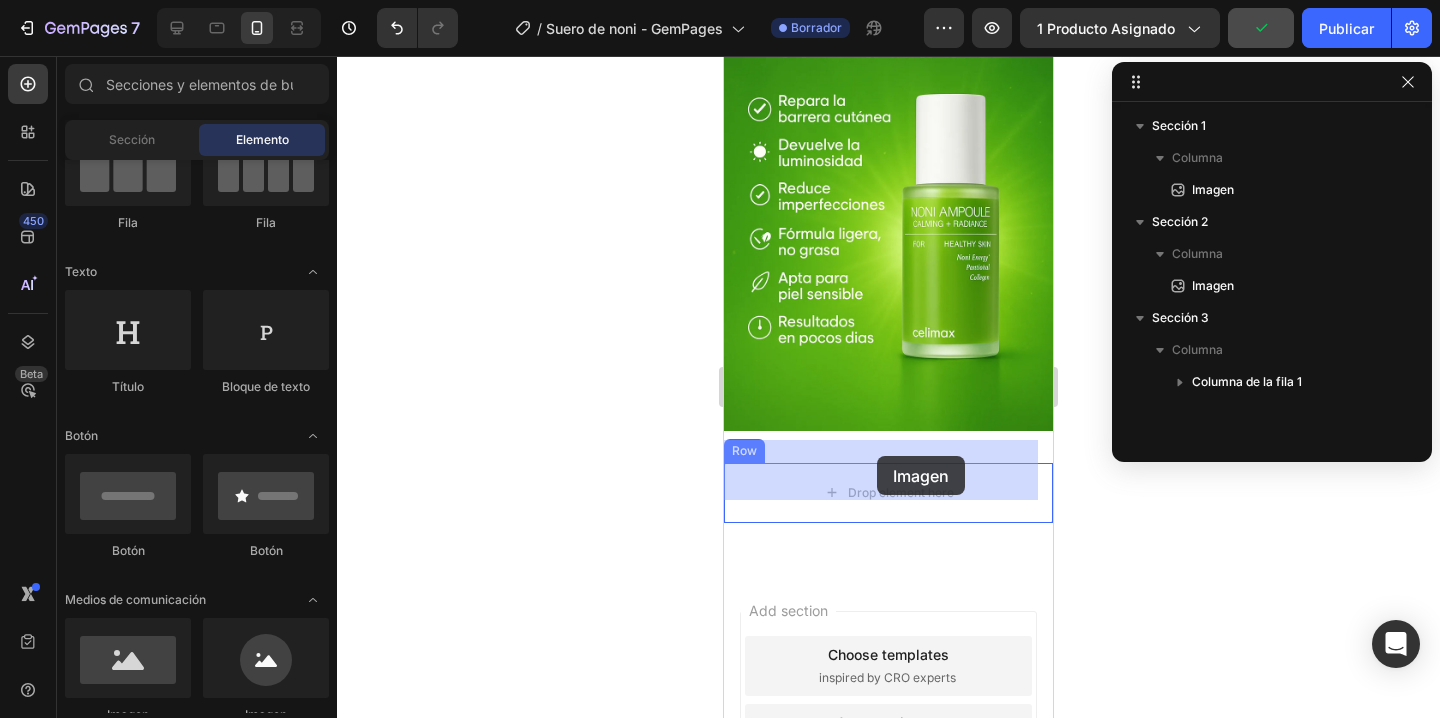 drag, startPoint x: 847, startPoint y: 717, endPoint x: 877, endPoint y: 466, distance: 252.78647 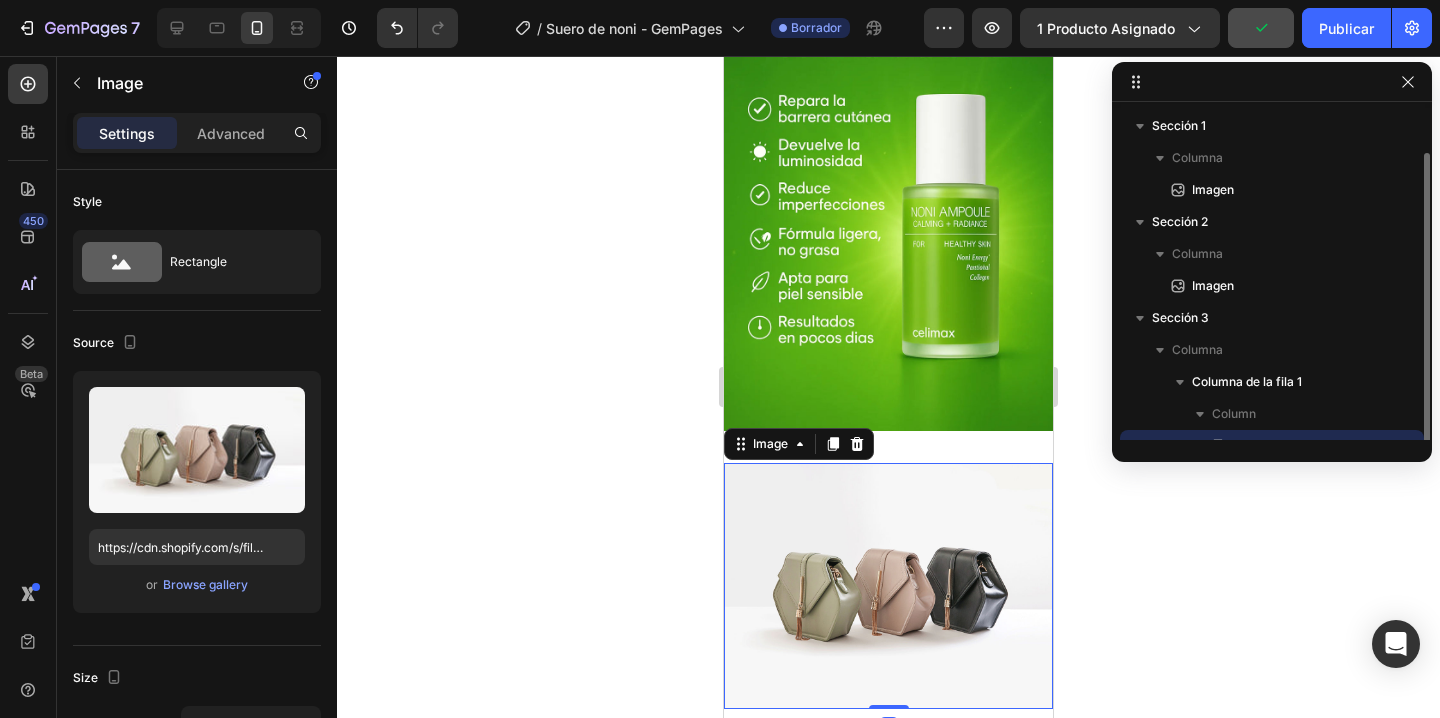 scroll, scrollTop: 22, scrollLeft: 0, axis: vertical 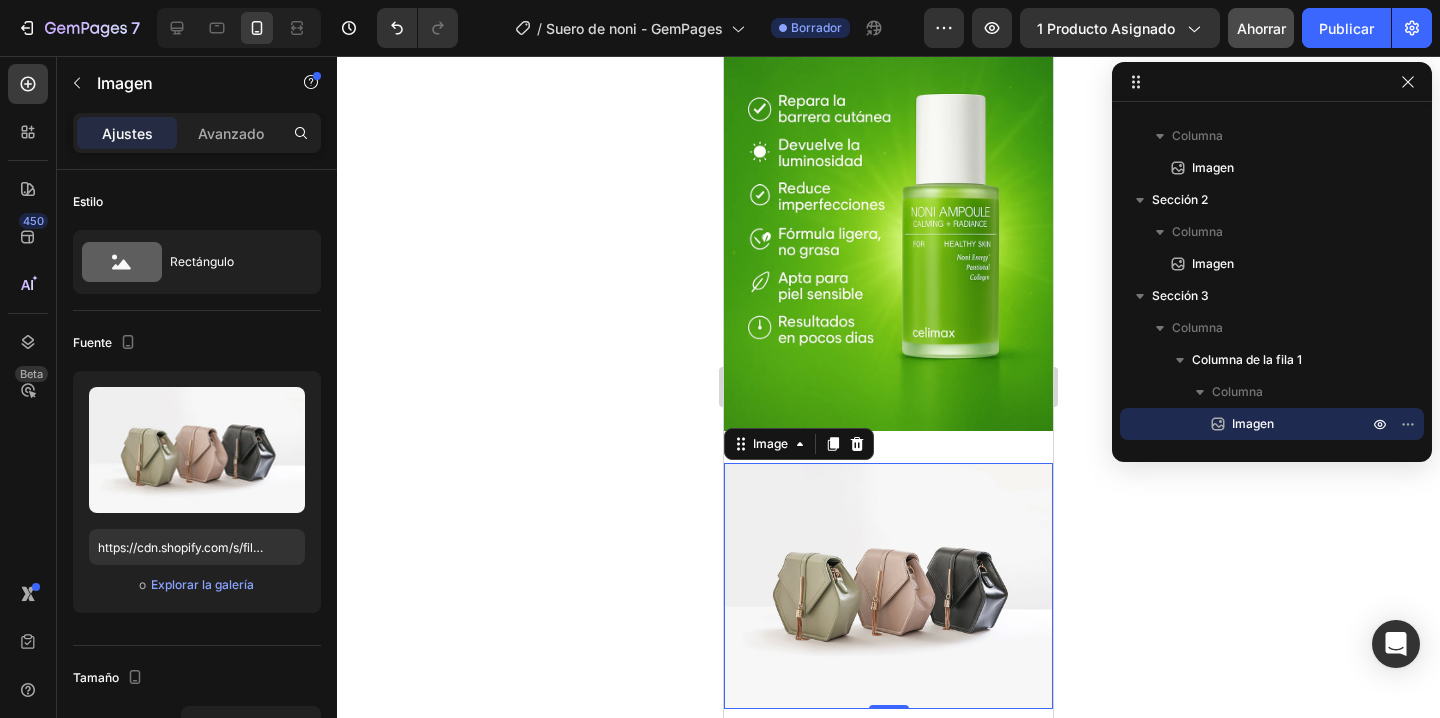 click on "Ajustes Avanzado" at bounding box center (197, 133) 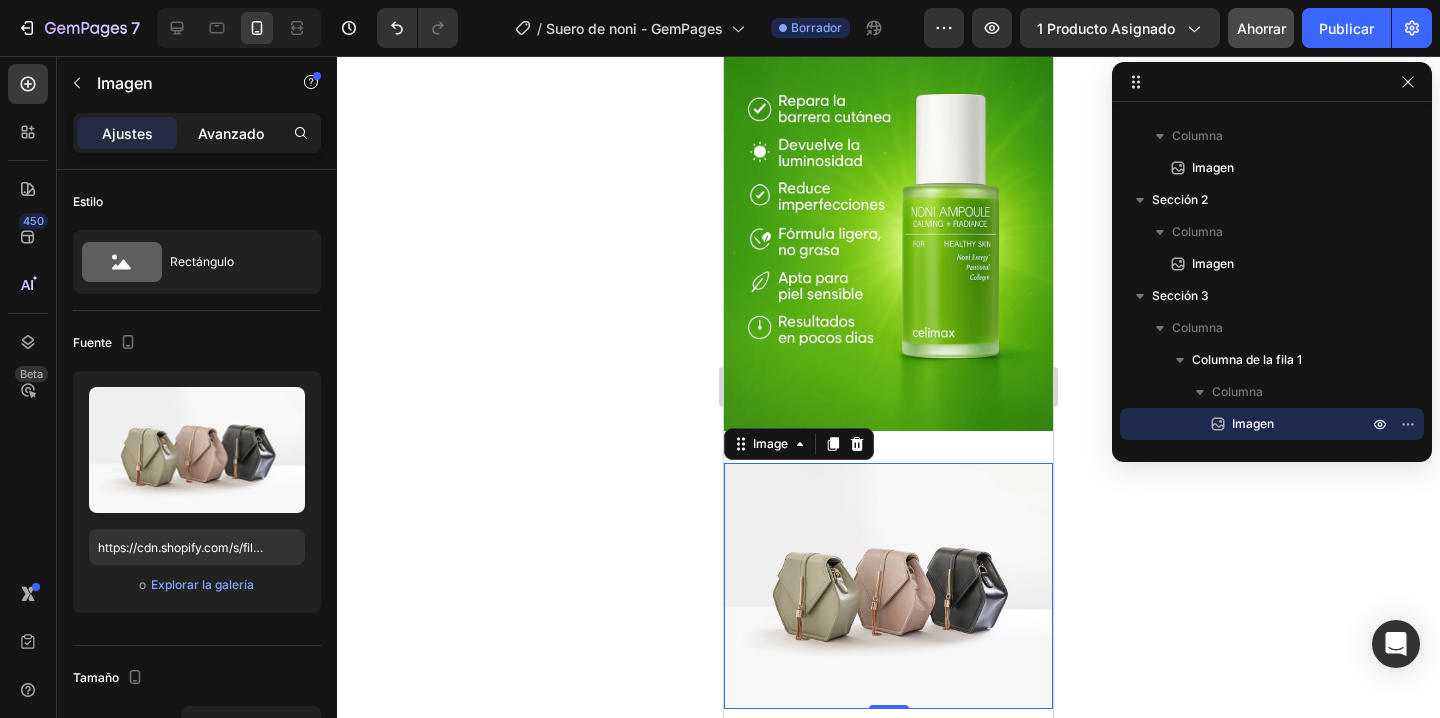 click on "Avanzado" 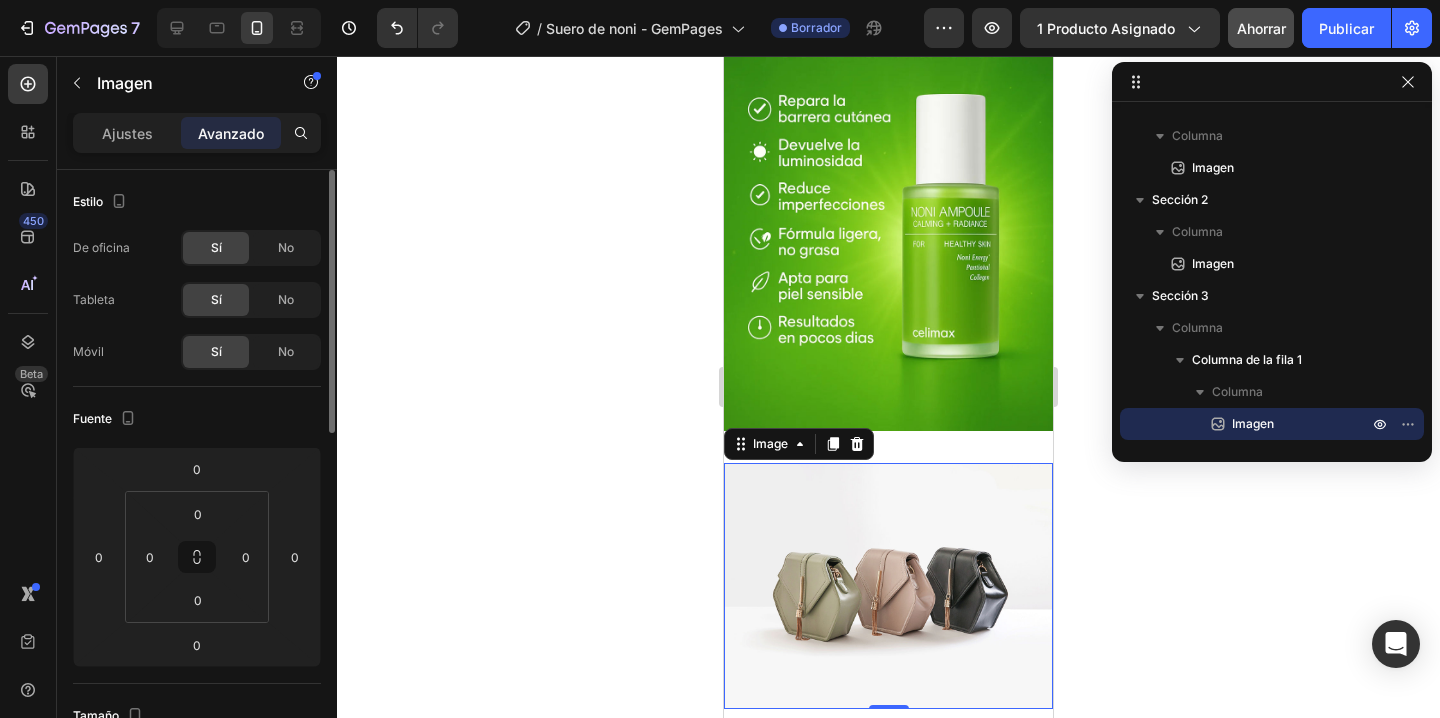 scroll, scrollTop: 646, scrollLeft: 0, axis: vertical 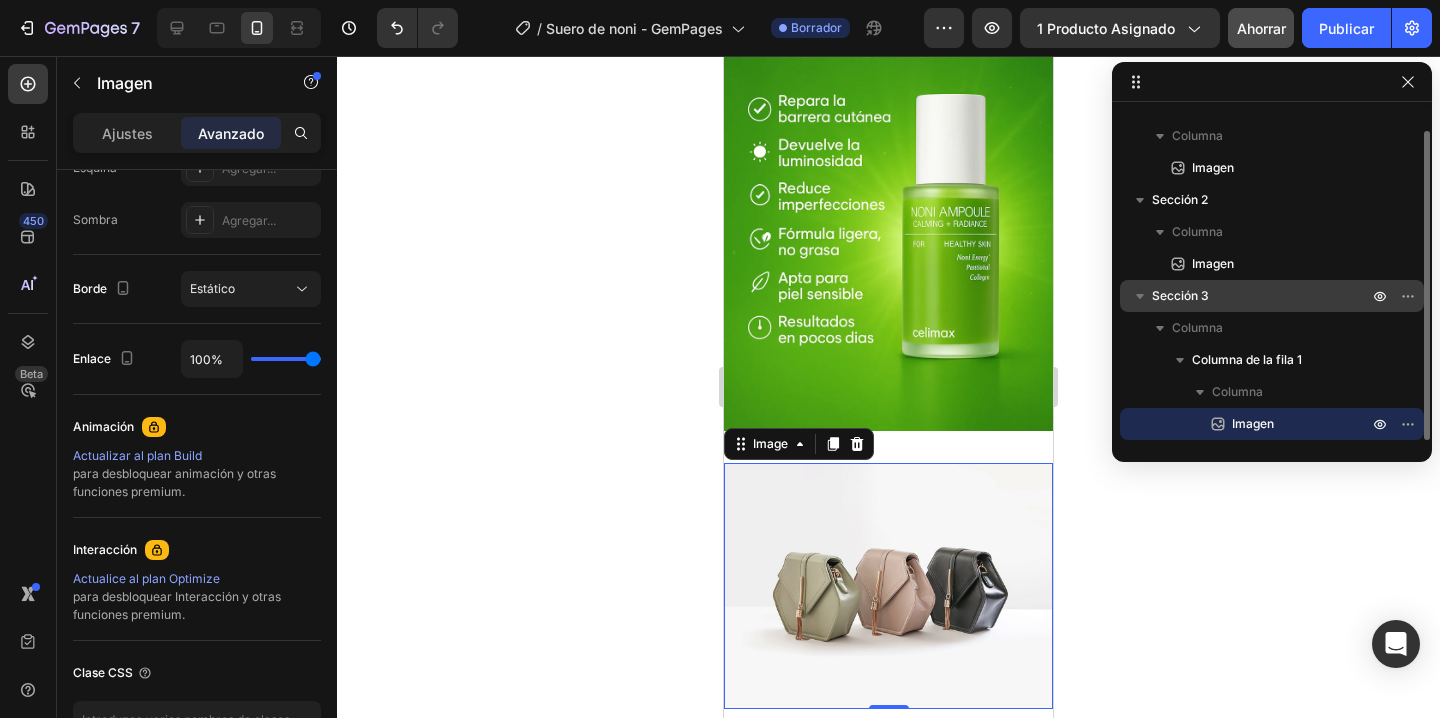 click on "Sección 3" at bounding box center [1262, 296] 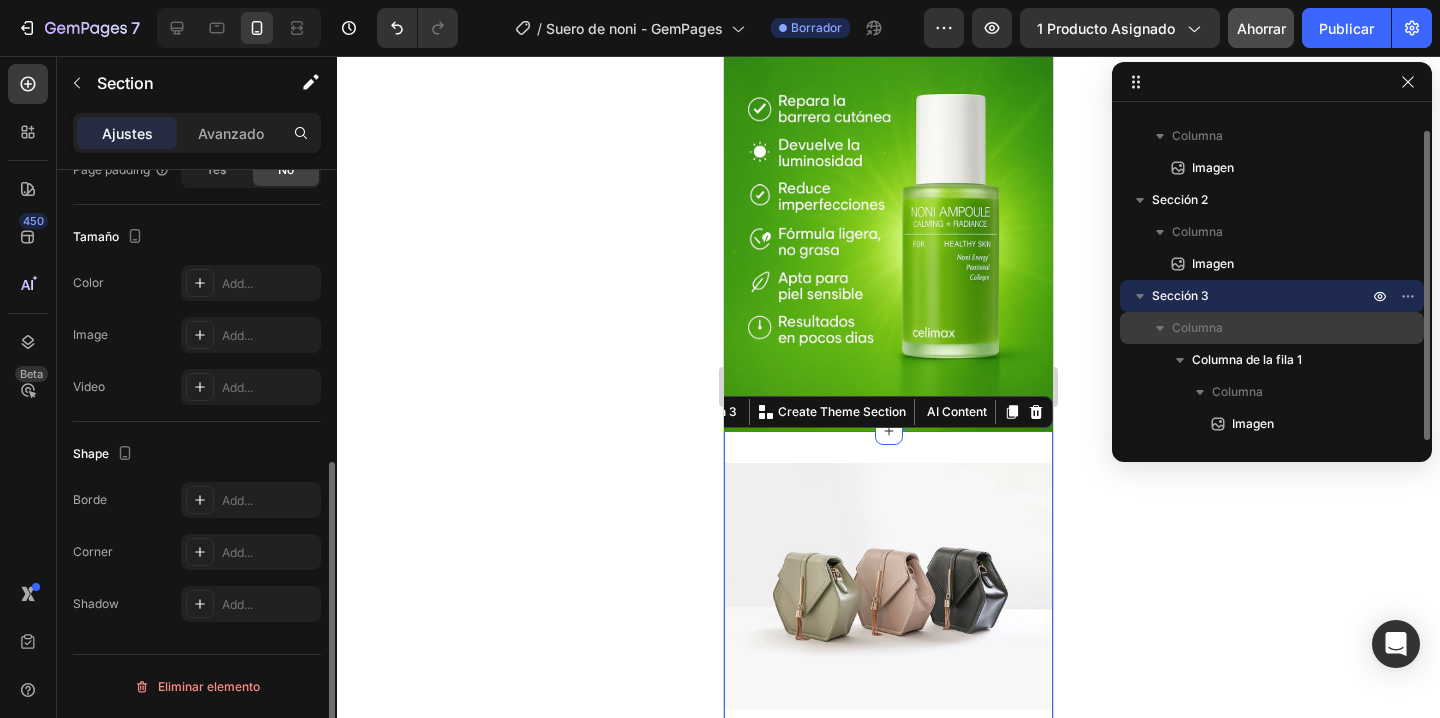 scroll, scrollTop: 0, scrollLeft: 0, axis: both 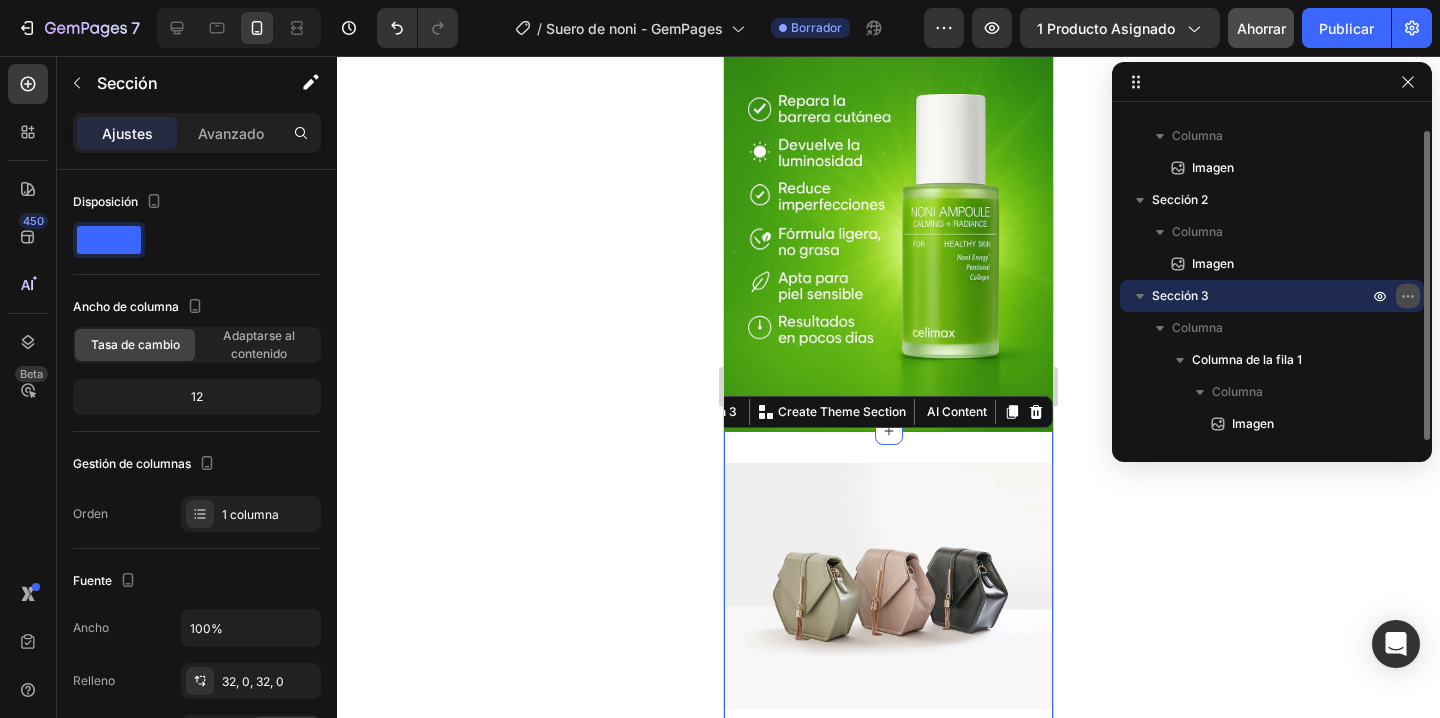click 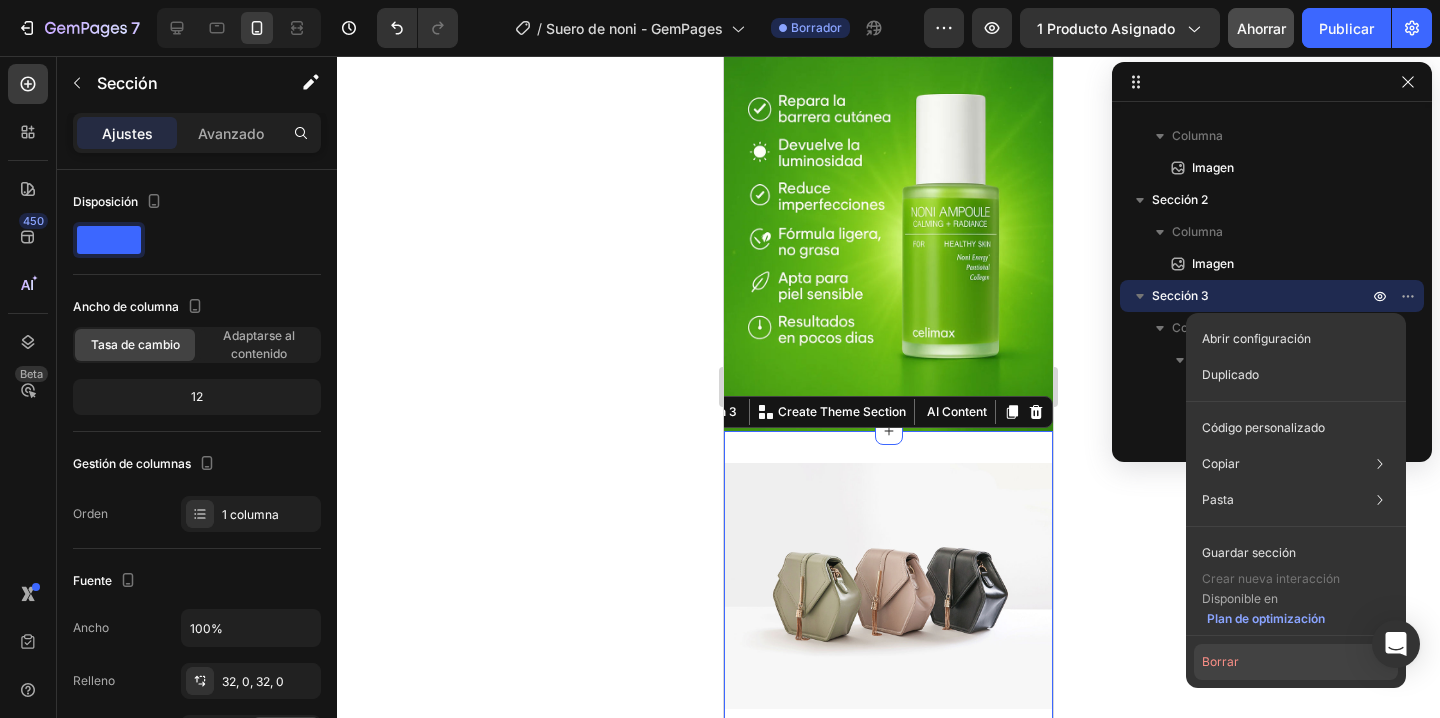 click on "Borrar" 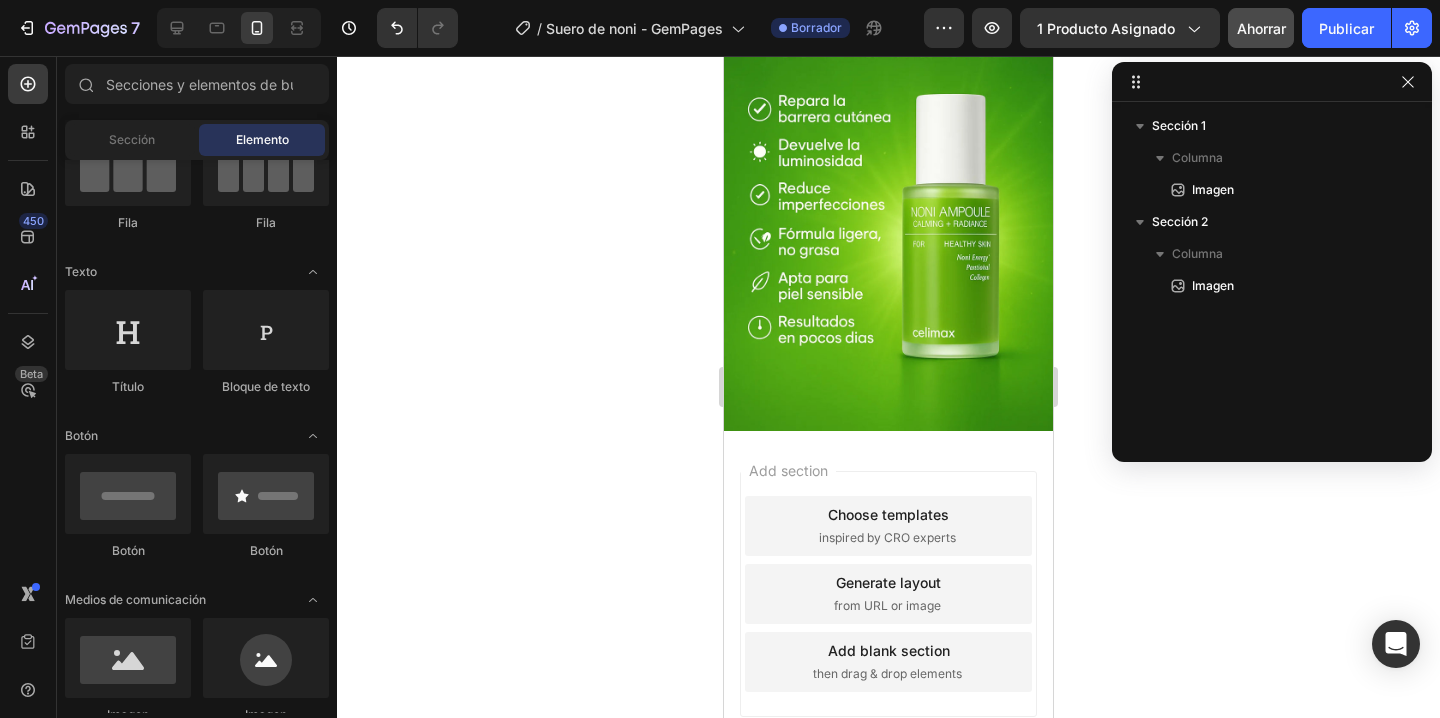 scroll, scrollTop: 0, scrollLeft: 0, axis: both 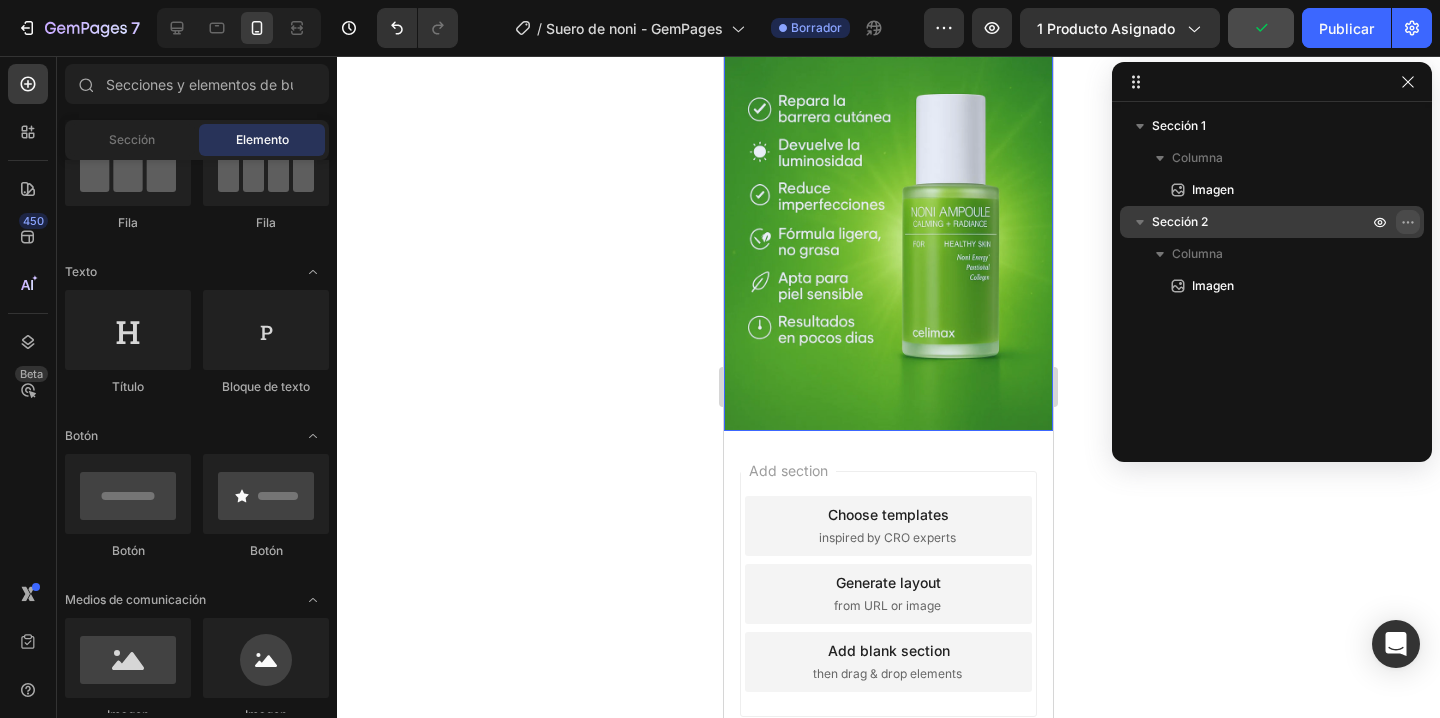 click 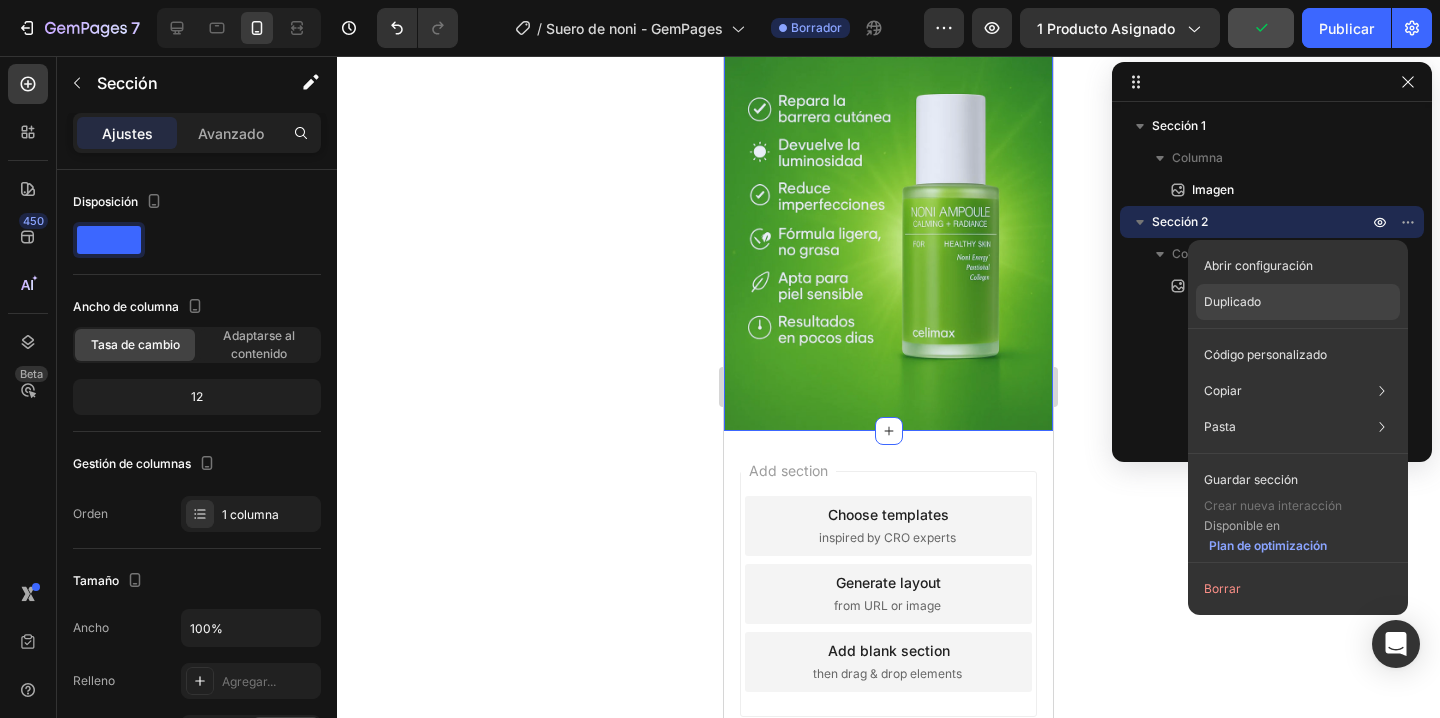 click on "Duplicado" 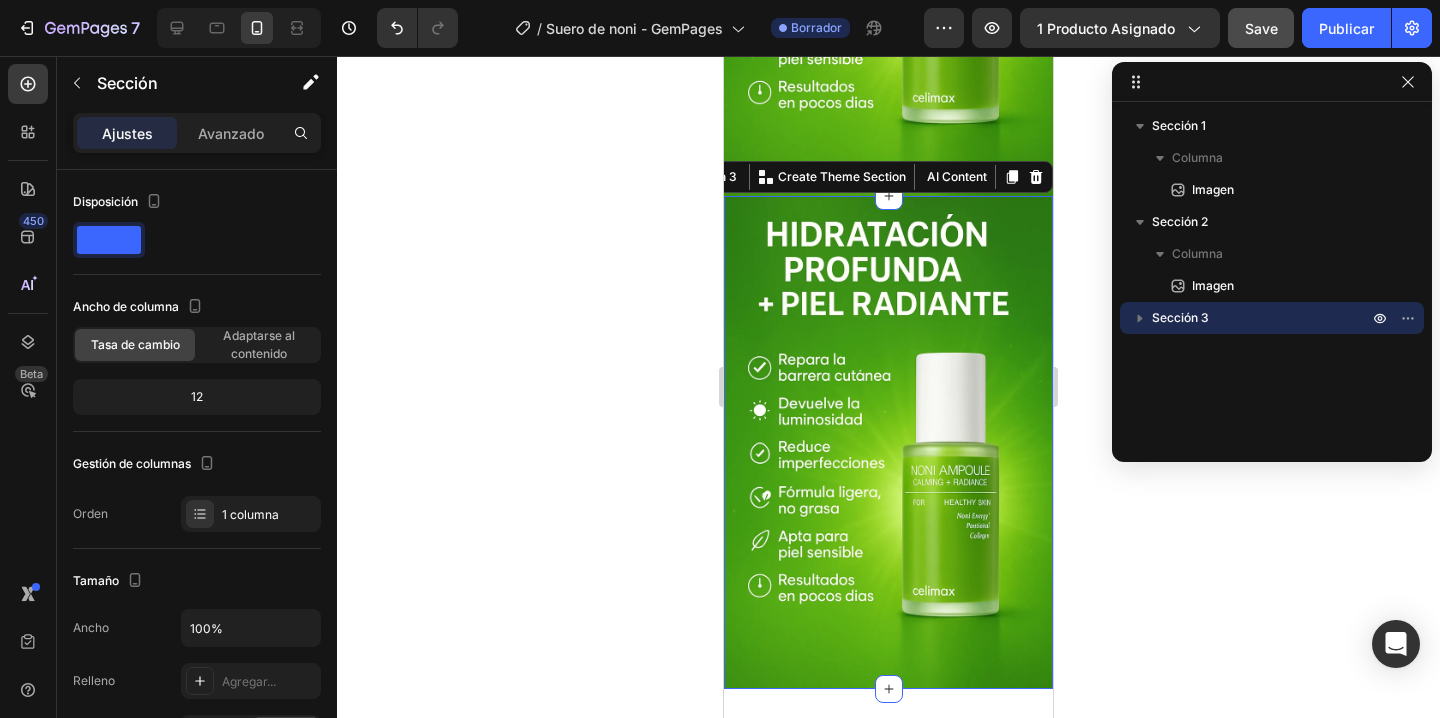 scroll, scrollTop: 913, scrollLeft: 0, axis: vertical 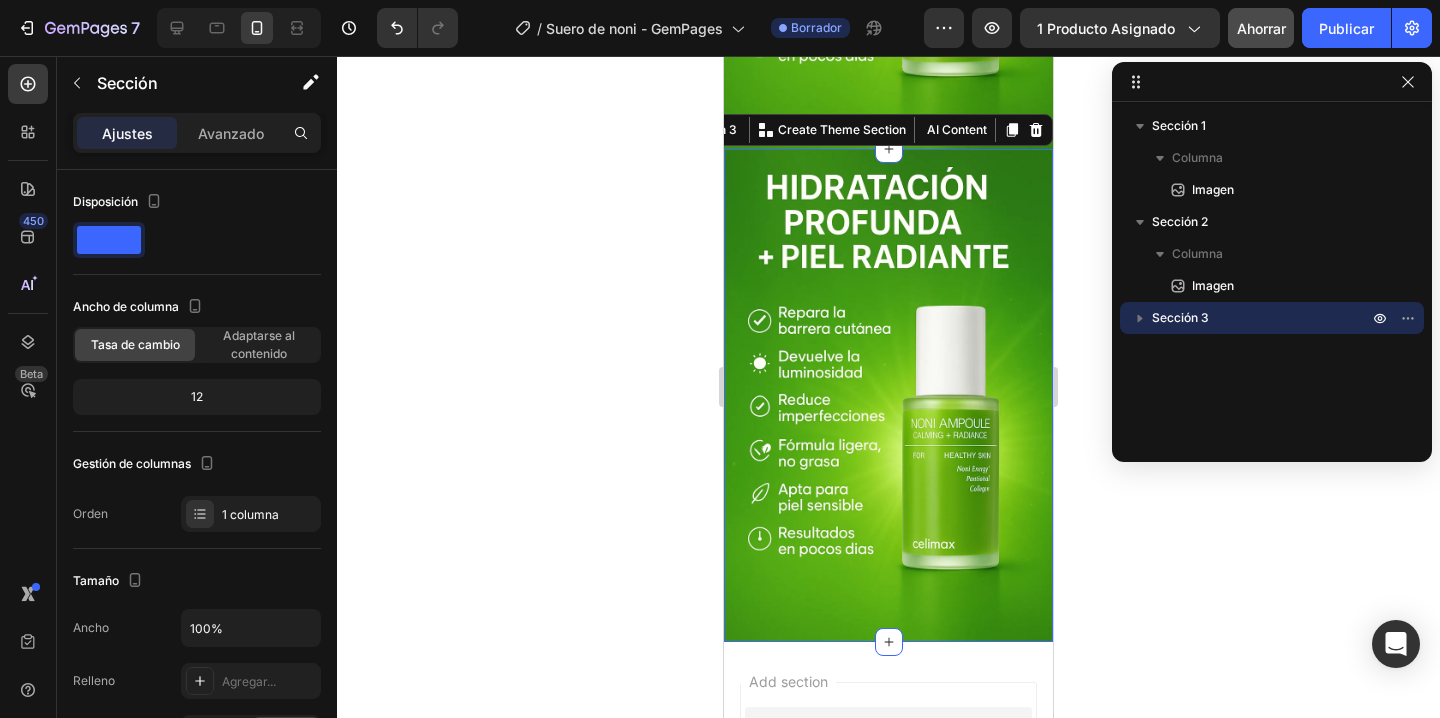 click on "Sección 3" at bounding box center [1262, 318] 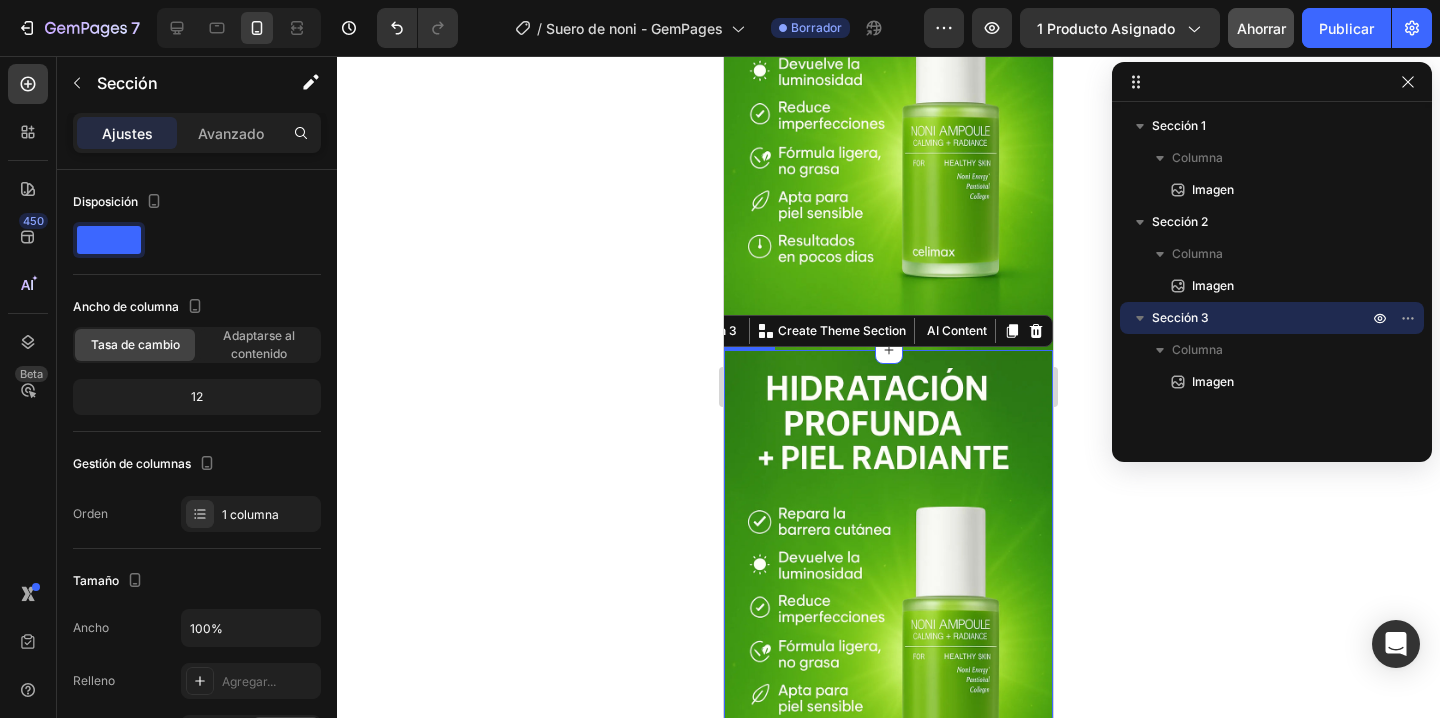 scroll, scrollTop: 905, scrollLeft: 0, axis: vertical 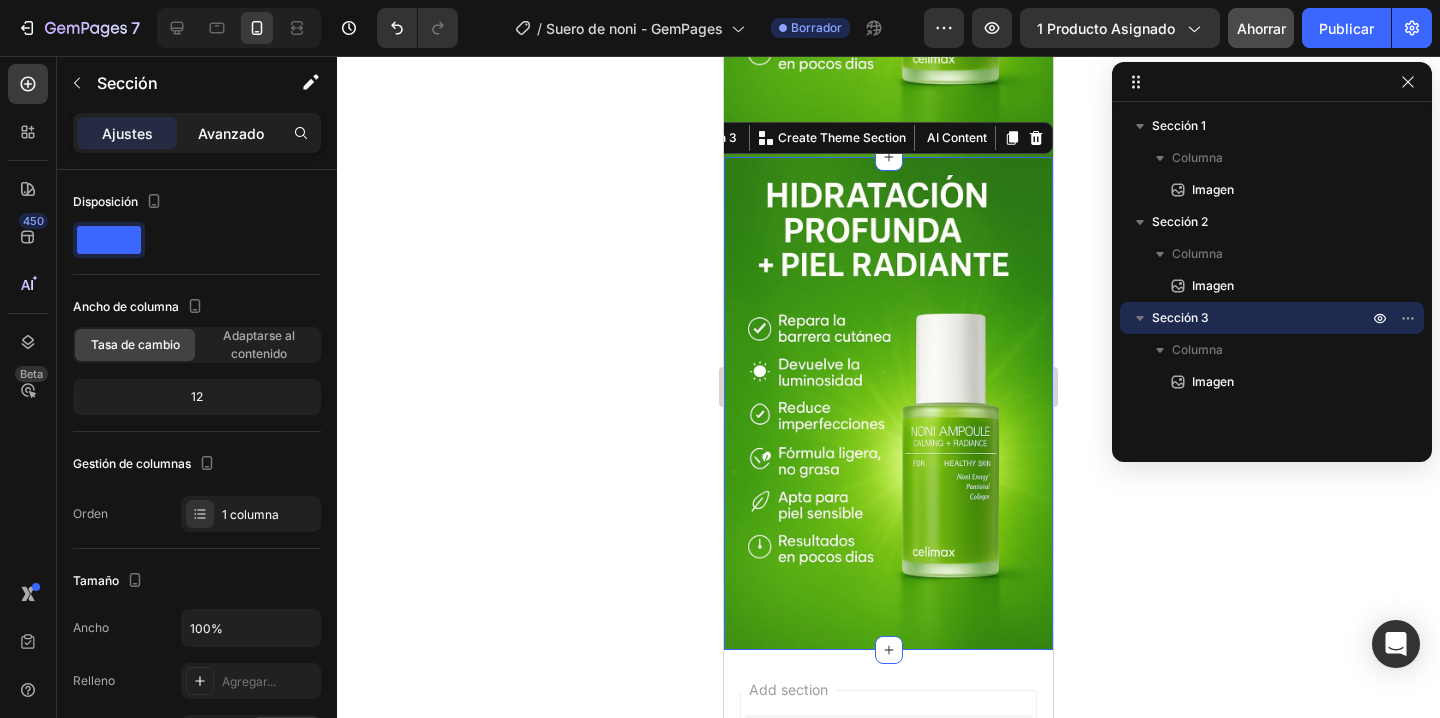 click on "Avanzado" 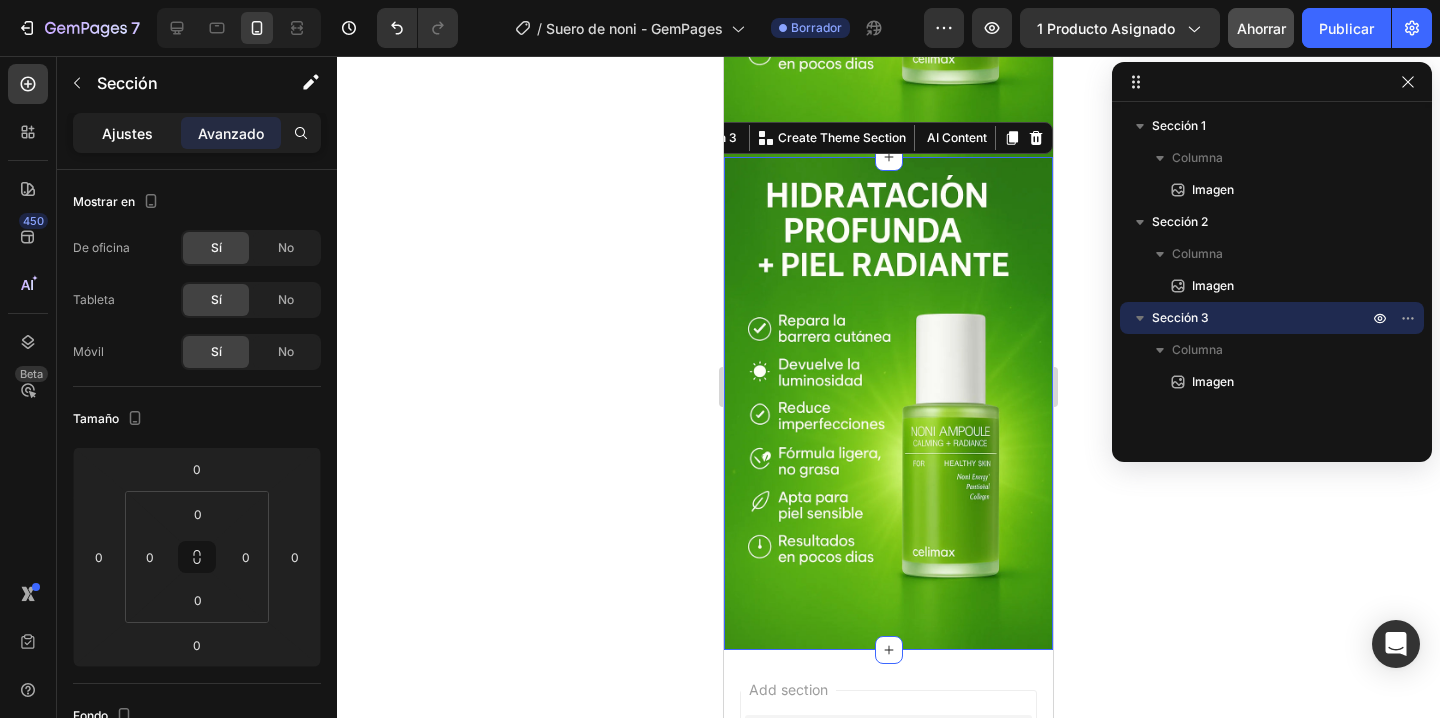 click on "Ajustes" 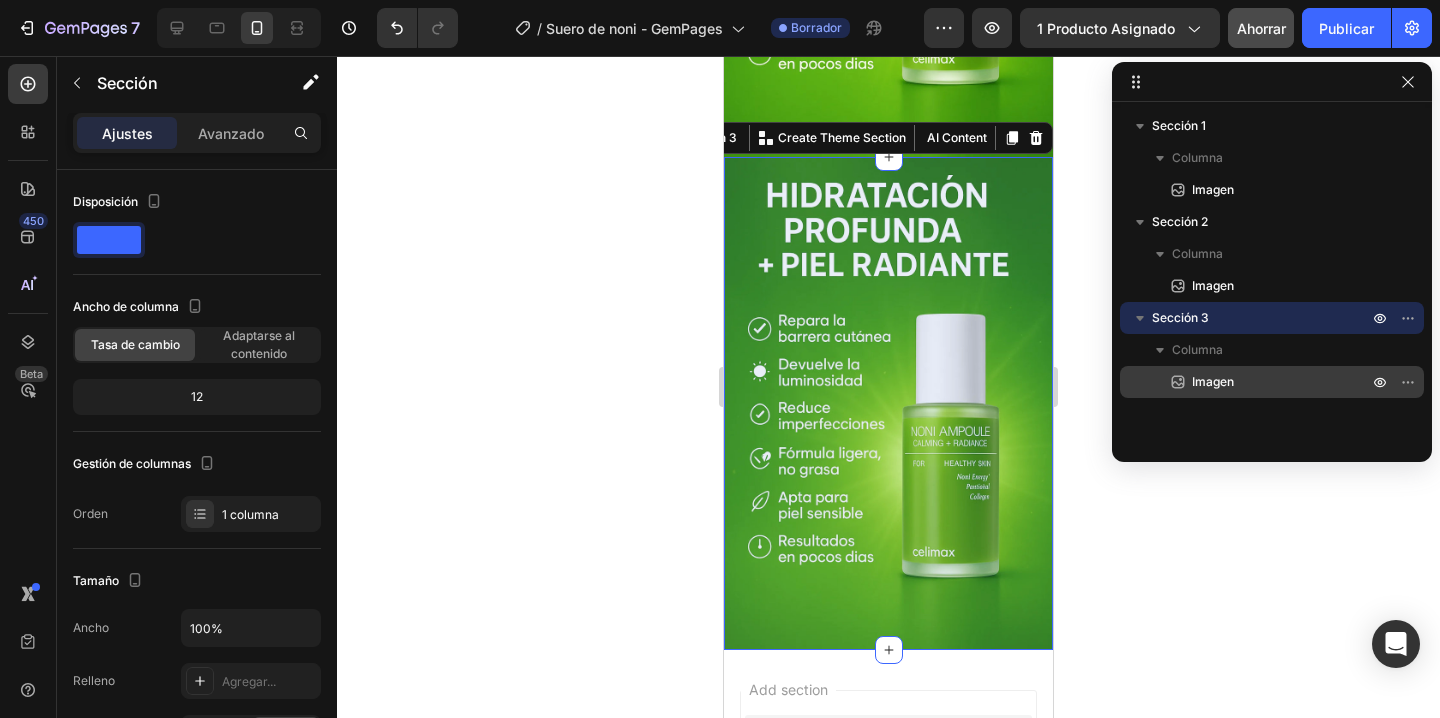 click on "Imagen" at bounding box center [1258, 382] 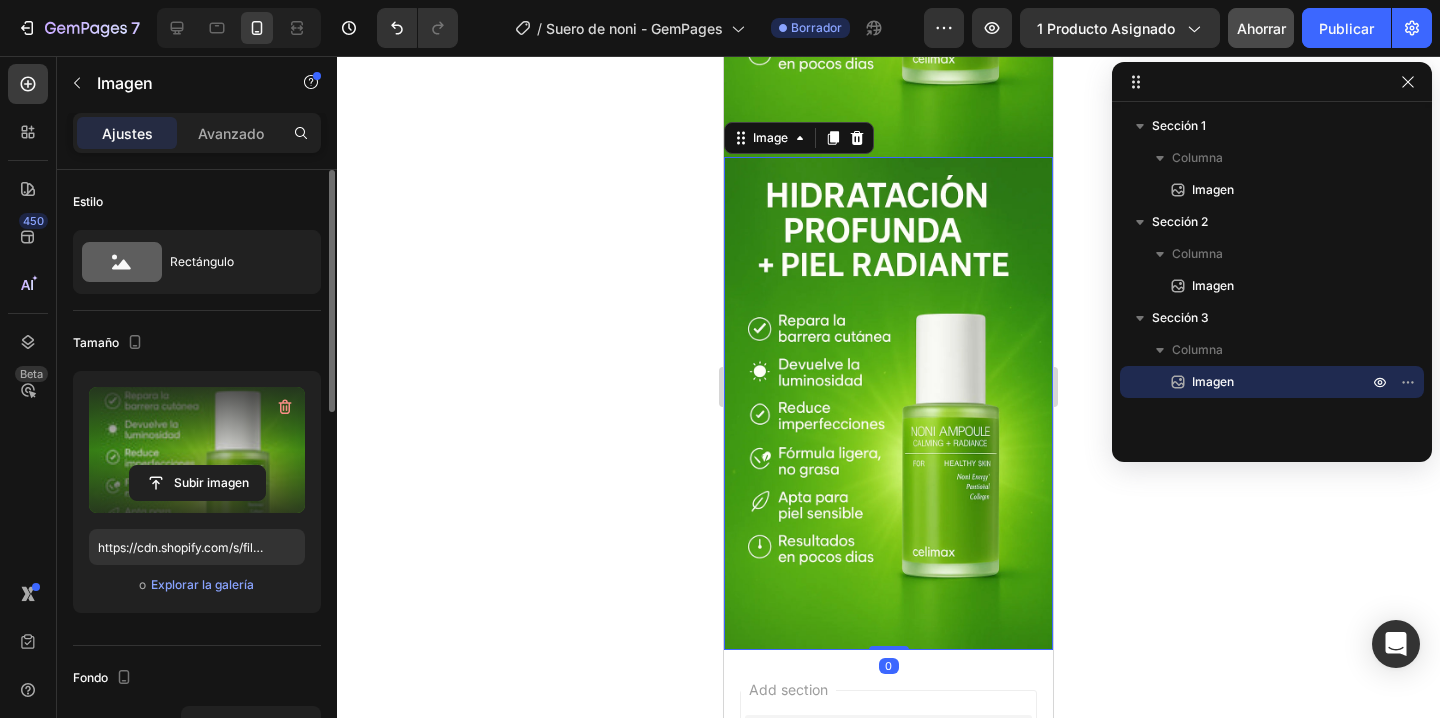 scroll, scrollTop: 29, scrollLeft: 0, axis: vertical 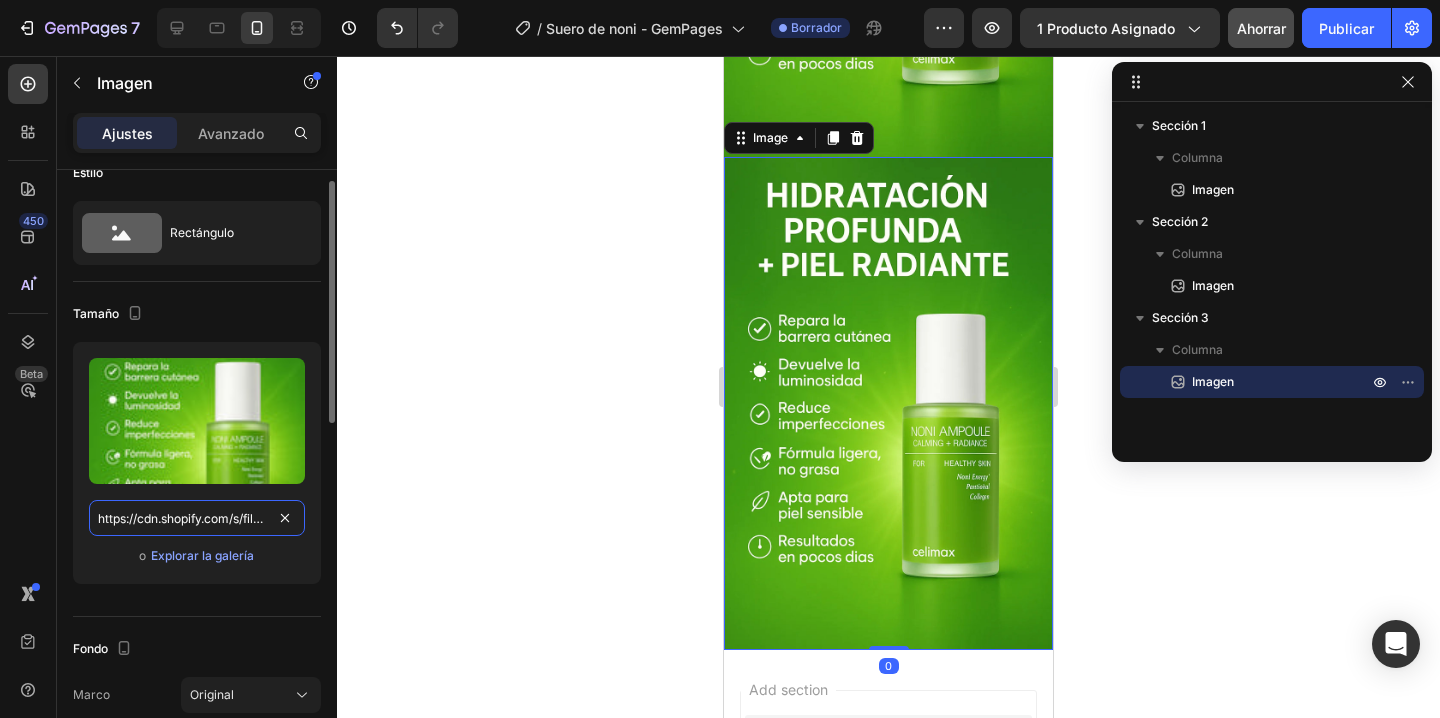 click on "https://cdn.shopify.com/s/files/1/0876/7016/1686/files/2.webp?v=1754252495" at bounding box center (197, 518) 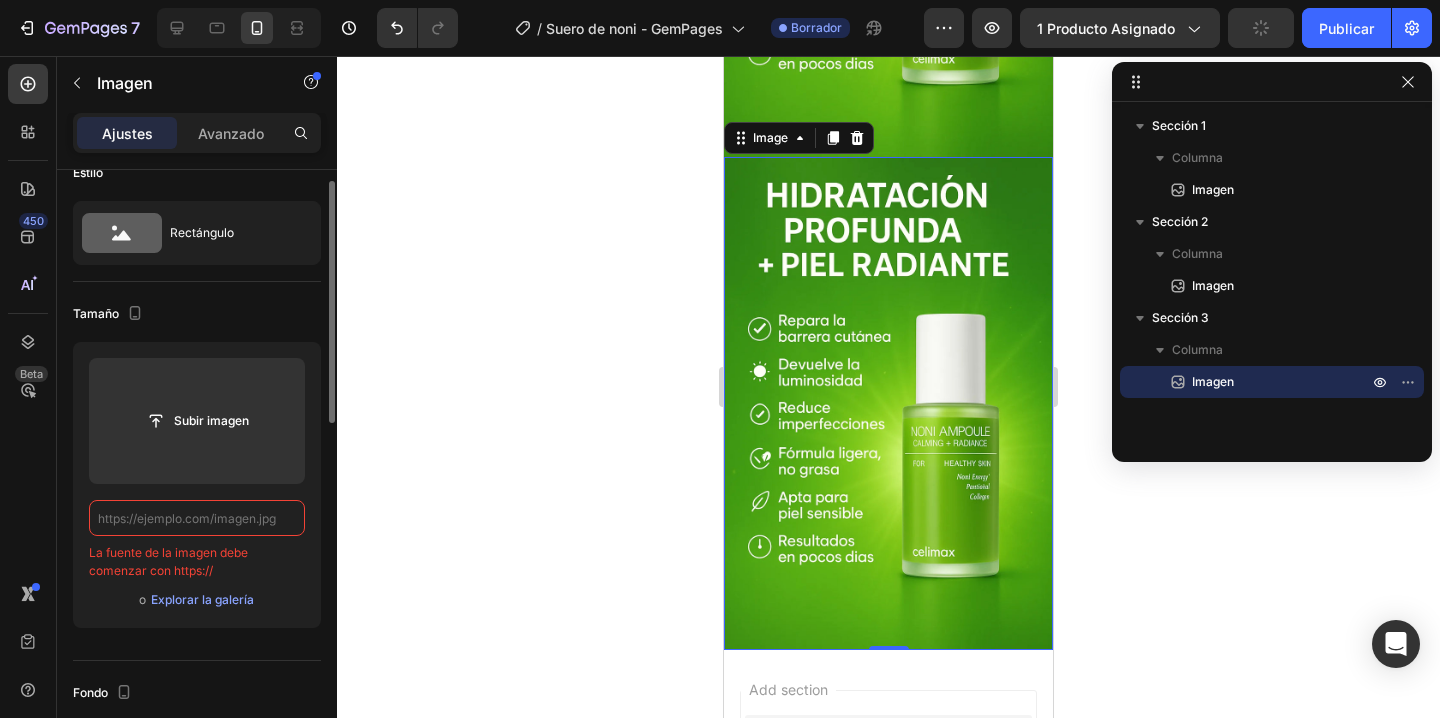 type on "https://cdn.shopify.com/s/files/1/0876/7016/1686/files/2.webp?v=1754252495" 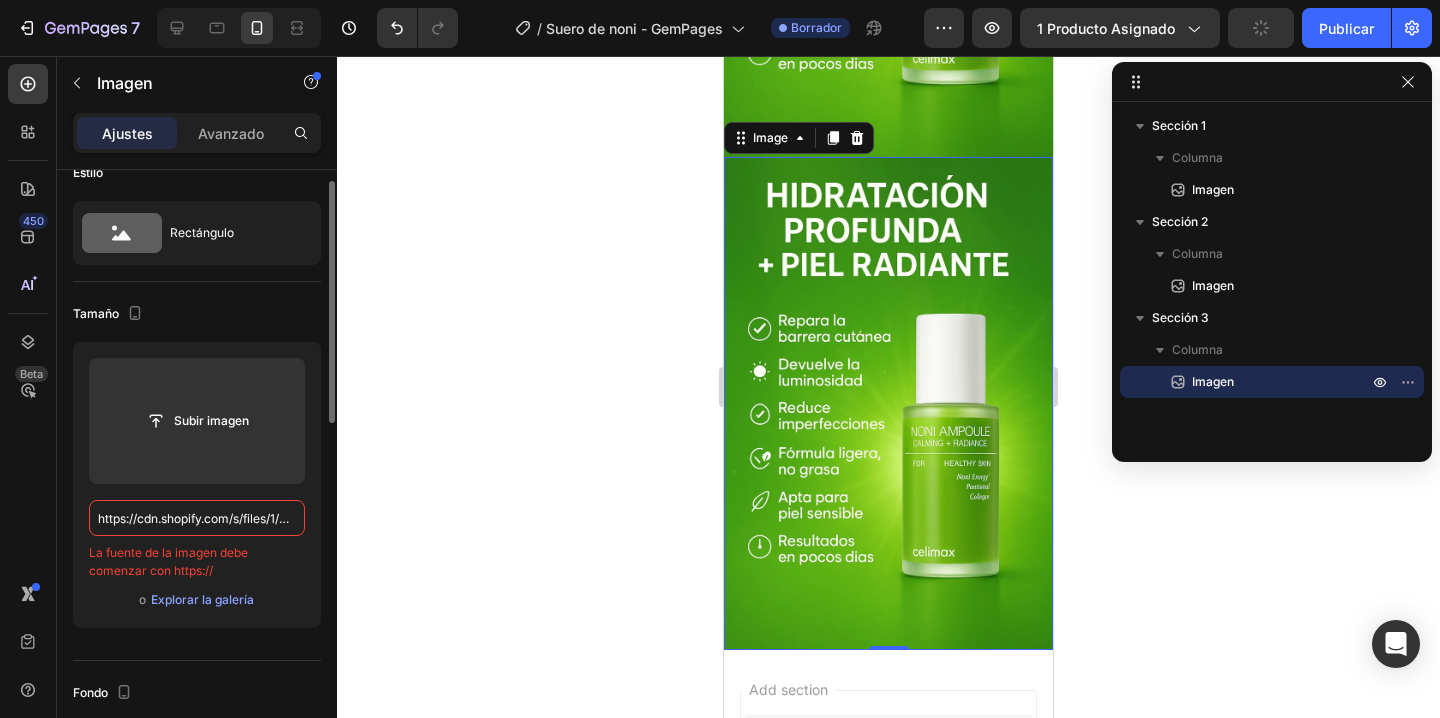 click on "Tamaño" at bounding box center (197, 314) 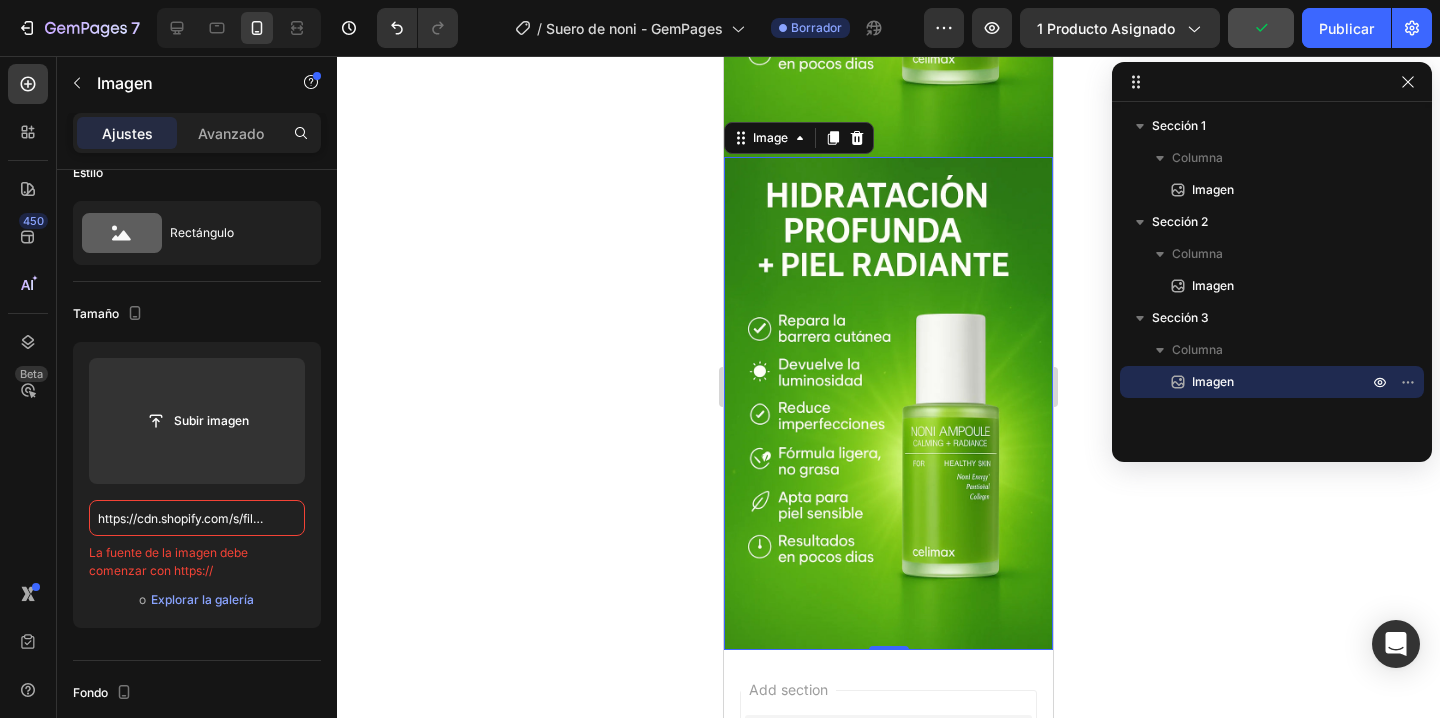 scroll, scrollTop: 743, scrollLeft: 0, axis: vertical 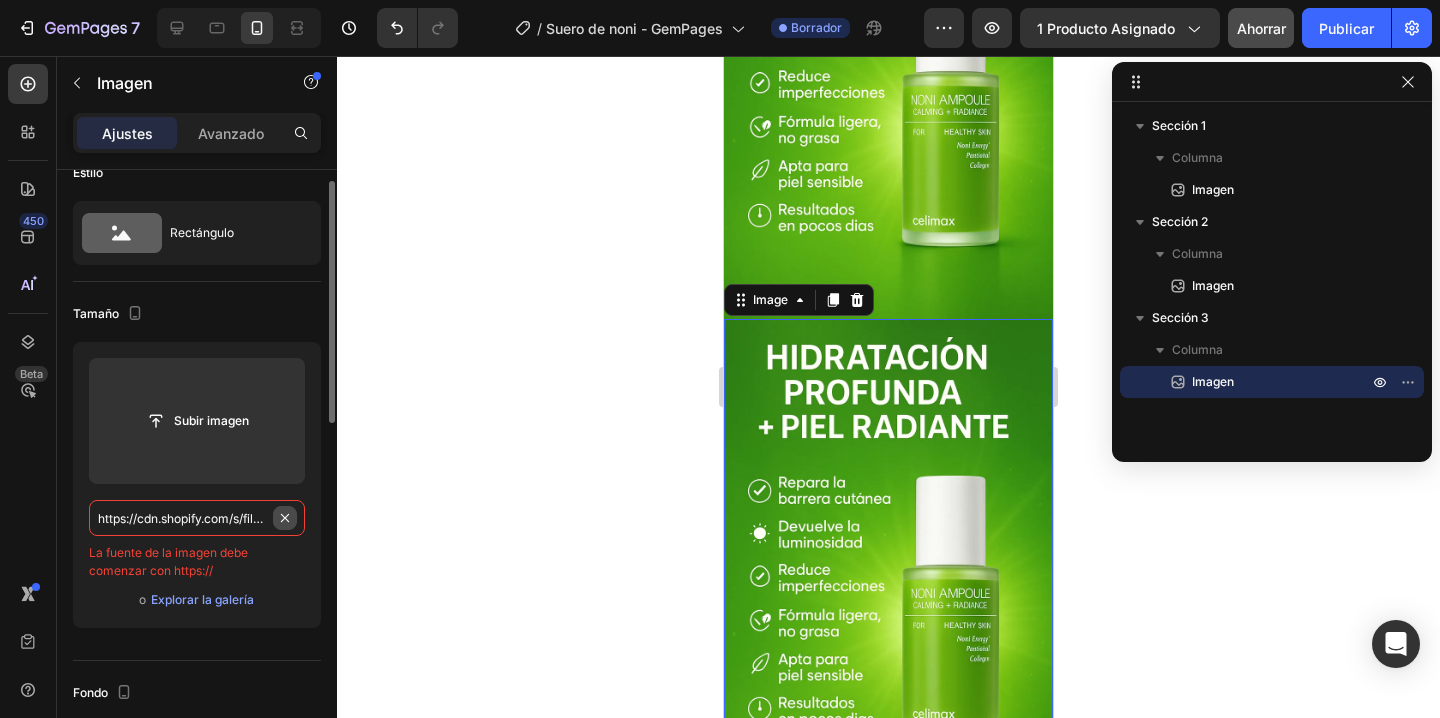 drag, startPoint x: 275, startPoint y: 528, endPoint x: 288, endPoint y: 511, distance: 21.400934 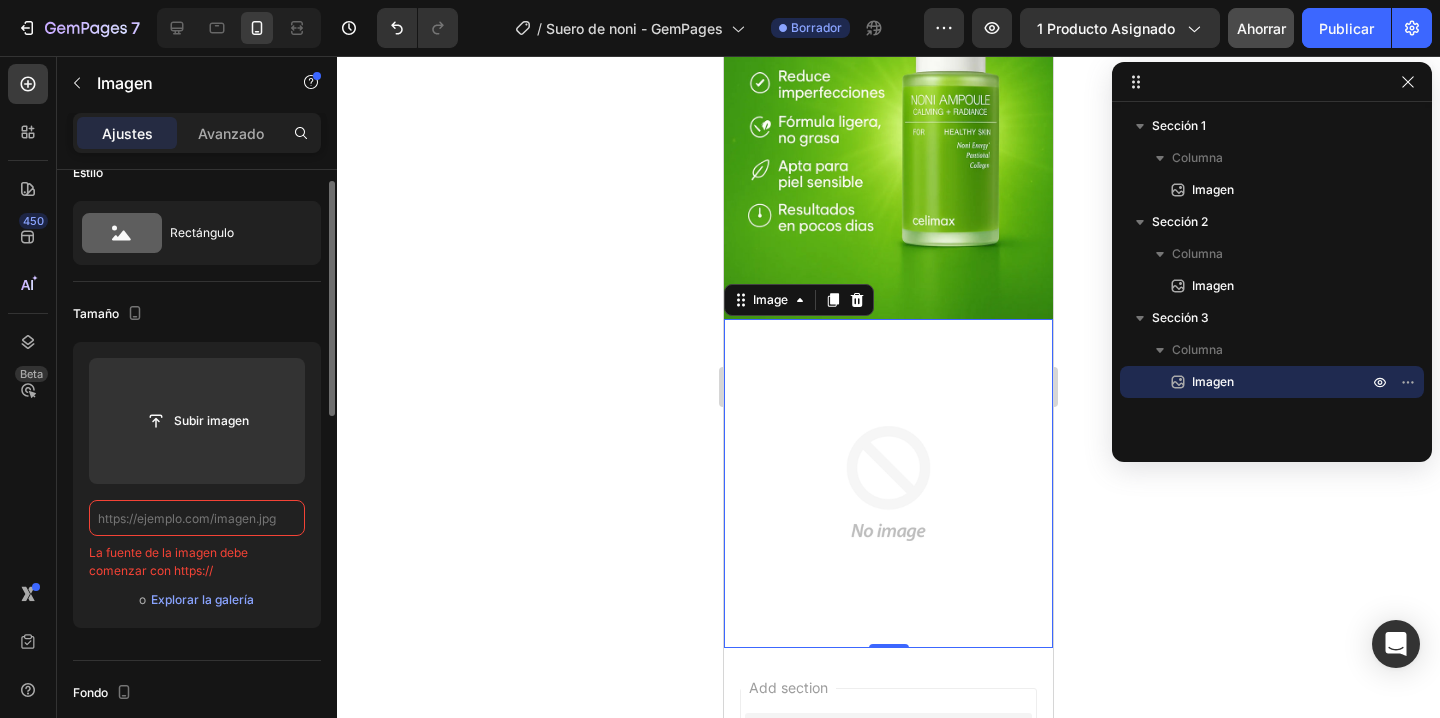 scroll, scrollTop: 0, scrollLeft: 0, axis: both 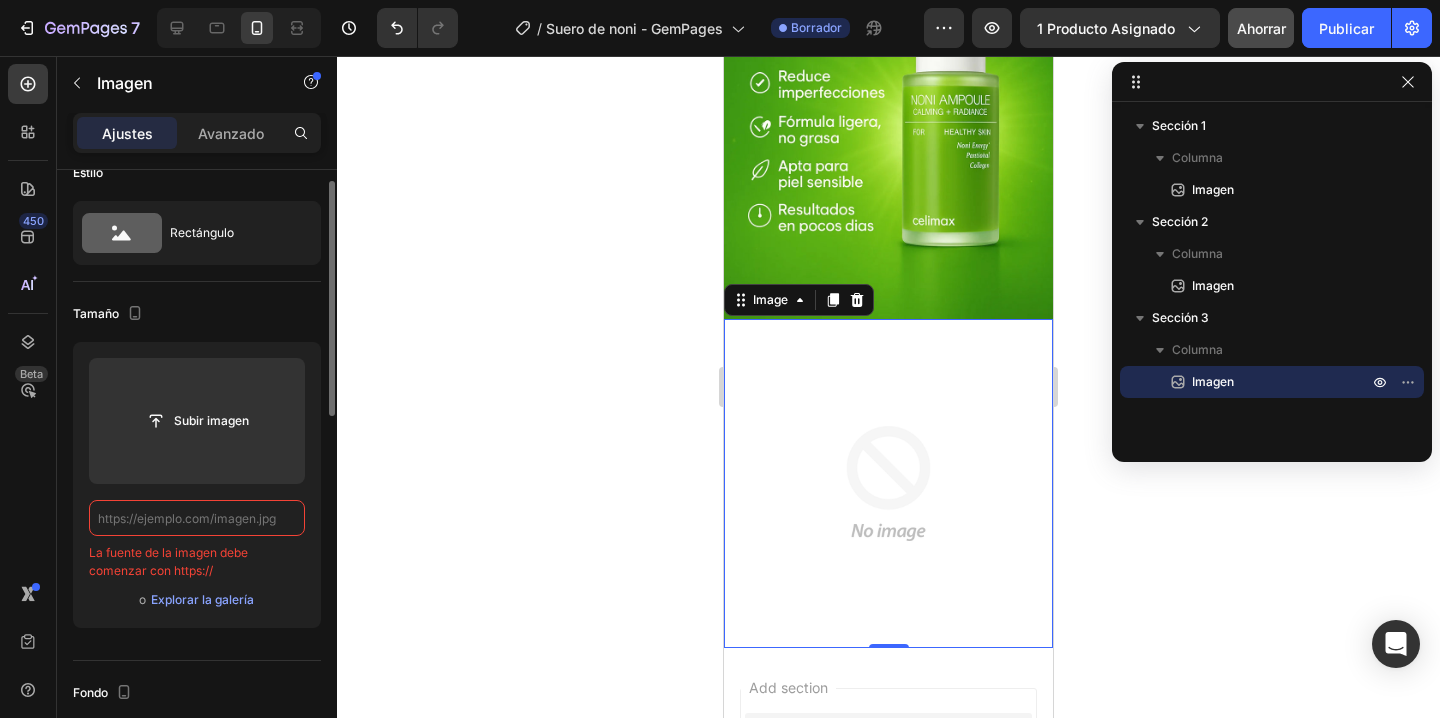 click at bounding box center (197, 518) 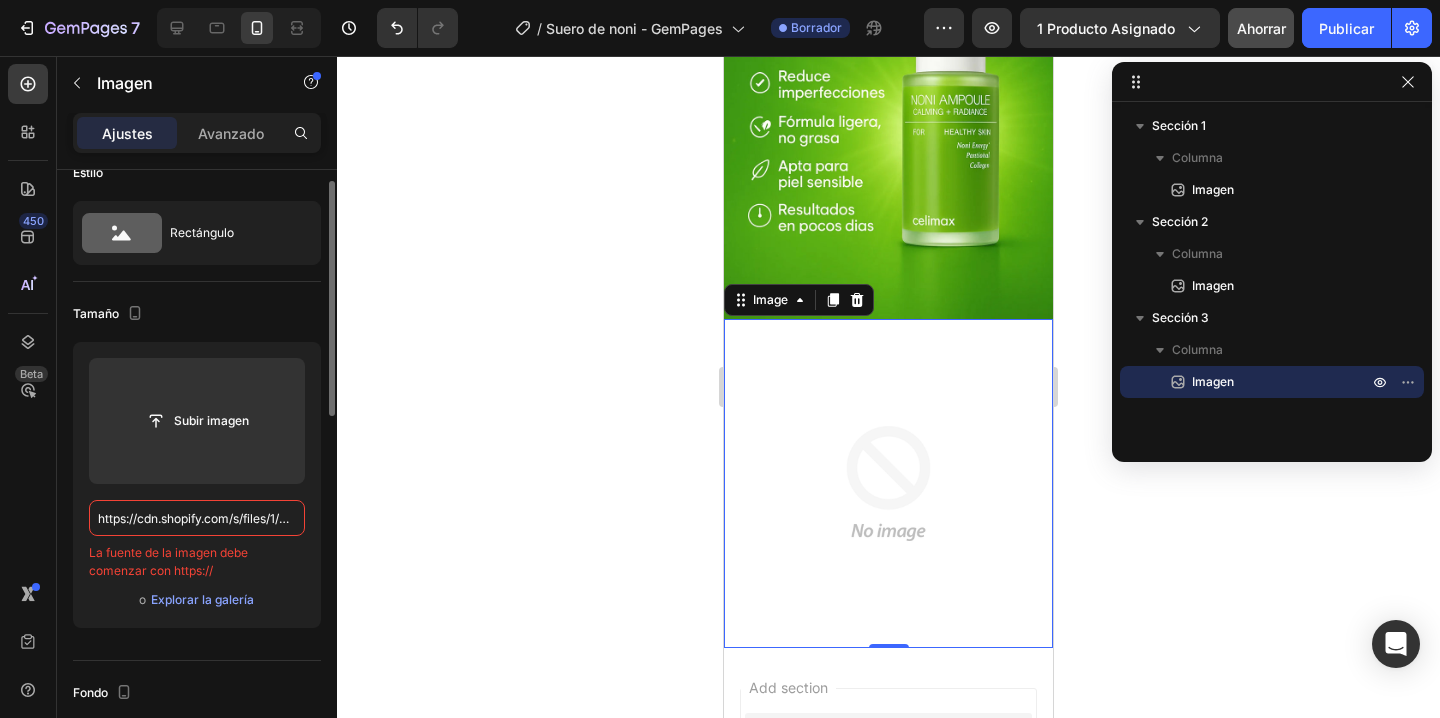 scroll, scrollTop: 0, scrollLeft: 274, axis: horizontal 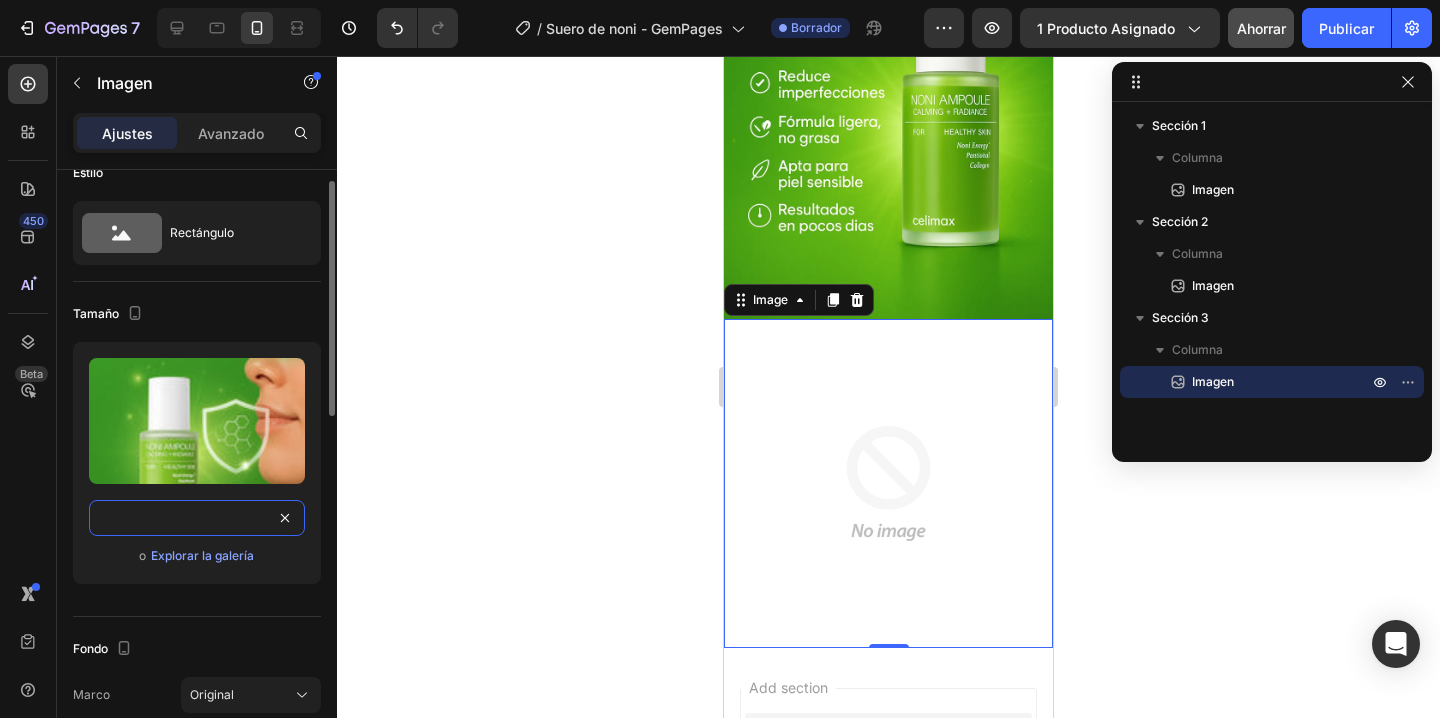 type on "https://cdn.shopify.com/s/files/1/0876/7016/1686/files/3.webp?v=1754252912" 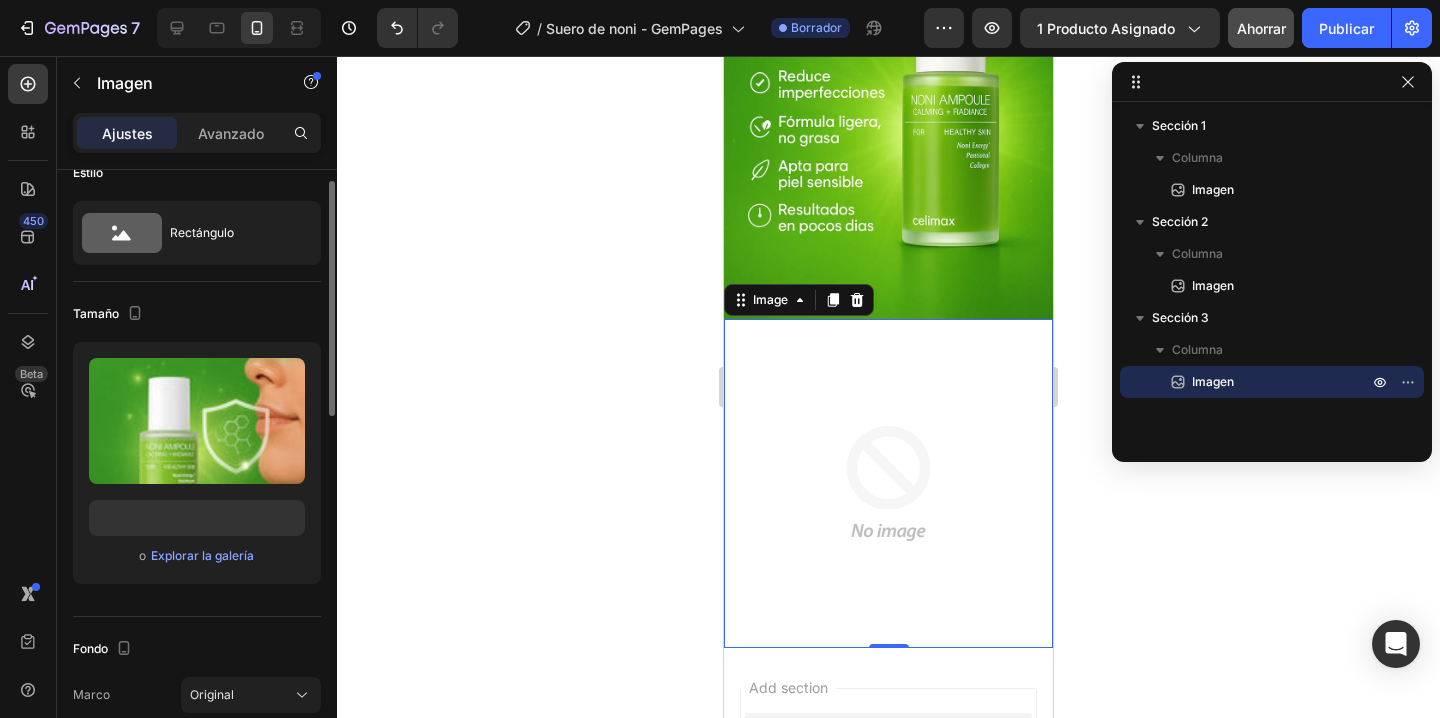 click on "Tamaño" at bounding box center (197, 314) 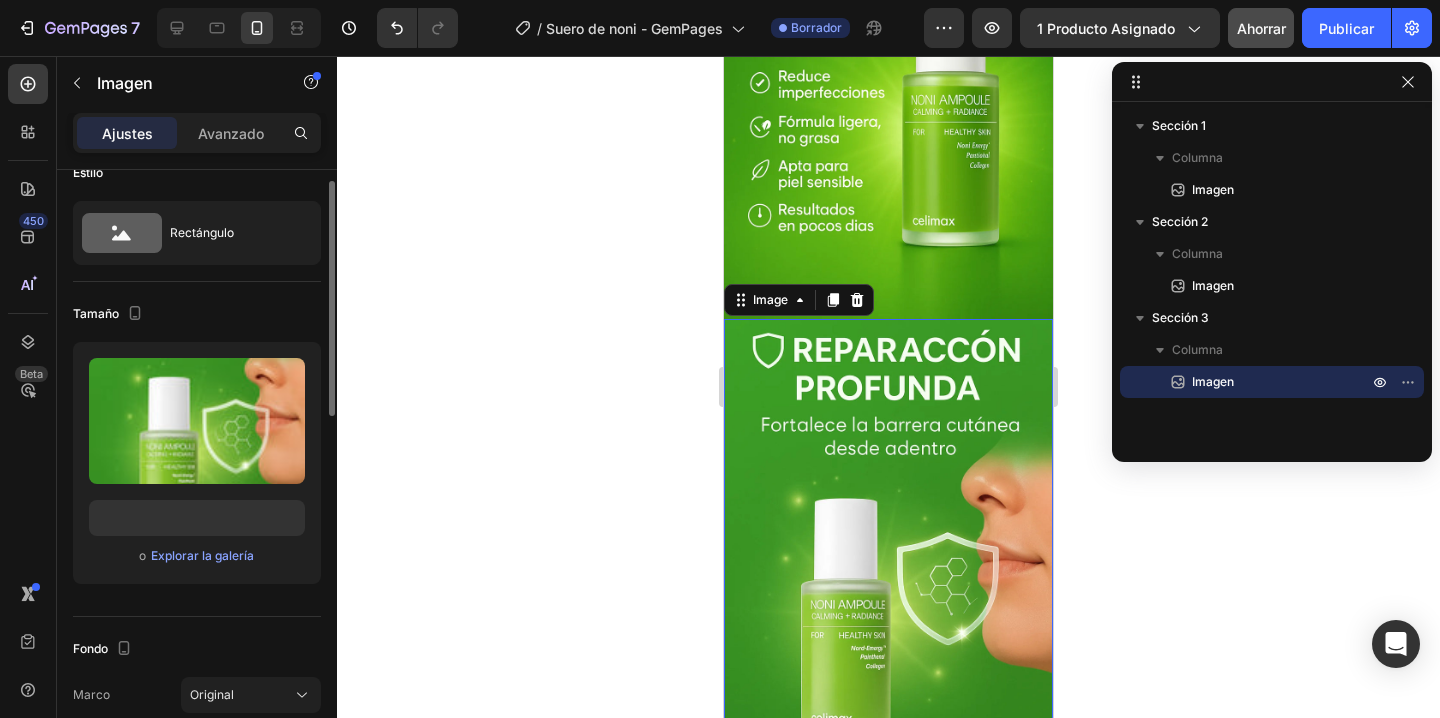 scroll, scrollTop: 0, scrollLeft: 0, axis: both 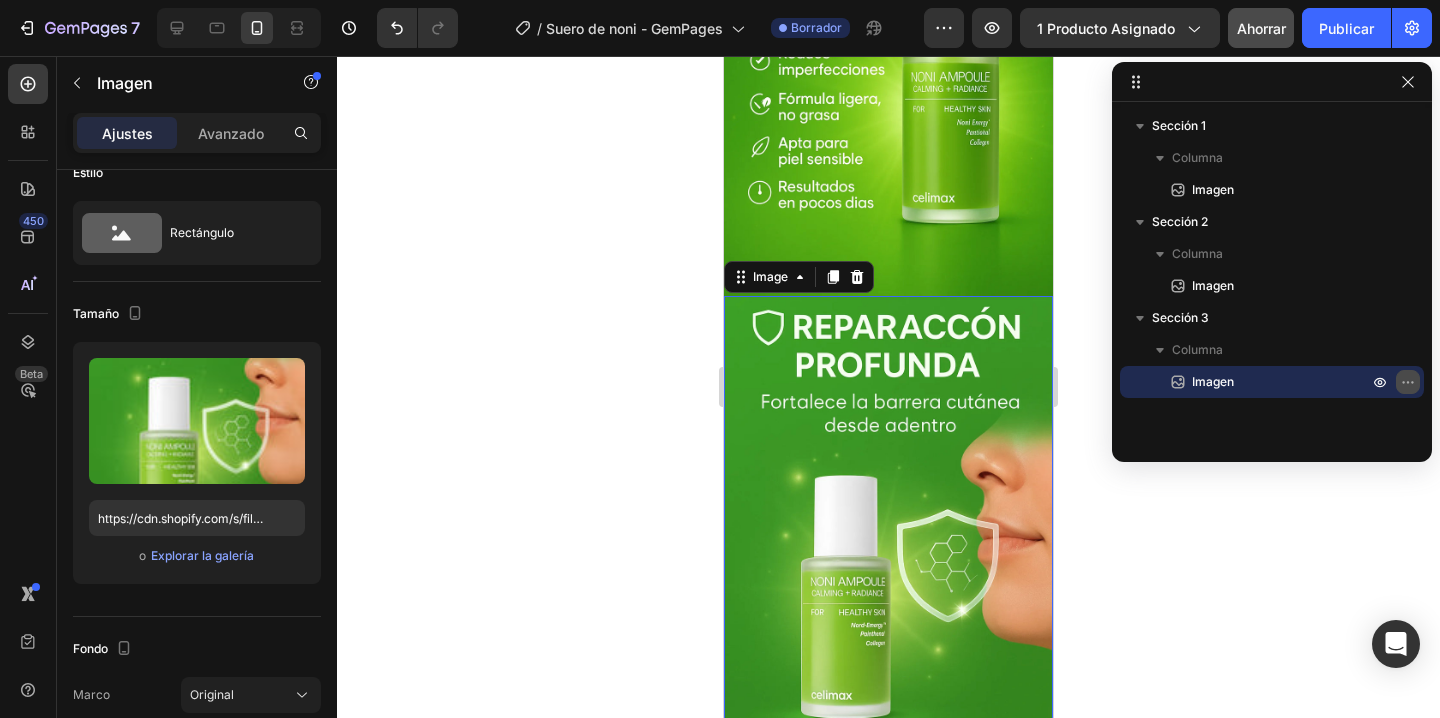 click 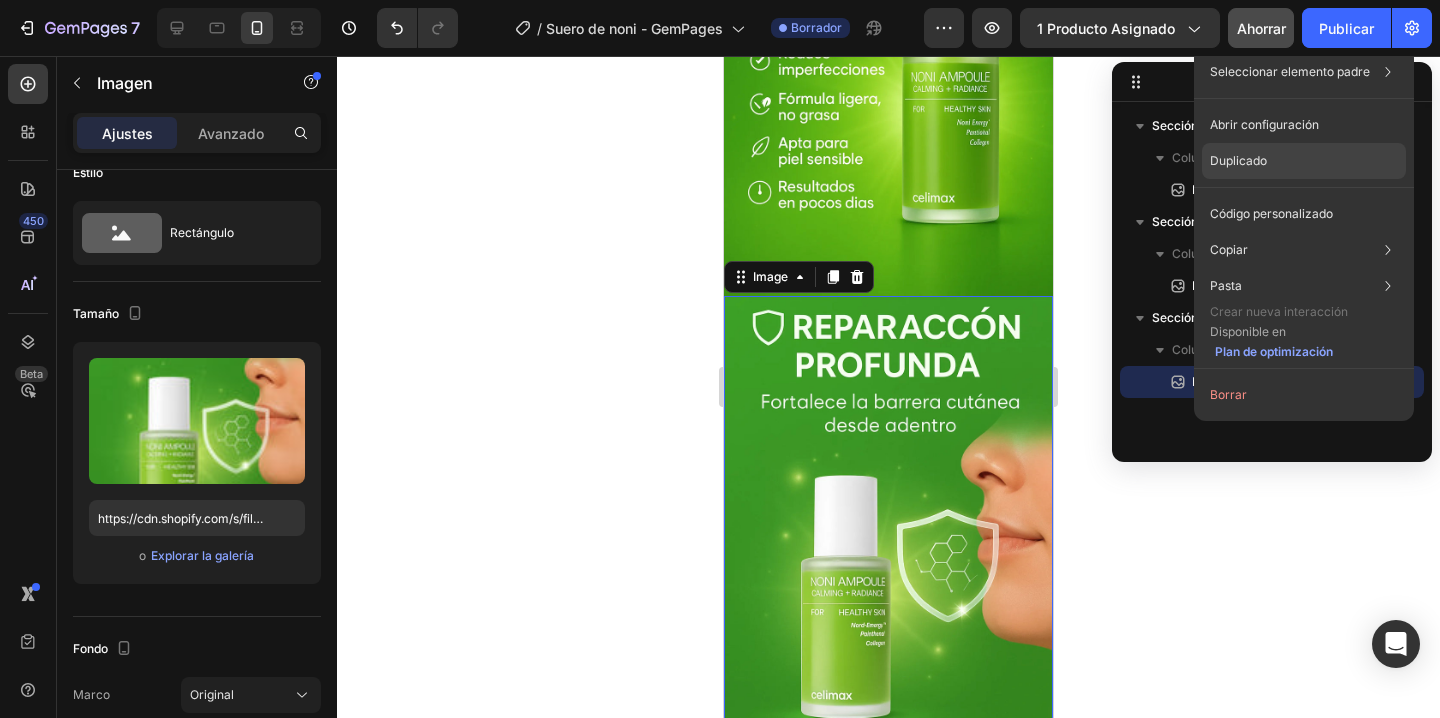 click on "Duplicado" 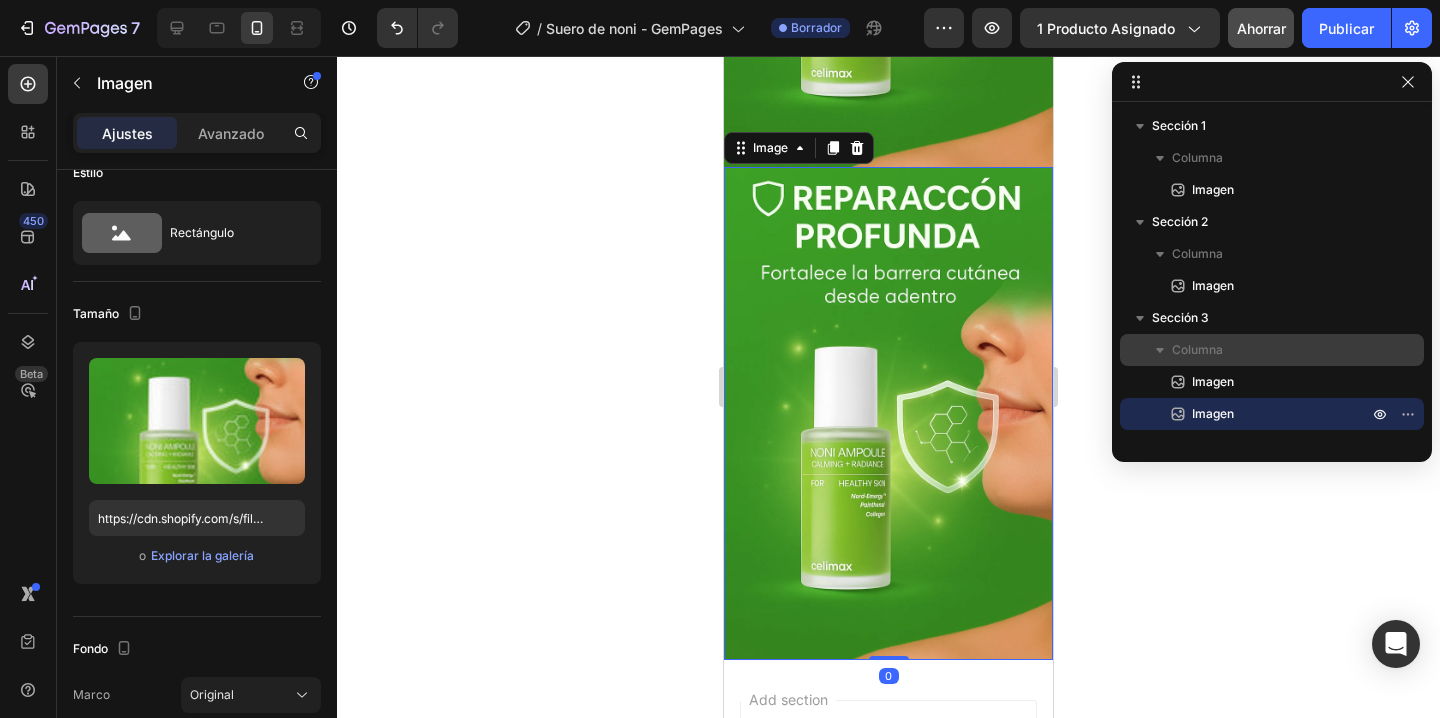 scroll, scrollTop: 1384, scrollLeft: 0, axis: vertical 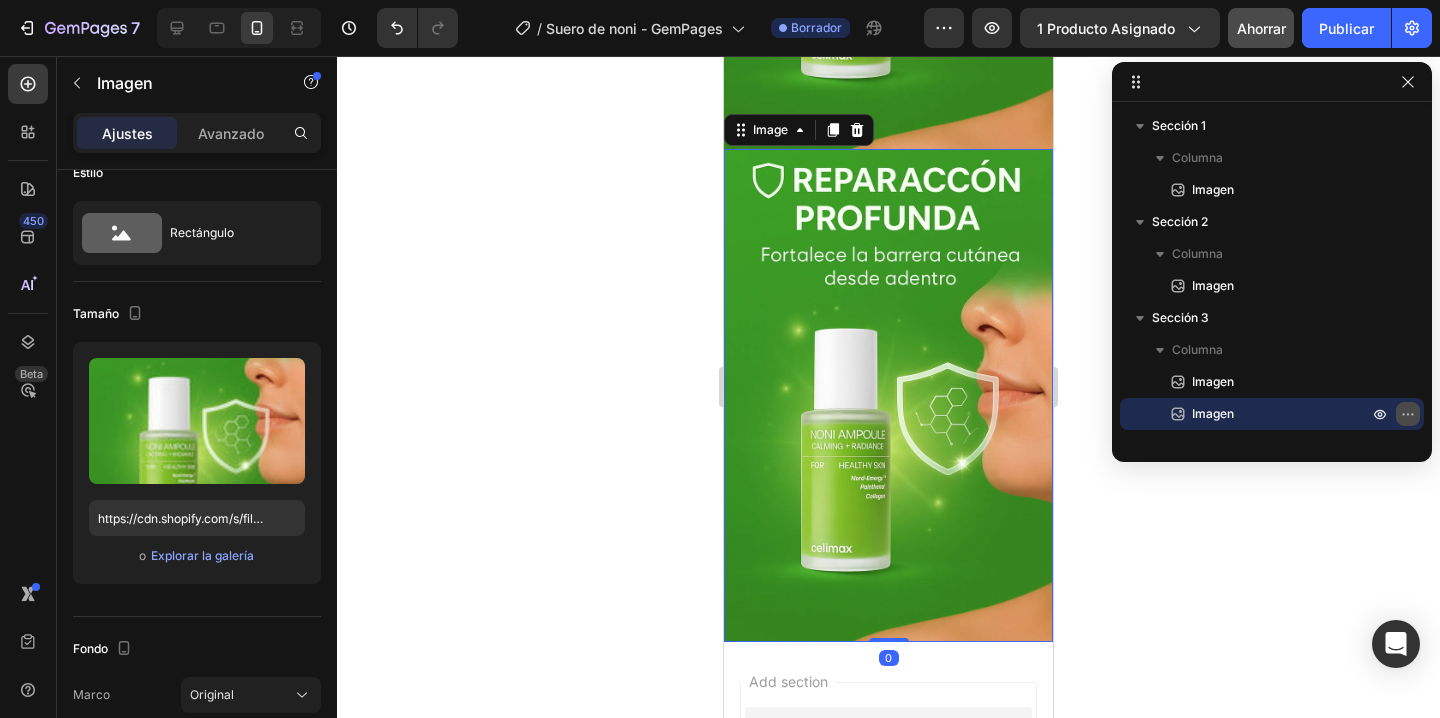 click 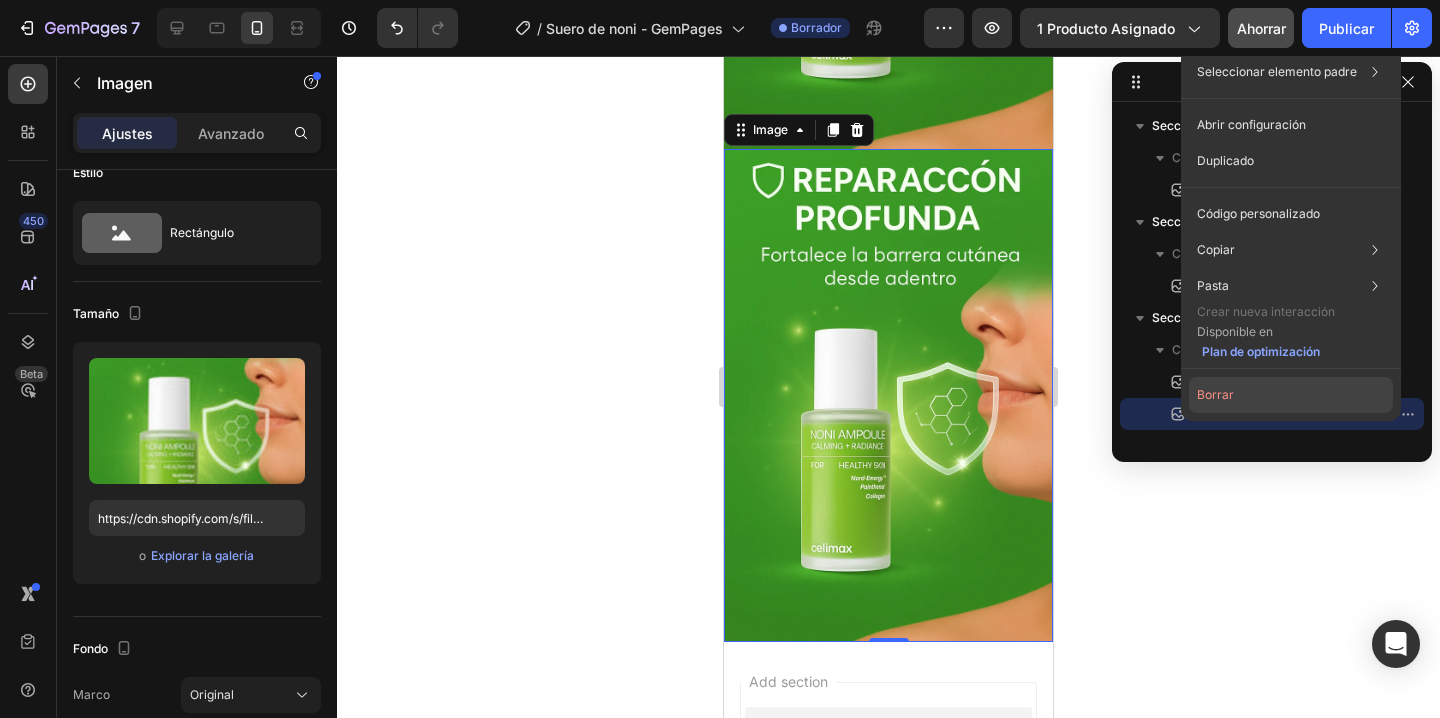 click on "Borrar" 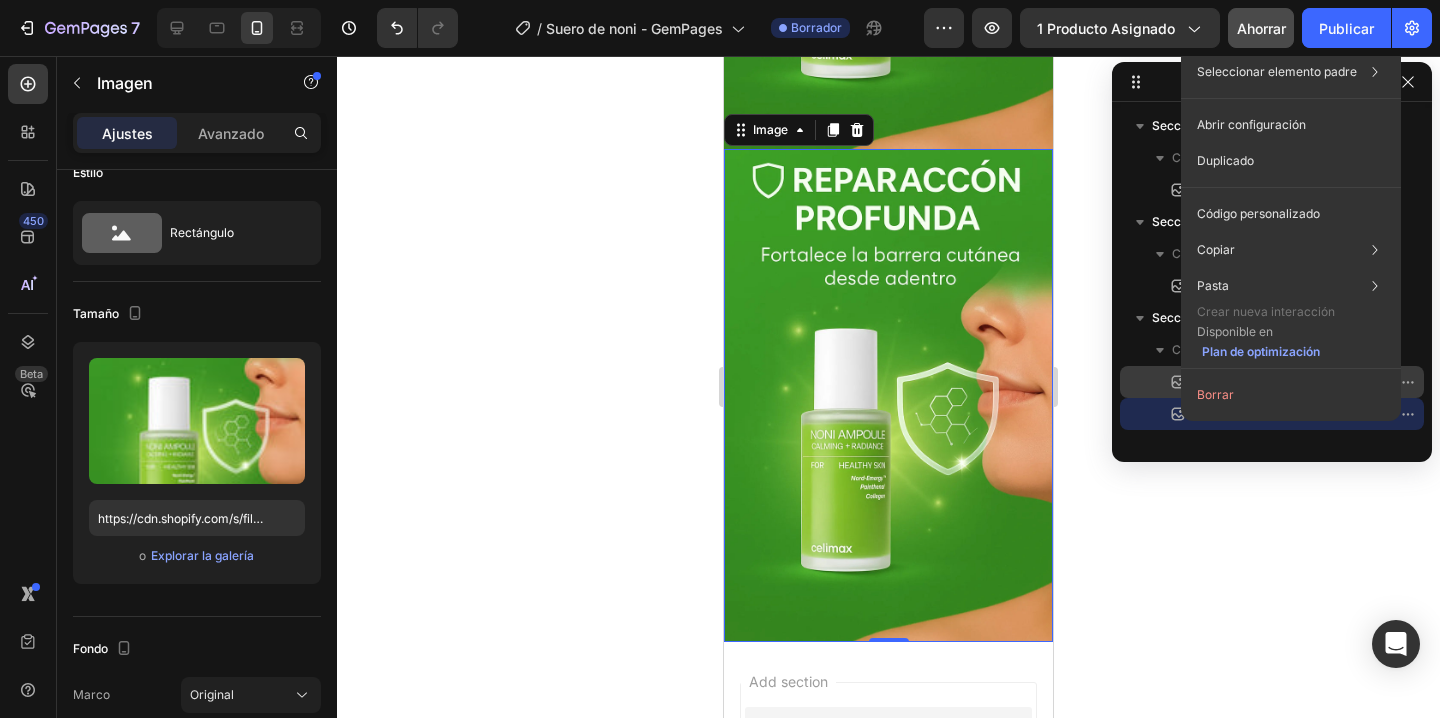 scroll, scrollTop: 1168, scrollLeft: 0, axis: vertical 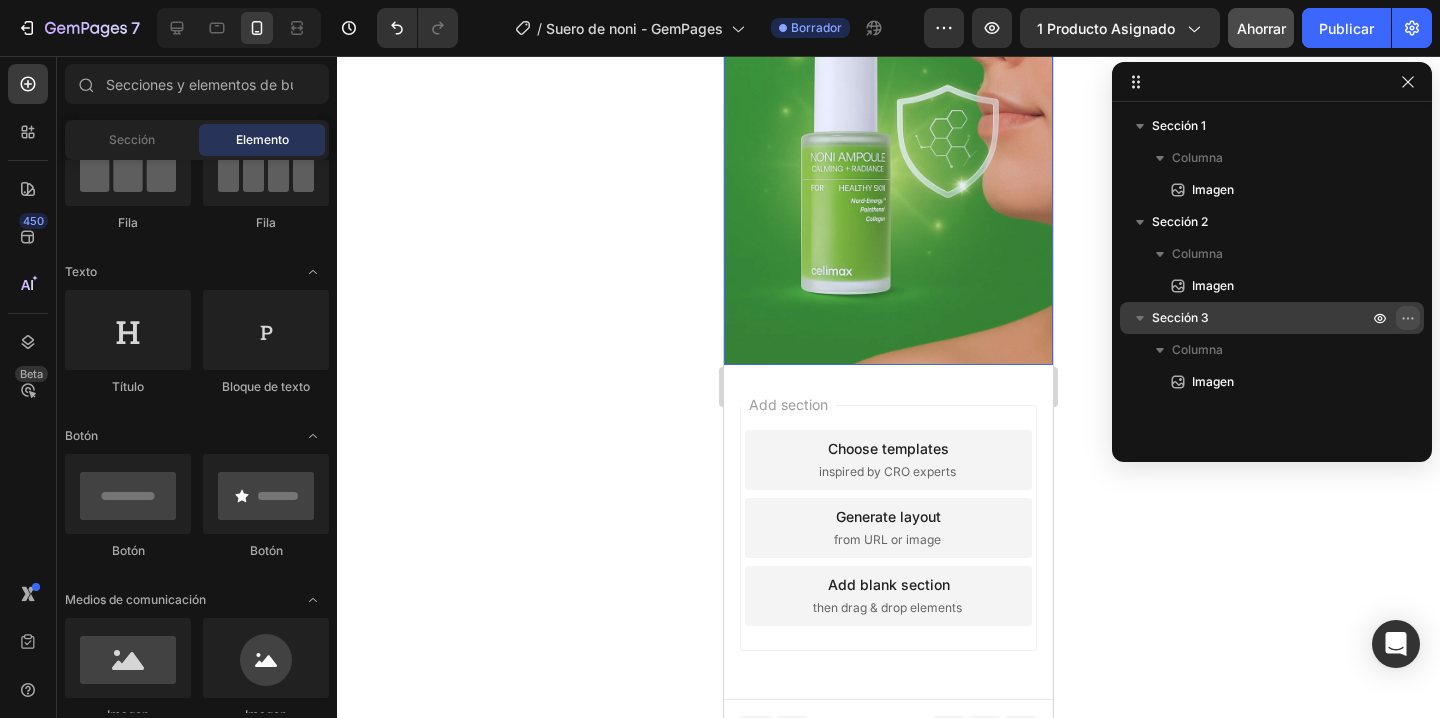 click 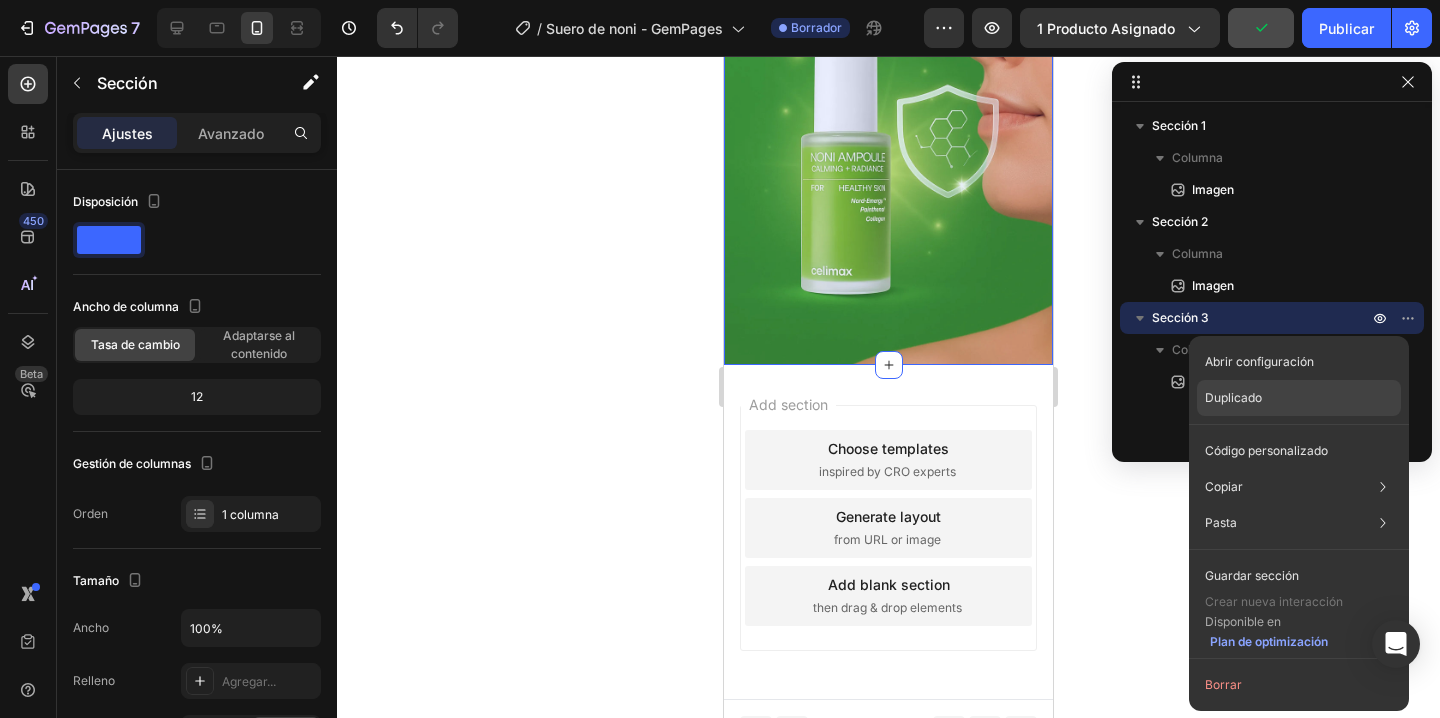 click on "Duplicado" 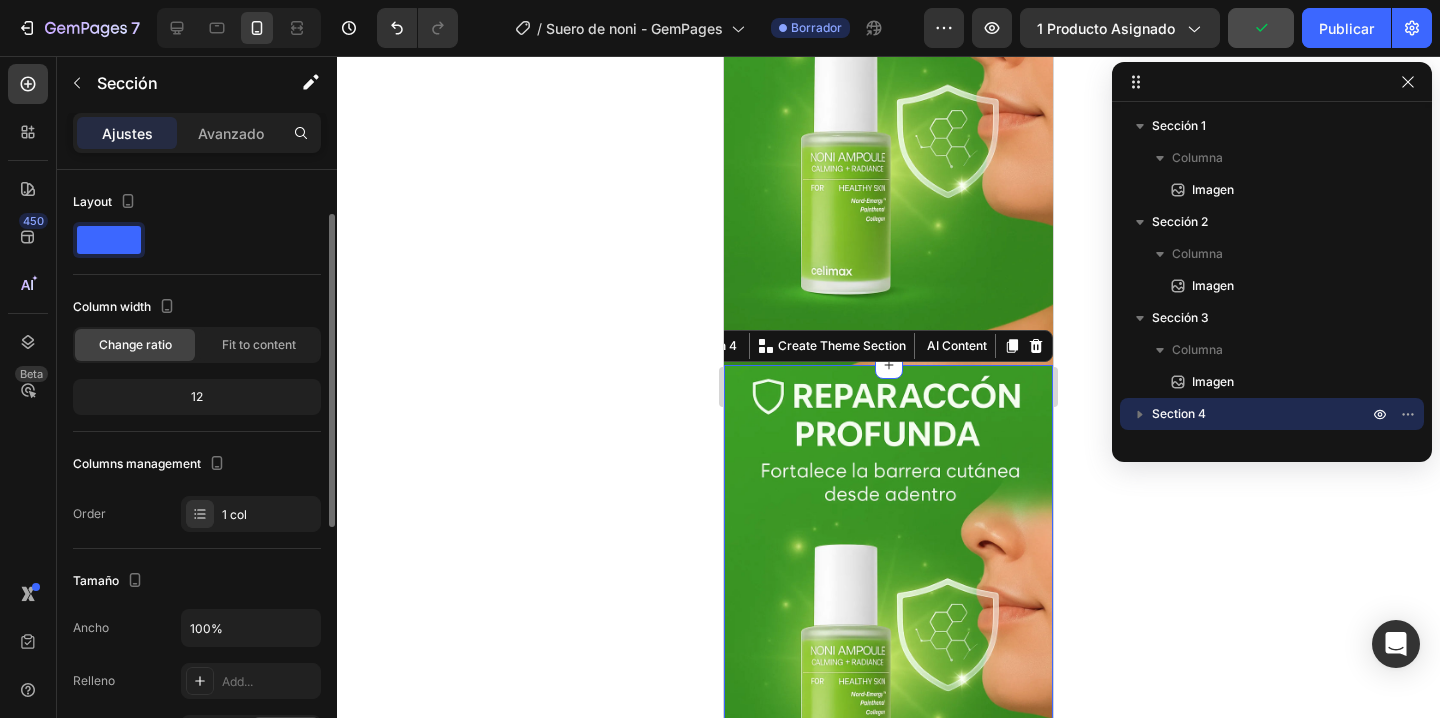 scroll, scrollTop: 29, scrollLeft: 0, axis: vertical 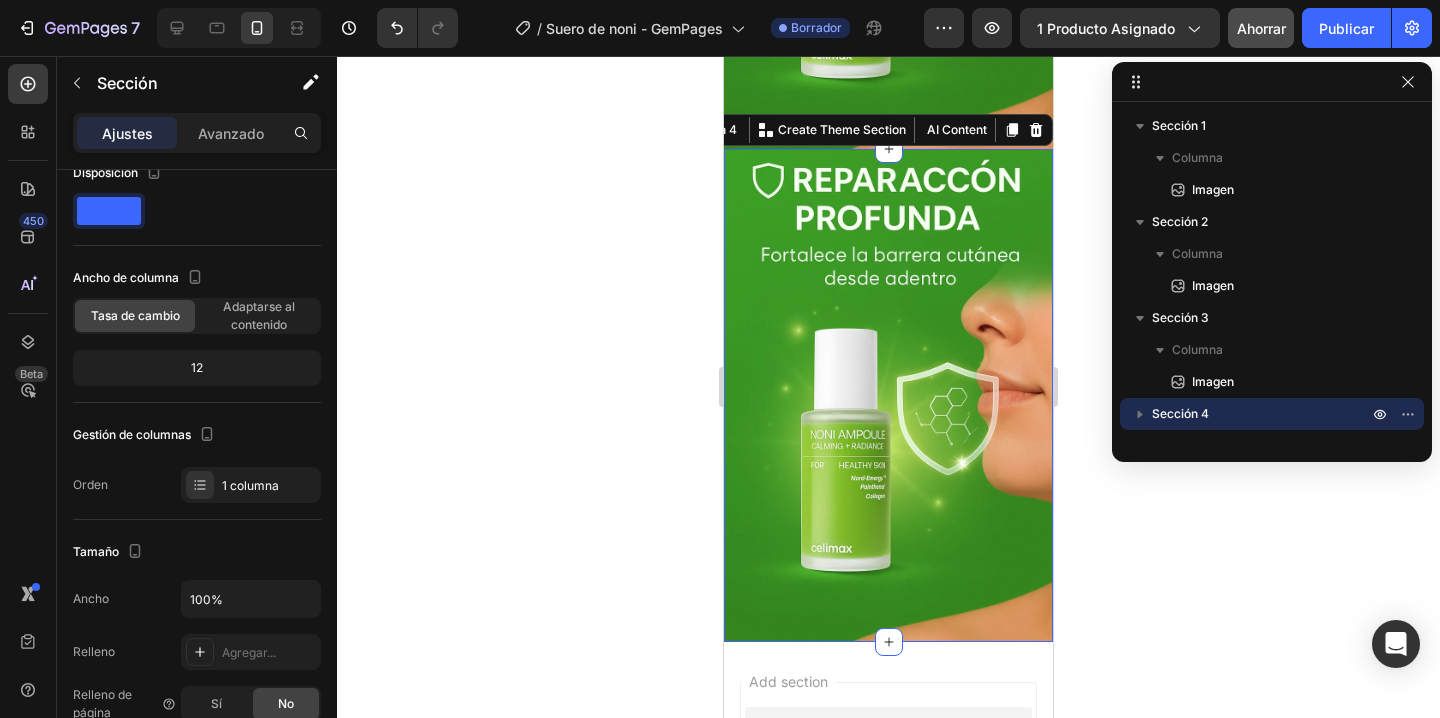 click on "Sección 4" at bounding box center (1262, 414) 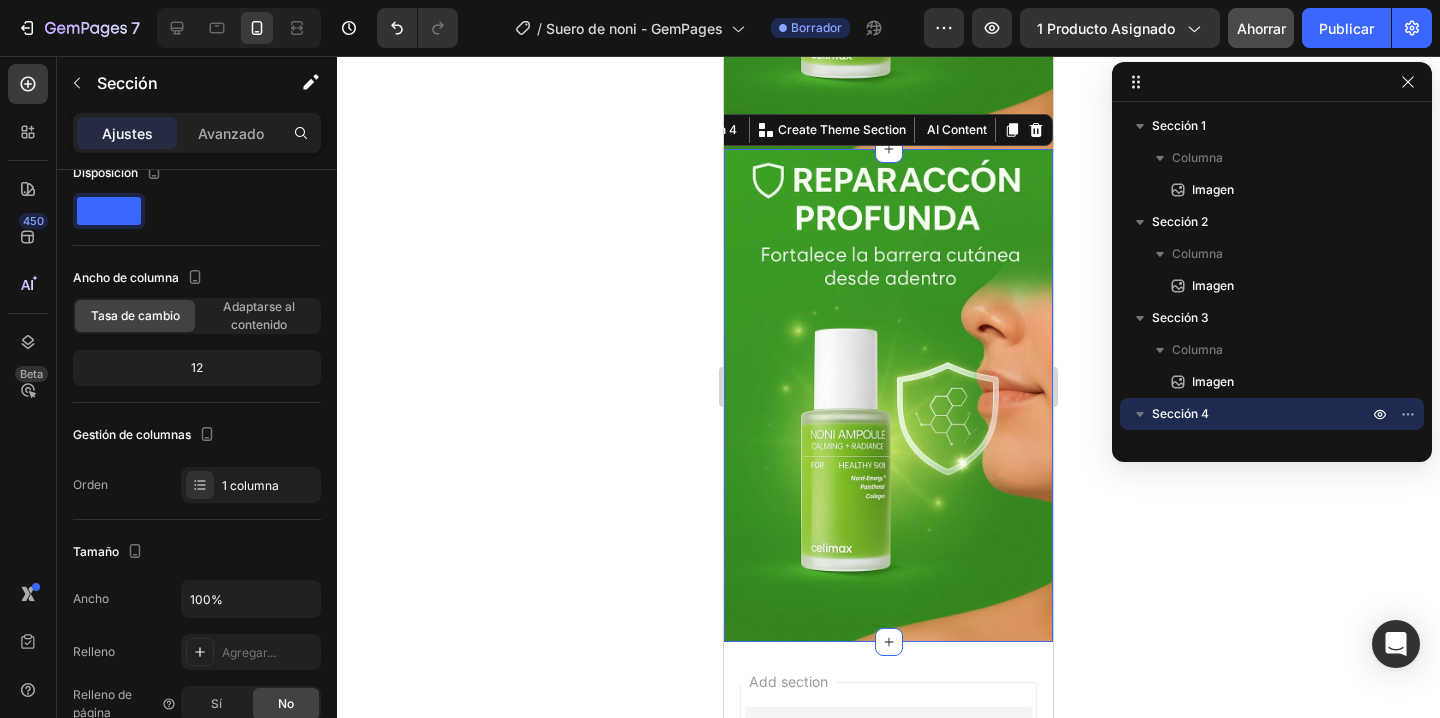 scroll, scrollTop: 54, scrollLeft: 0, axis: vertical 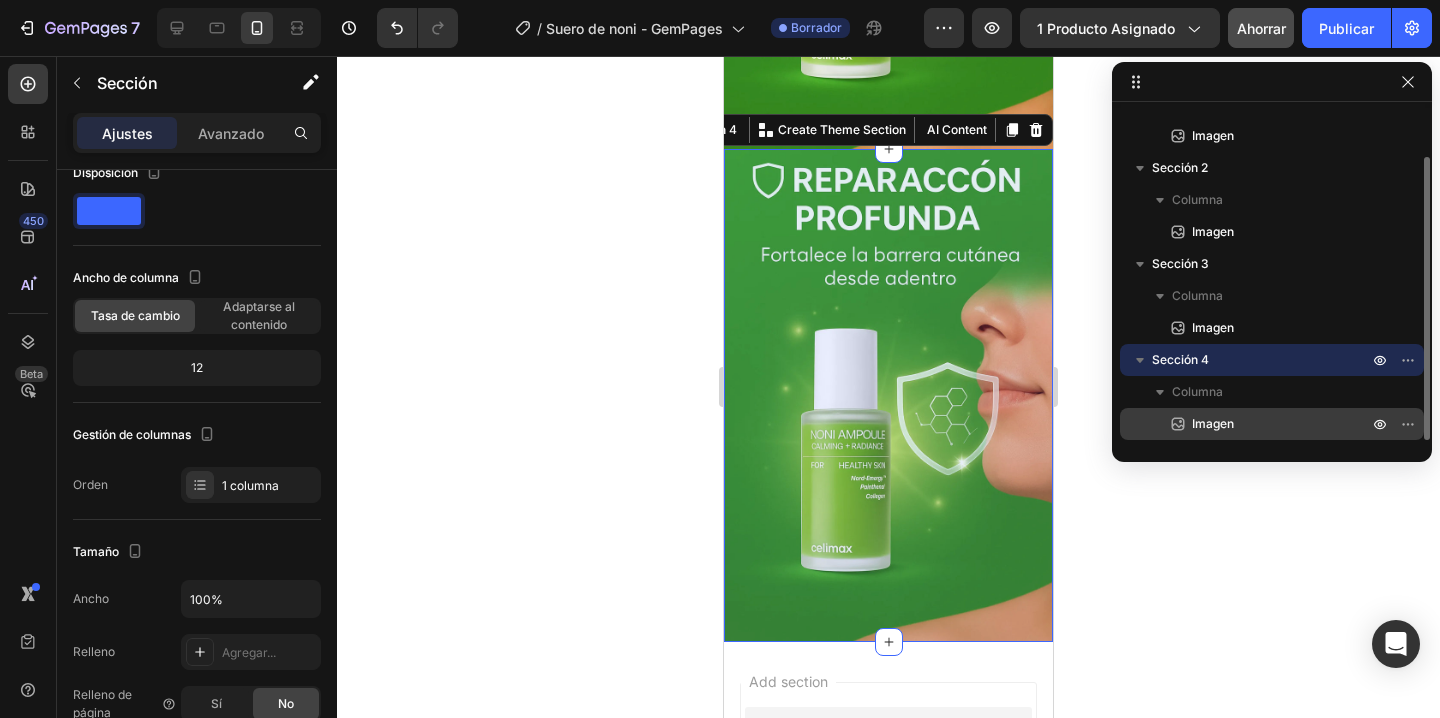 click on "Imagen" at bounding box center (1272, 424) 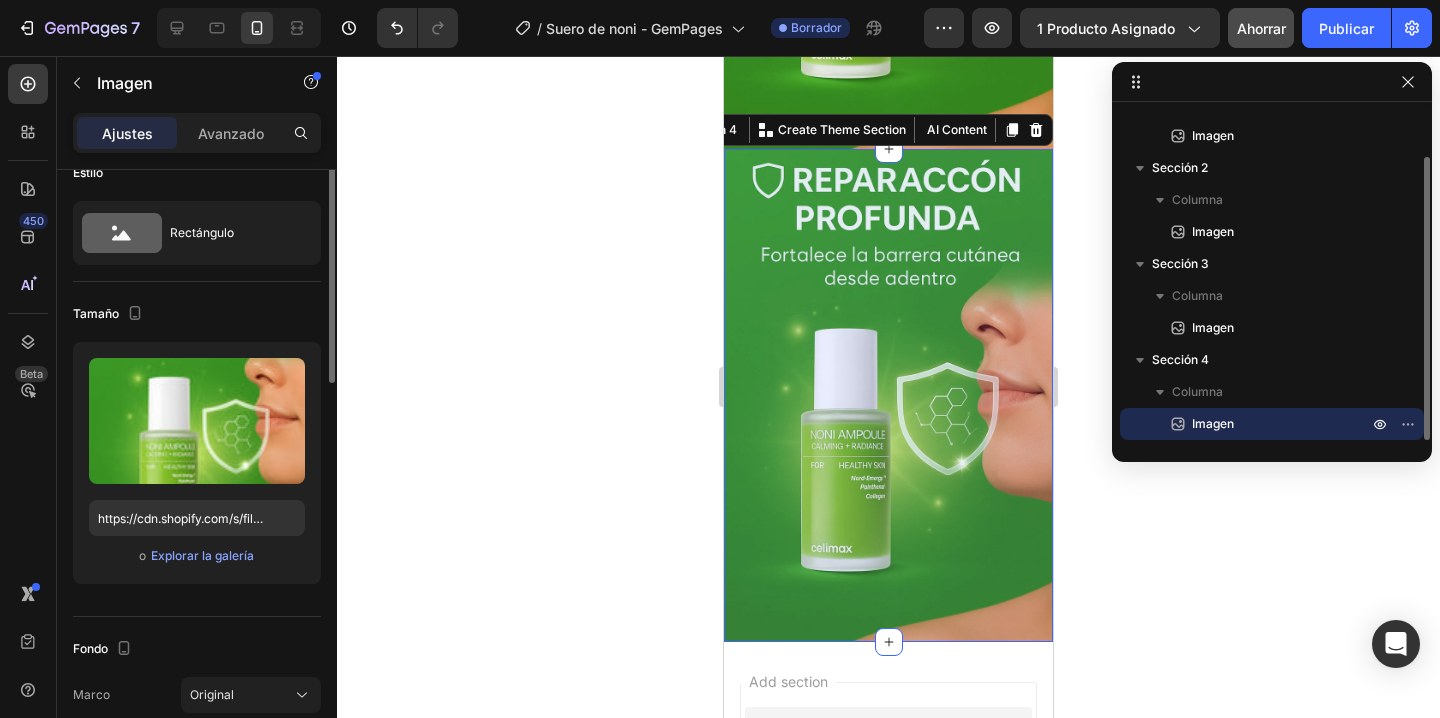 scroll, scrollTop: 0, scrollLeft: 0, axis: both 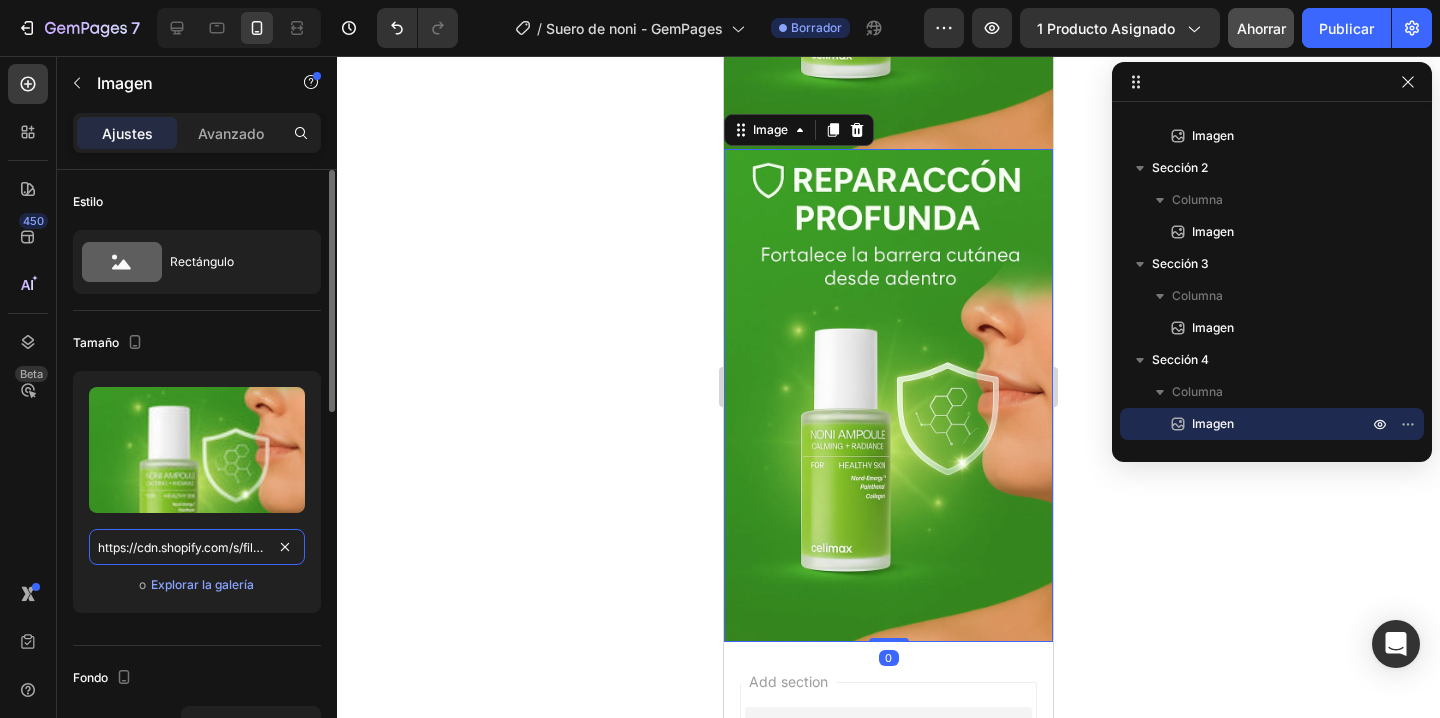 click on "https://cdn.shopify.com/s/files/1/0876/7016/1686/files/3.webp?v=1754252912" at bounding box center (197, 547) 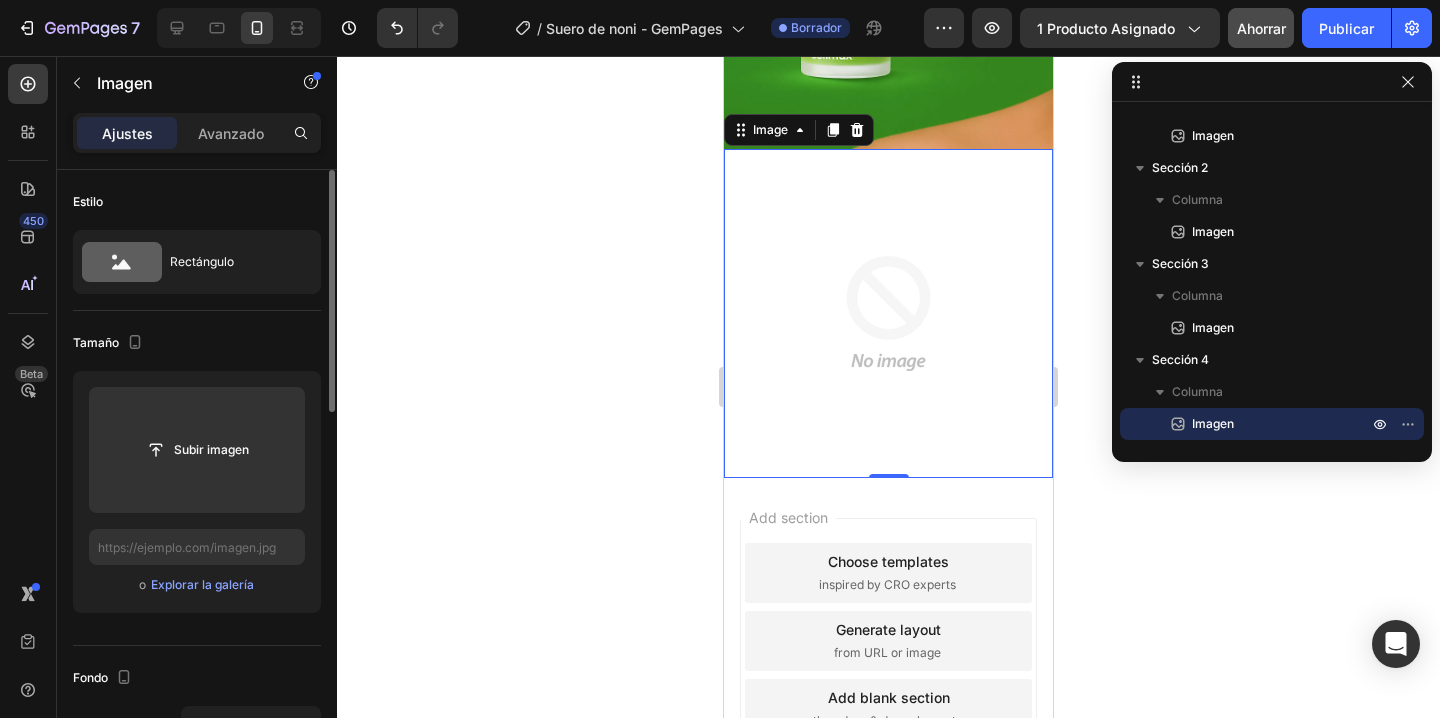 click on "Subir imagen o Explorar la galería" at bounding box center [197, 492] 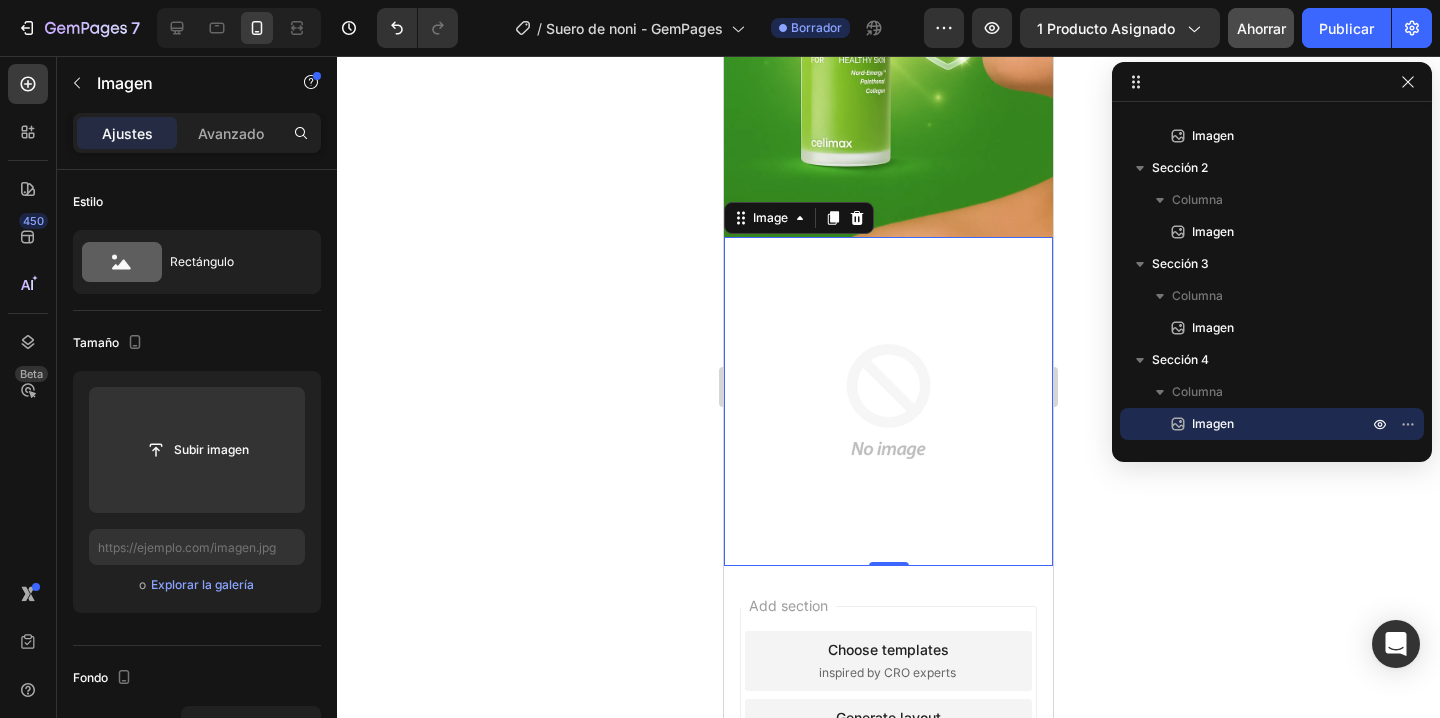 scroll, scrollTop: 1045, scrollLeft: 0, axis: vertical 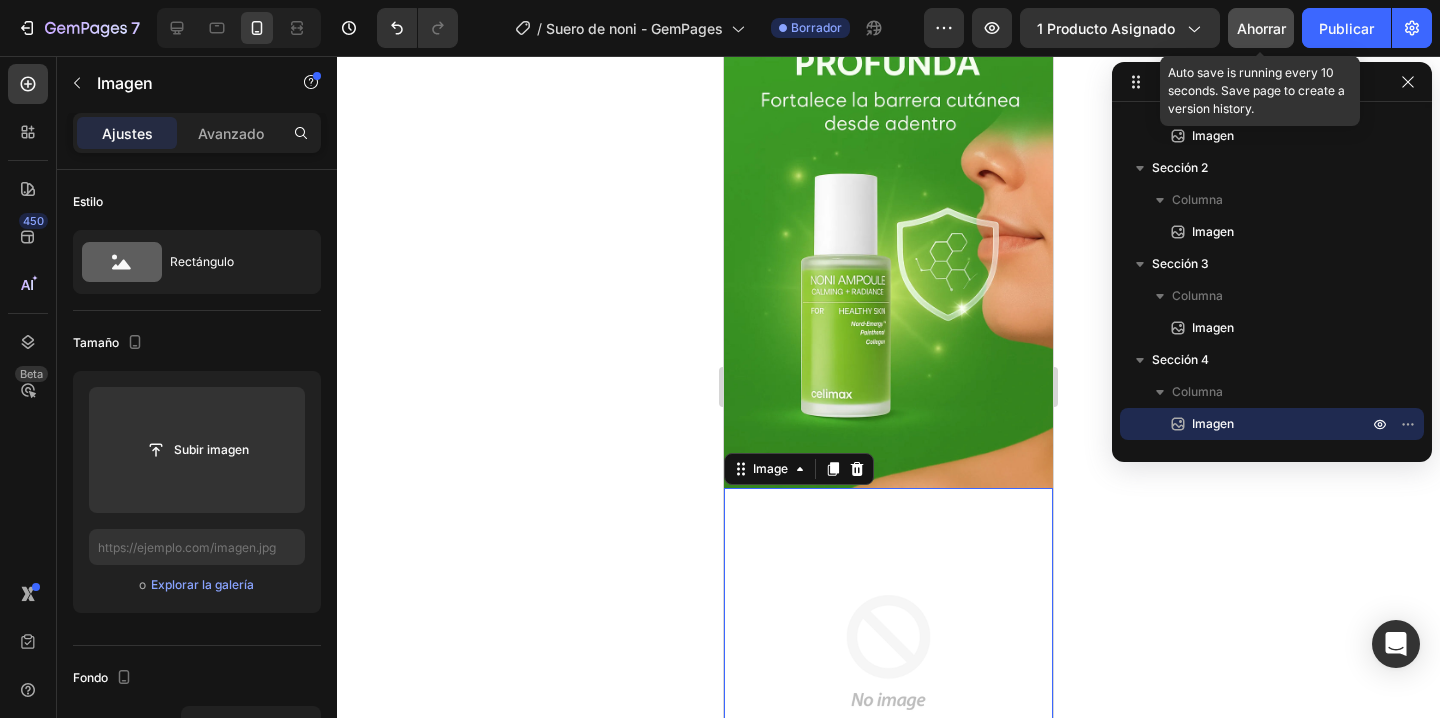 click on "Ahorrar" at bounding box center [1261, 28] 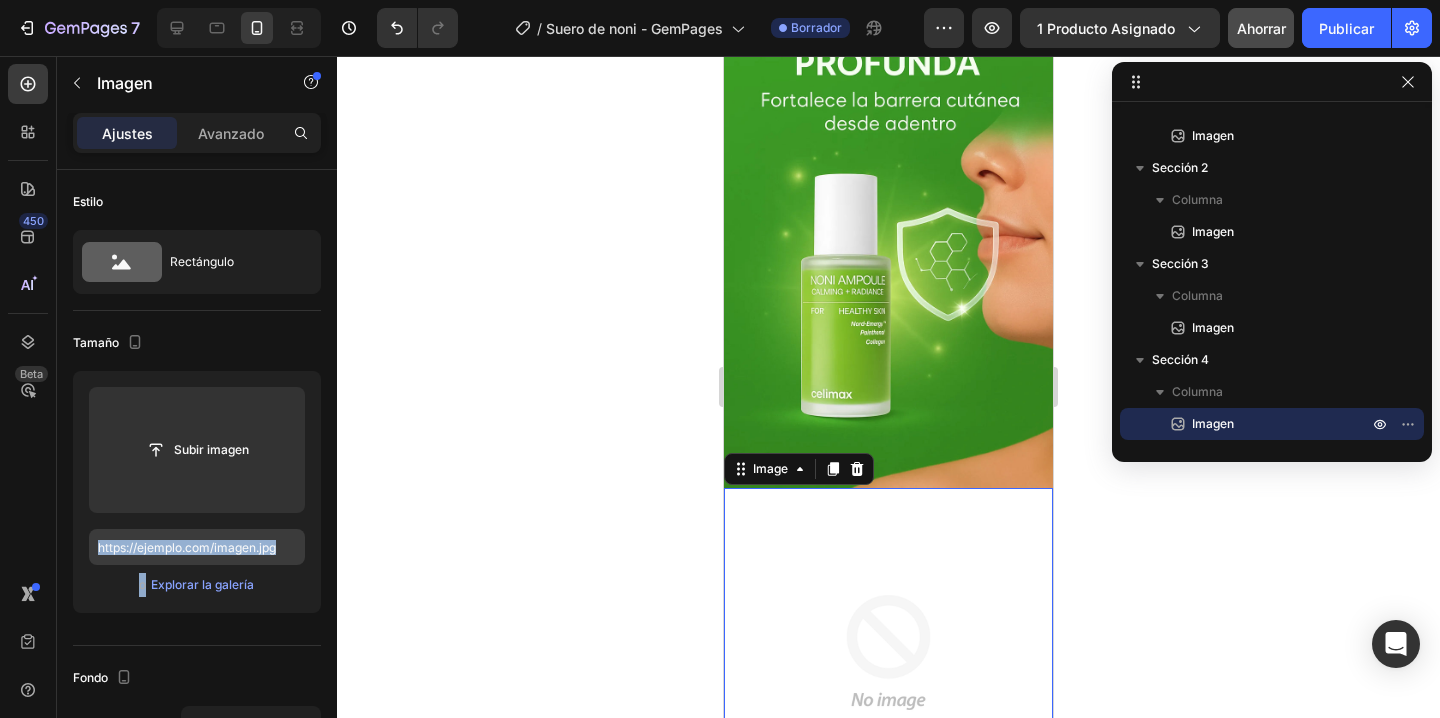 click on "Subir imagen o Explorar la galería" at bounding box center (197, 492) 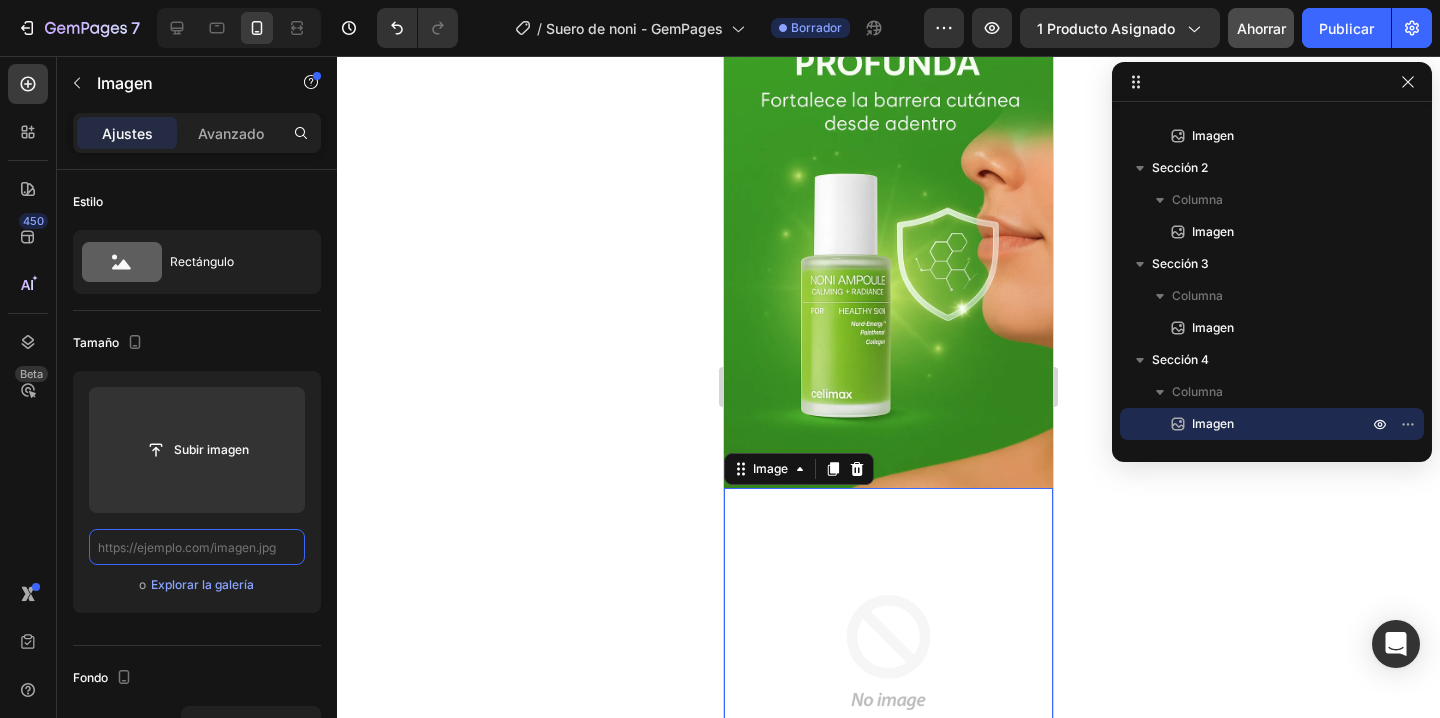 click at bounding box center (197, 547) 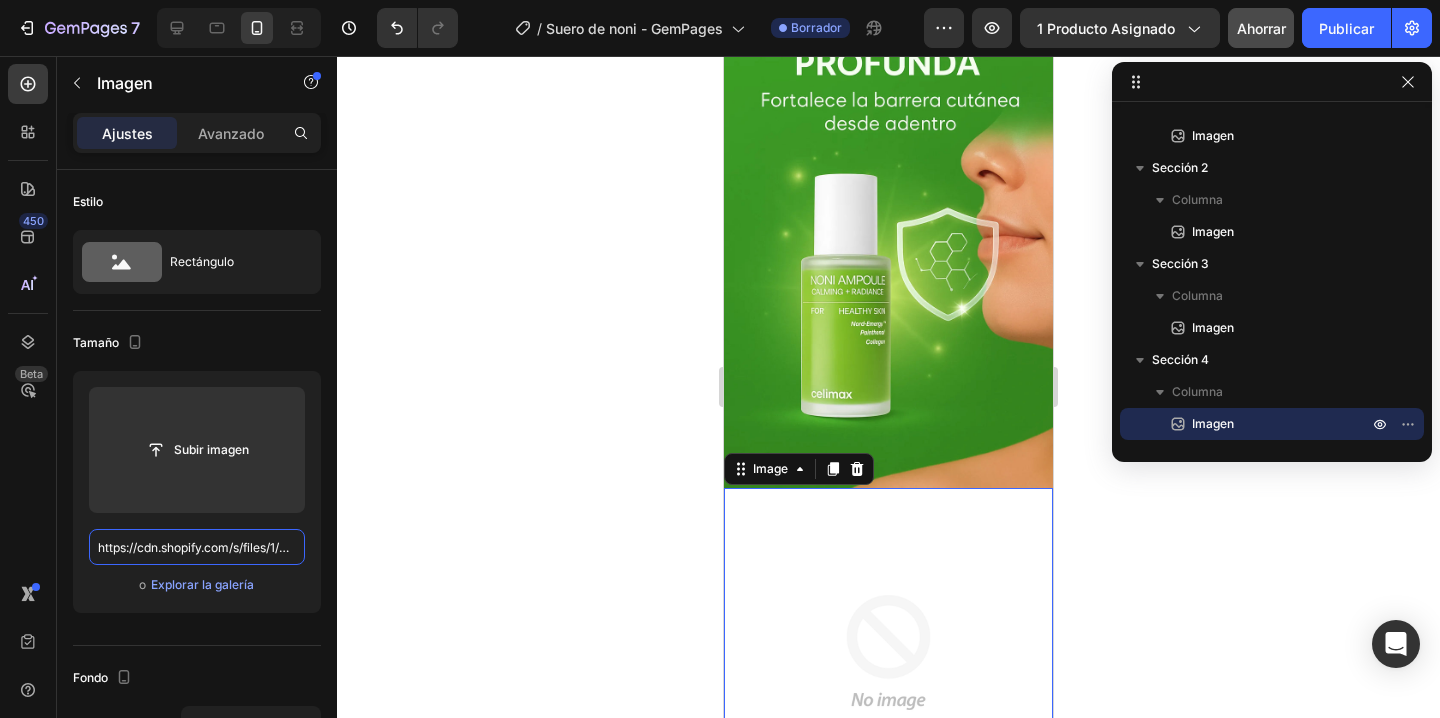 scroll, scrollTop: 0, scrollLeft: 277, axis: horizontal 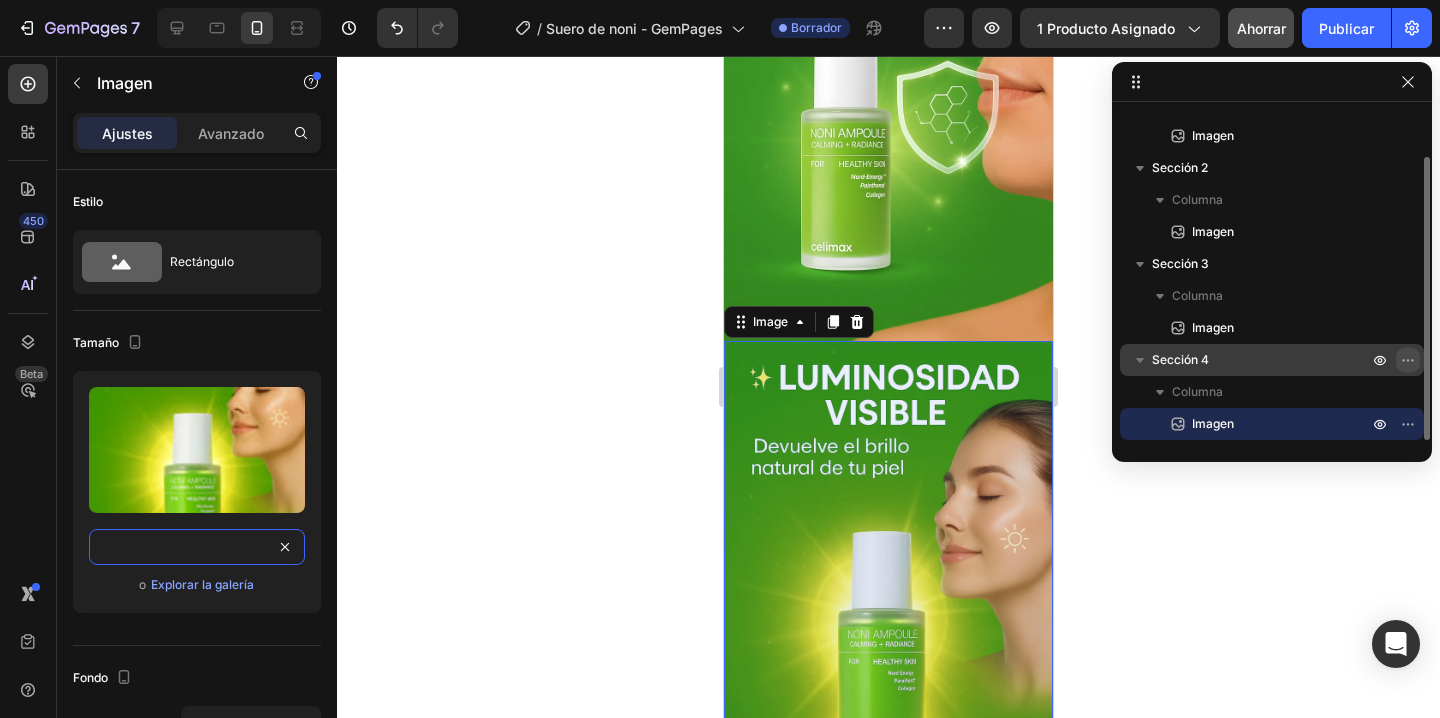 type on "https://cdn.shopify.com/s/files/1/0876/7016/1686/files/4.webp?v=1754253665" 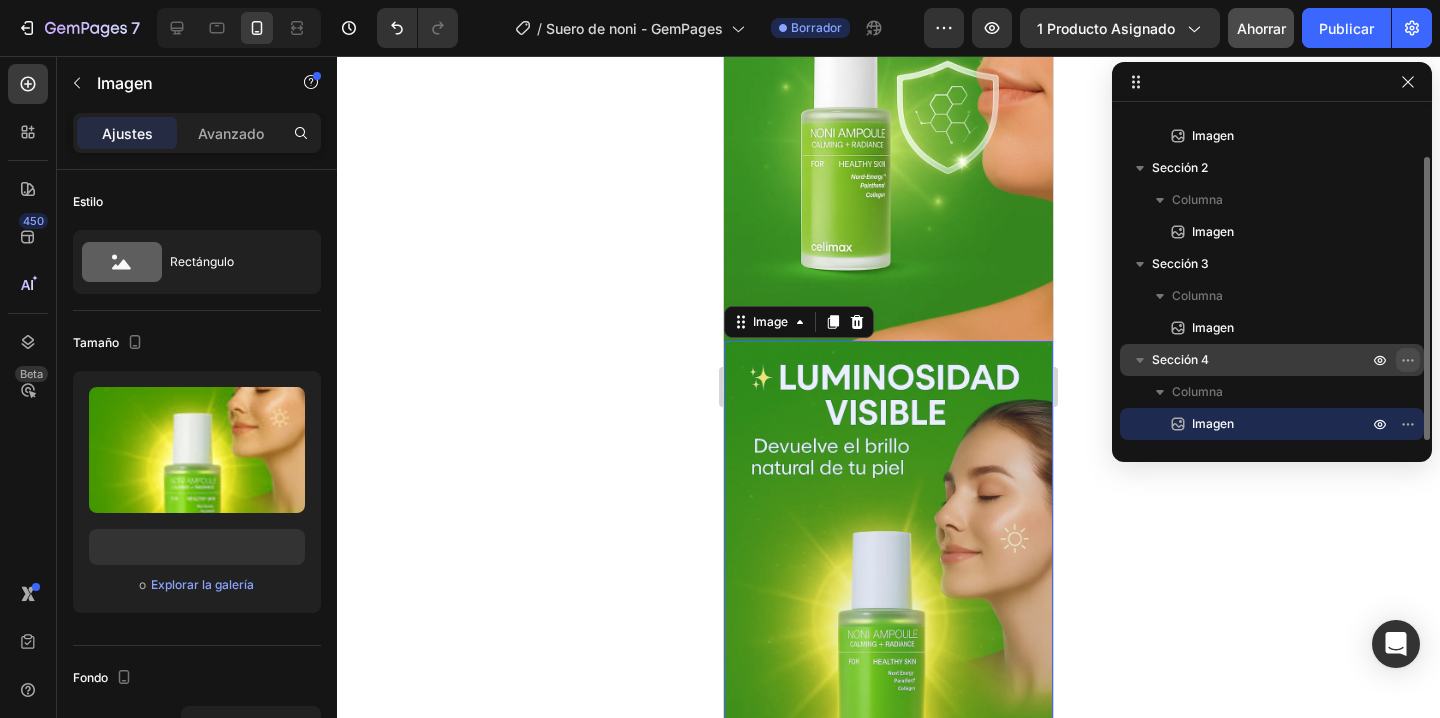 click 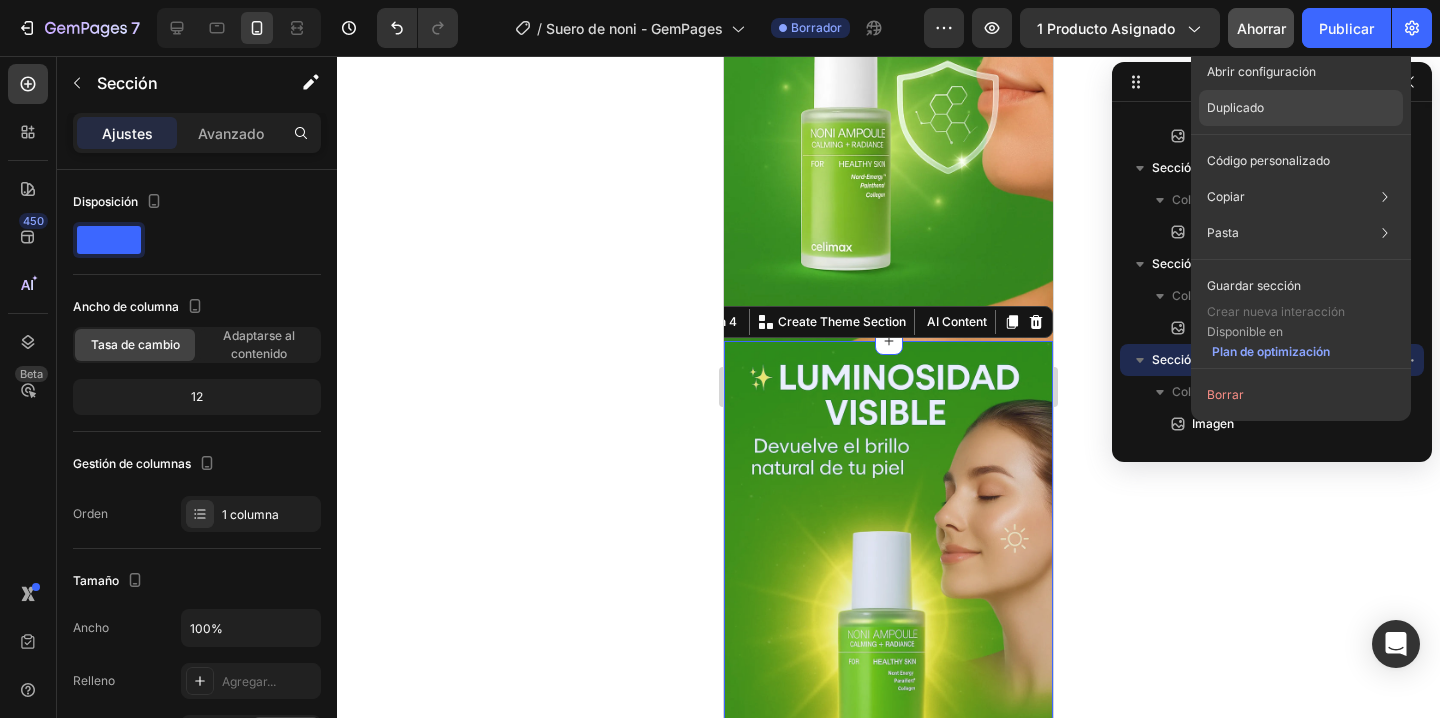 click on "Duplicado" 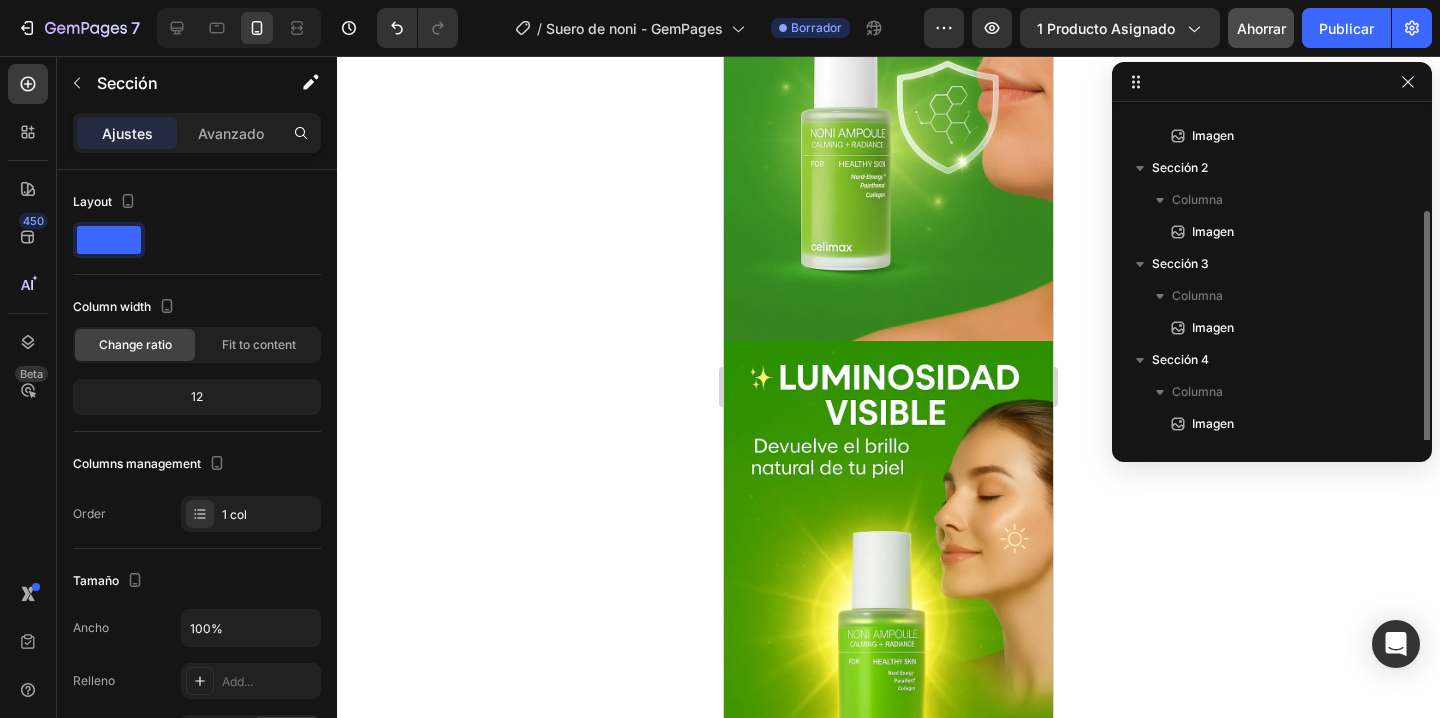 scroll, scrollTop: 1258, scrollLeft: 0, axis: vertical 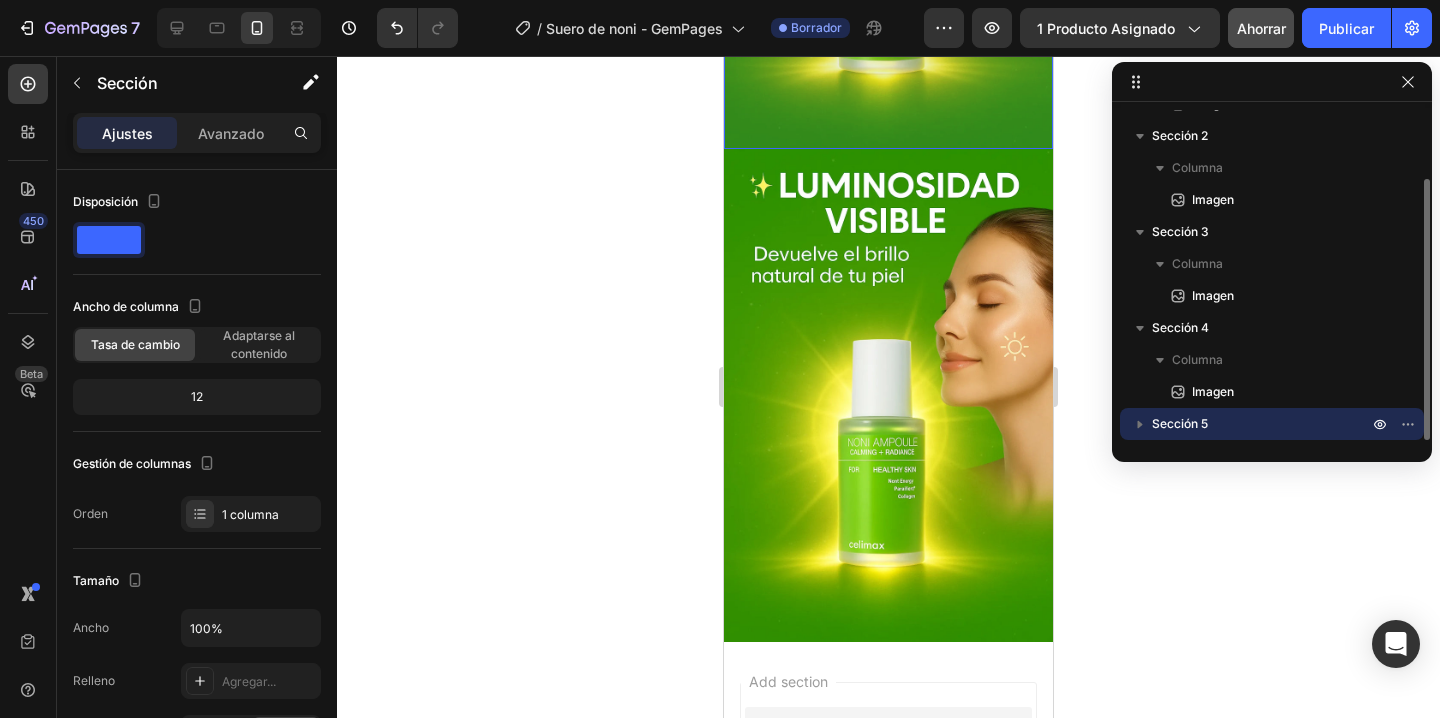click on "Sección 5" at bounding box center [1262, 424] 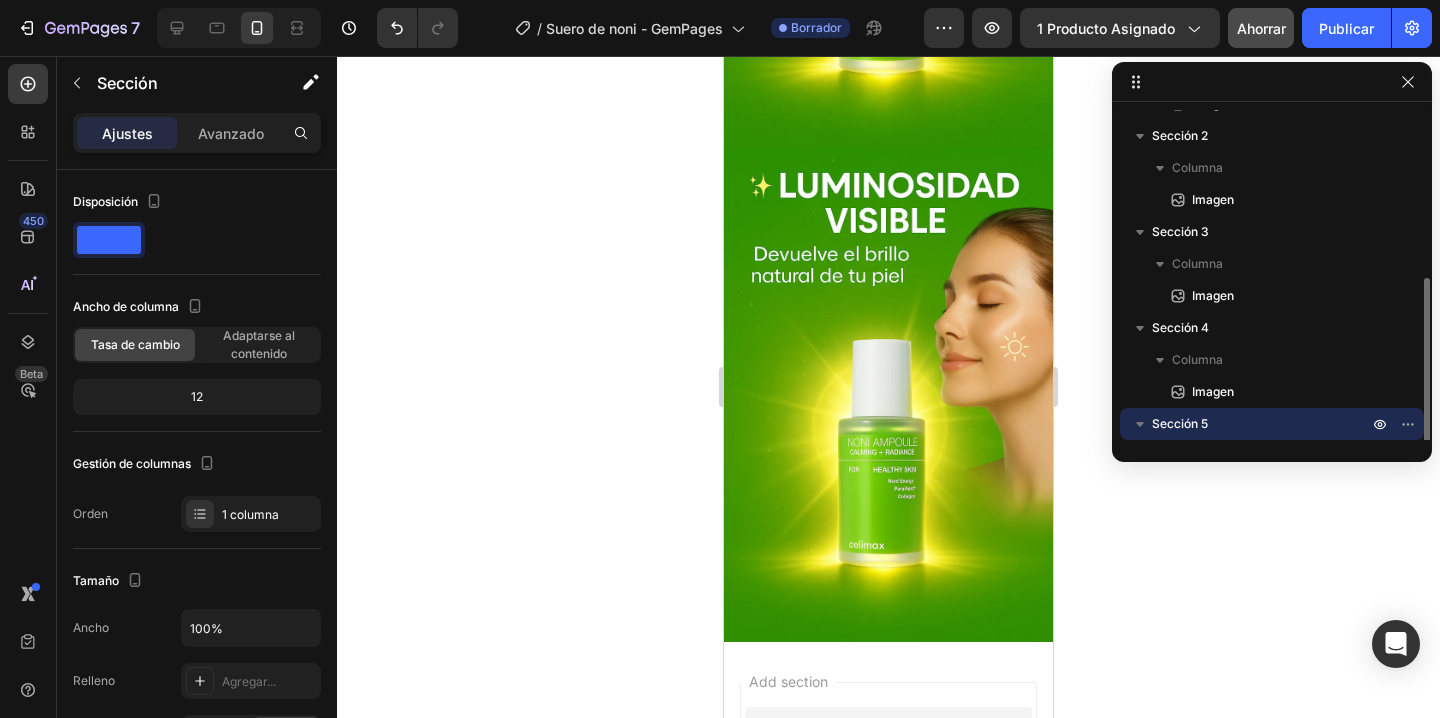 scroll, scrollTop: 150, scrollLeft: 0, axis: vertical 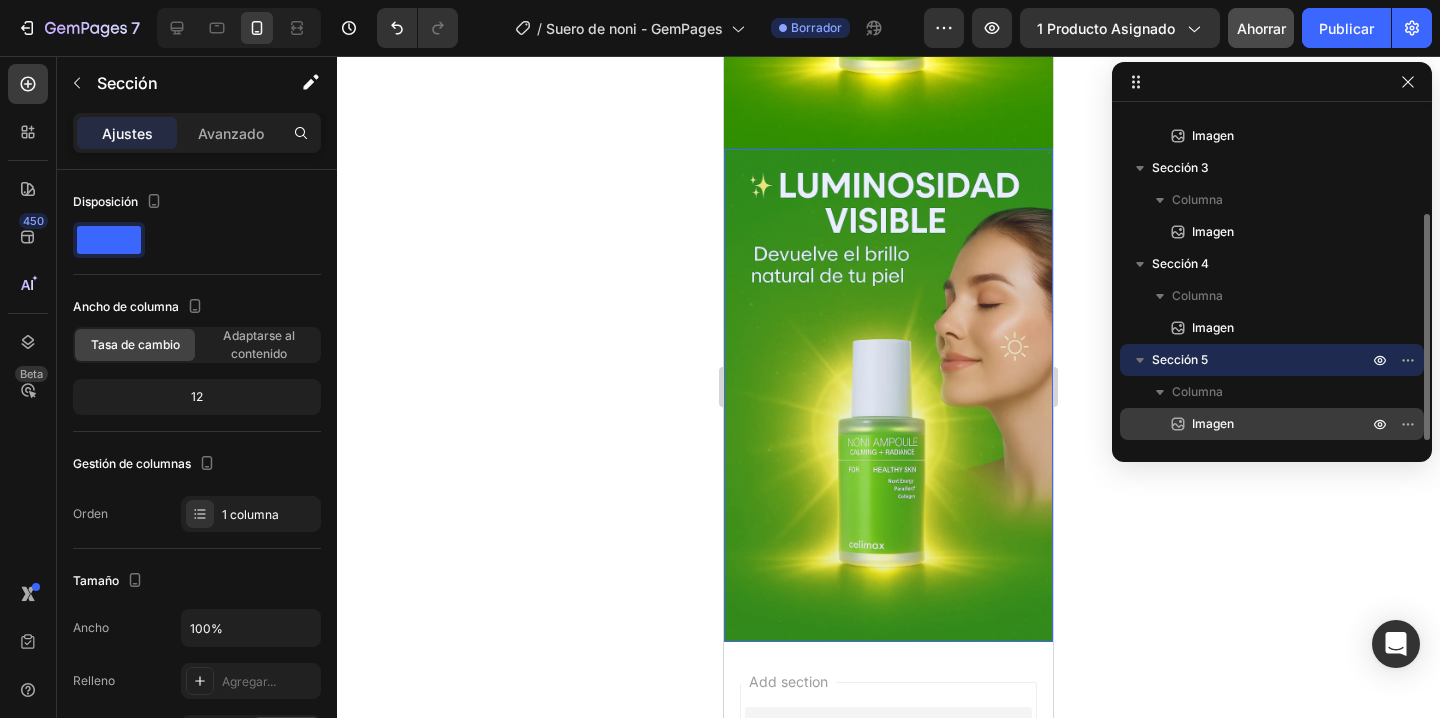 click on "Imagen" at bounding box center (1258, 424) 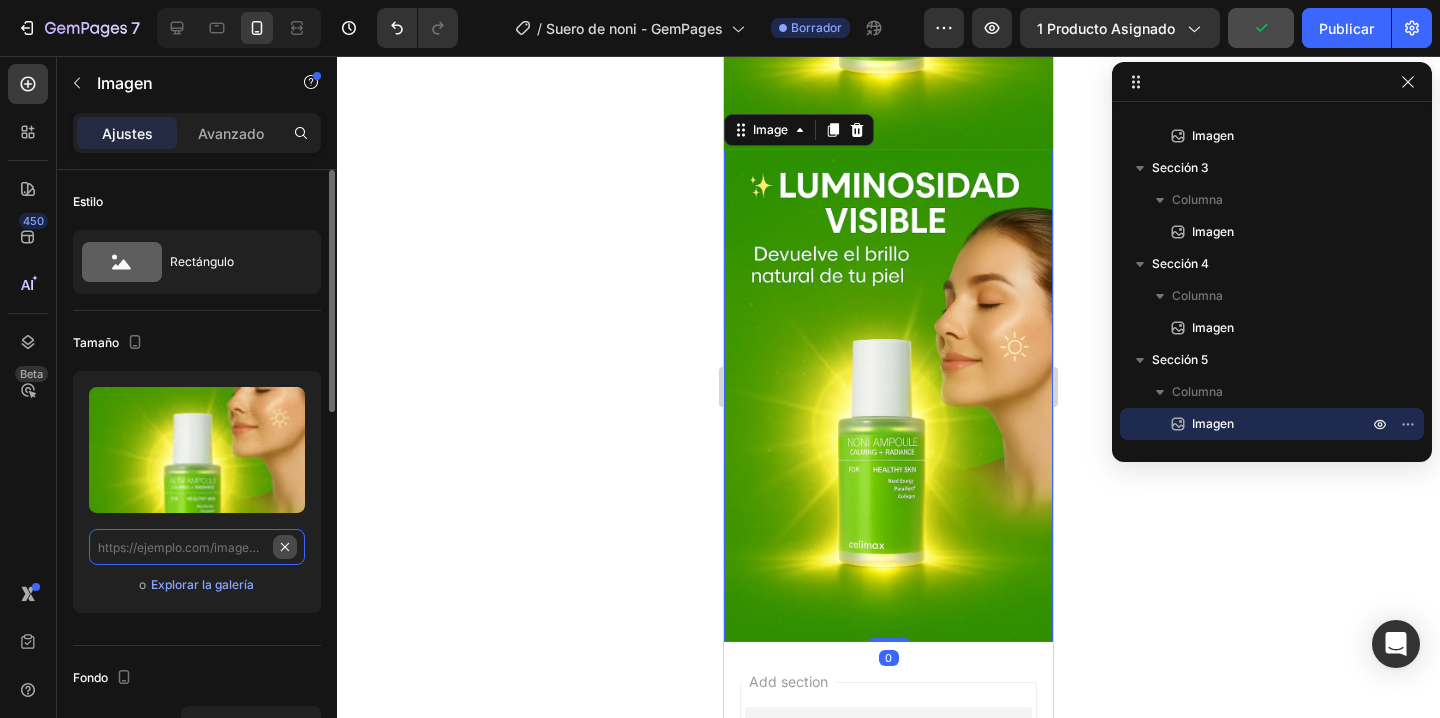 scroll, scrollTop: 0, scrollLeft: 0, axis: both 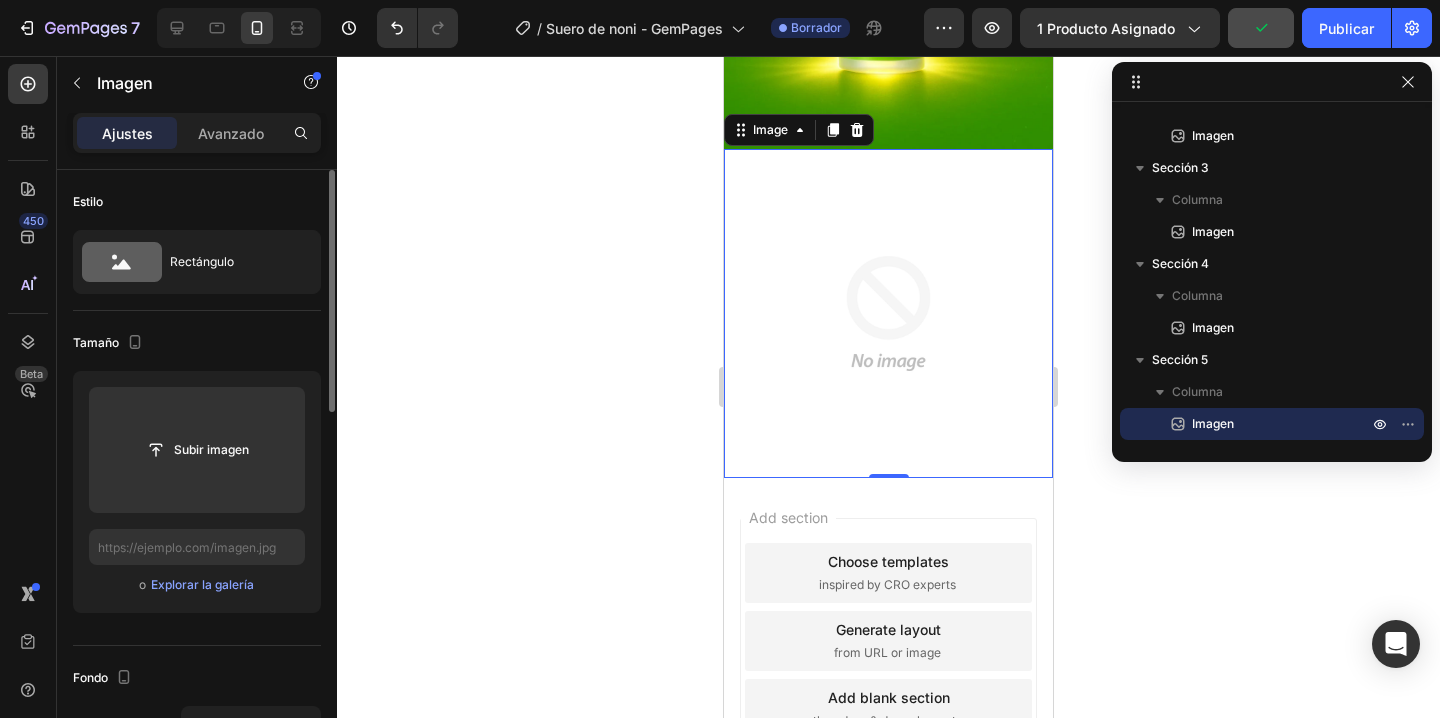 click on "Subir imagen o Explorar la galería" at bounding box center (197, 492) 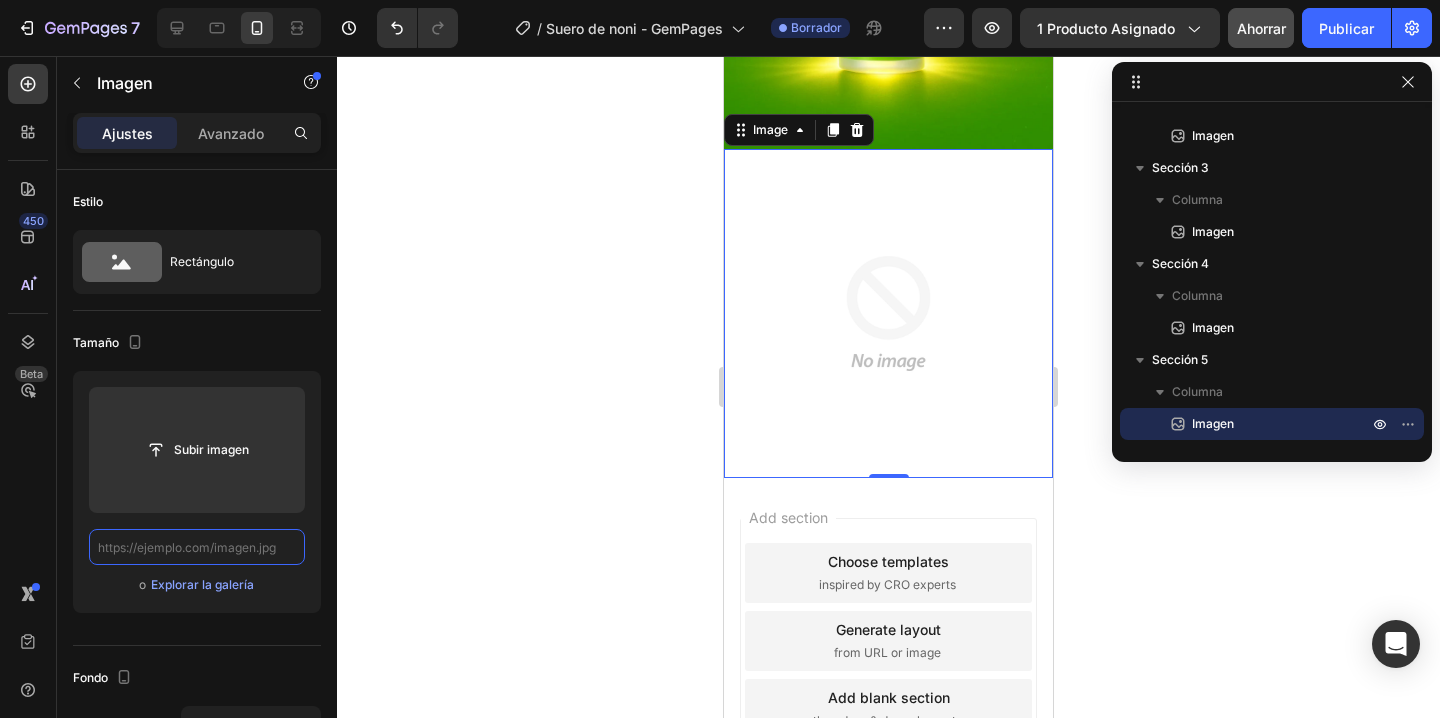 click at bounding box center (197, 547) 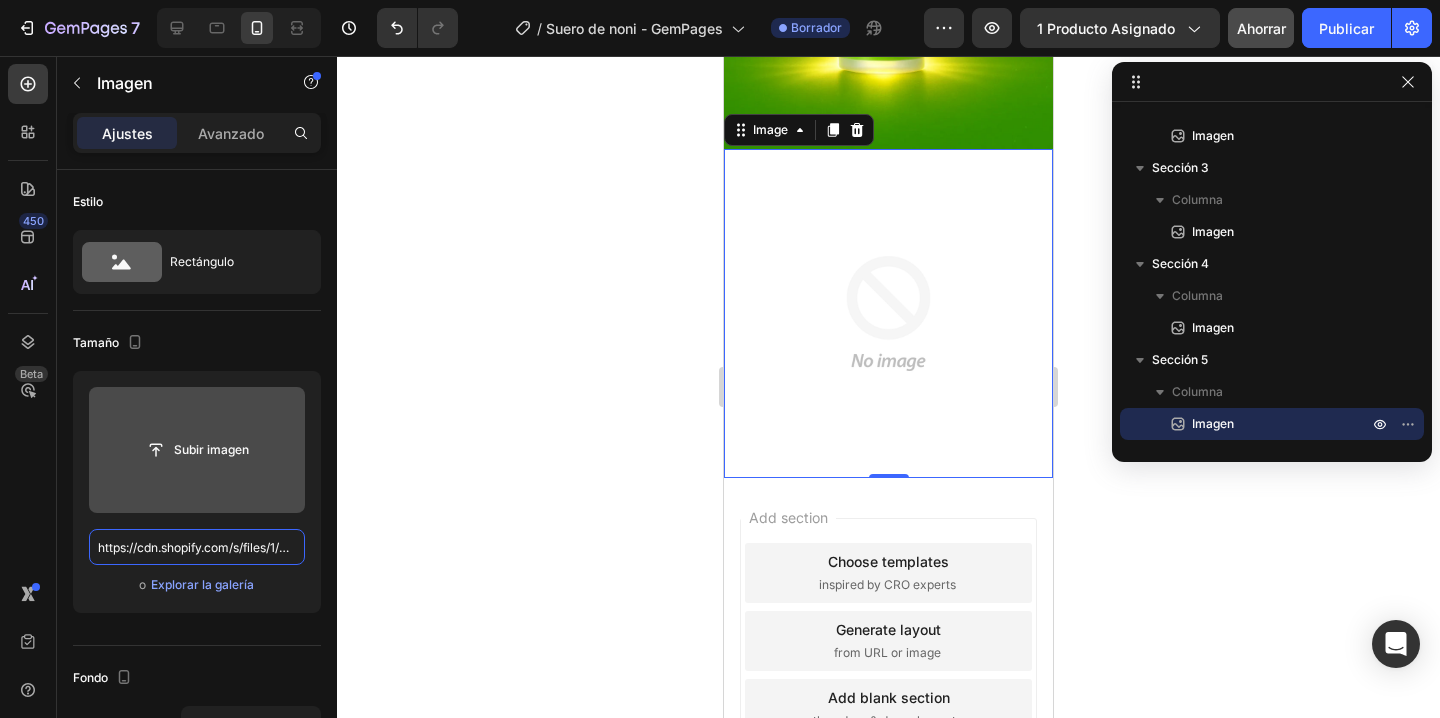 scroll, scrollTop: 0, scrollLeft: 273, axis: horizontal 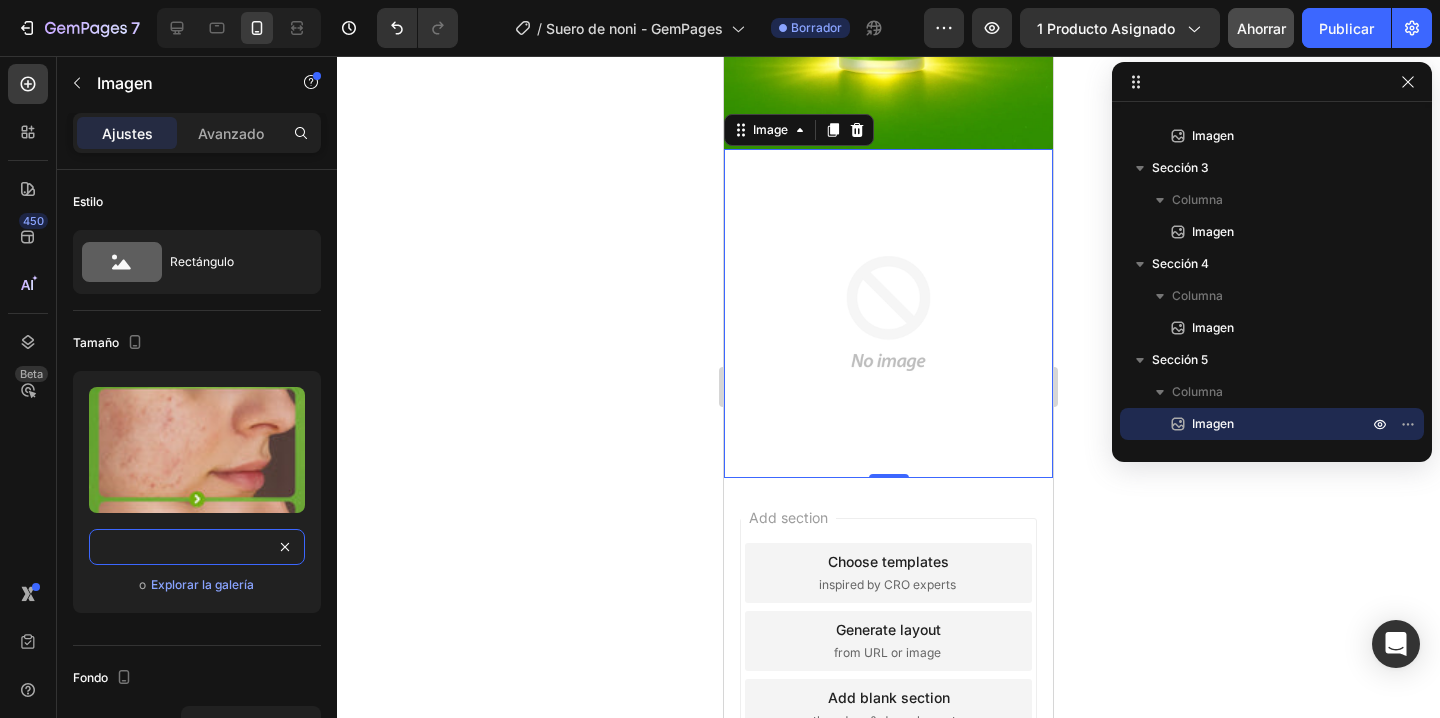 type on "https://cdn.shopify.com/s/files/1/0876/7016/1686/files/5.webp?v=1754253713" 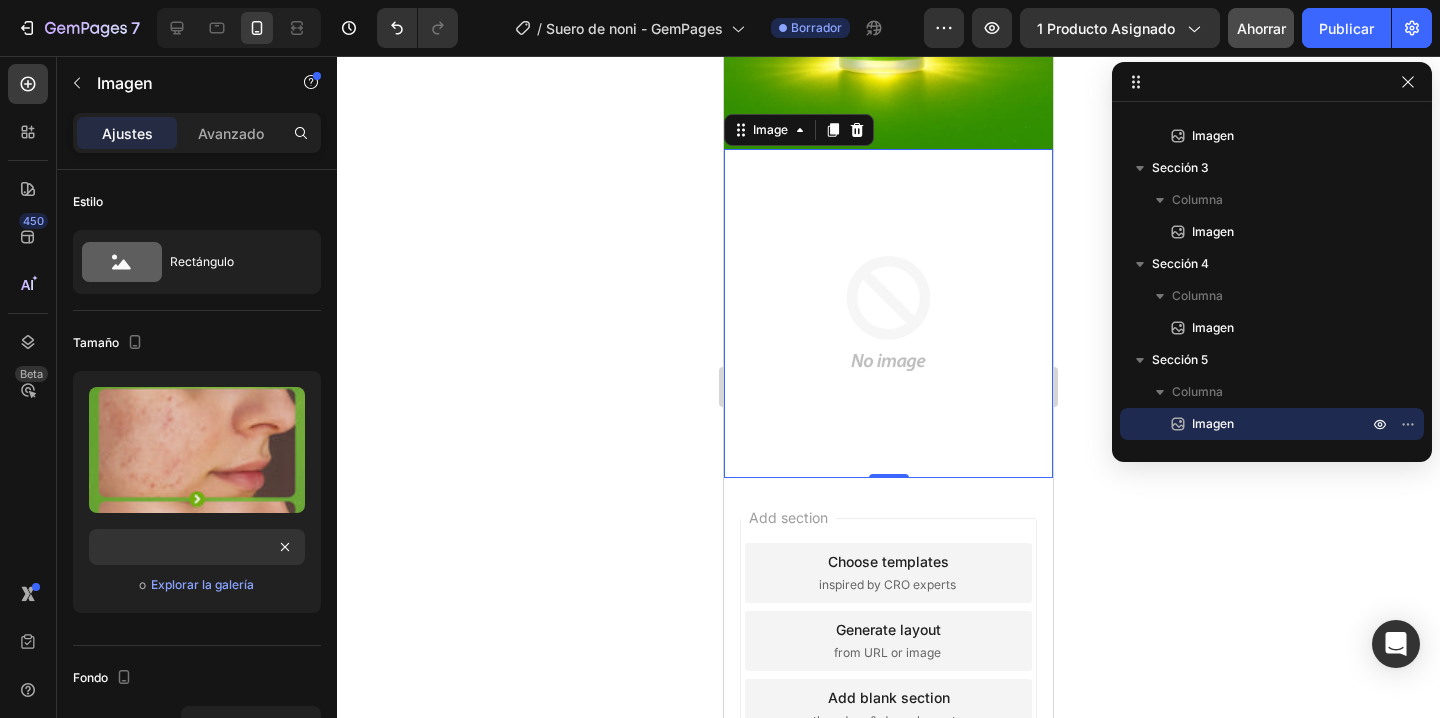 click on "Tamaño" at bounding box center (197, 343) 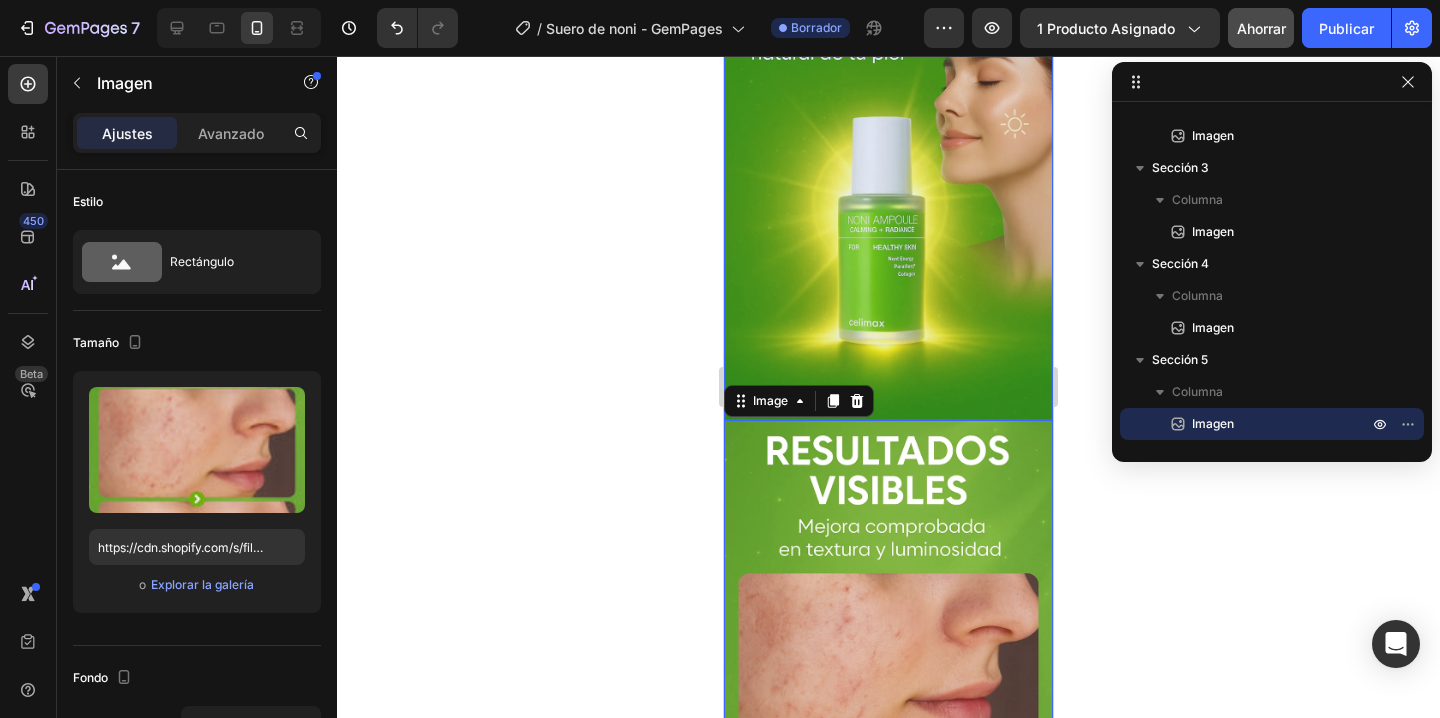 scroll, scrollTop: 1596, scrollLeft: 0, axis: vertical 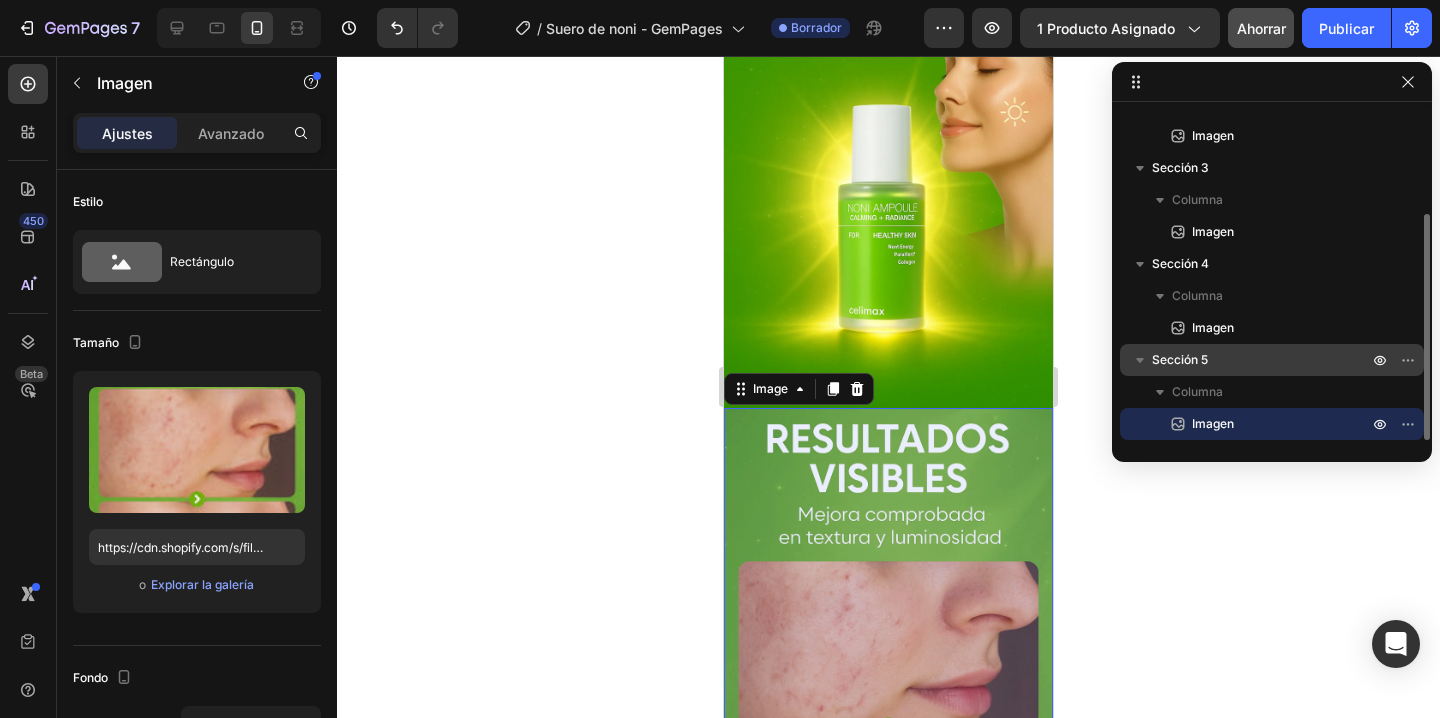 drag, startPoint x: 1273, startPoint y: 354, endPoint x: 1134, endPoint y: 346, distance: 139.23003 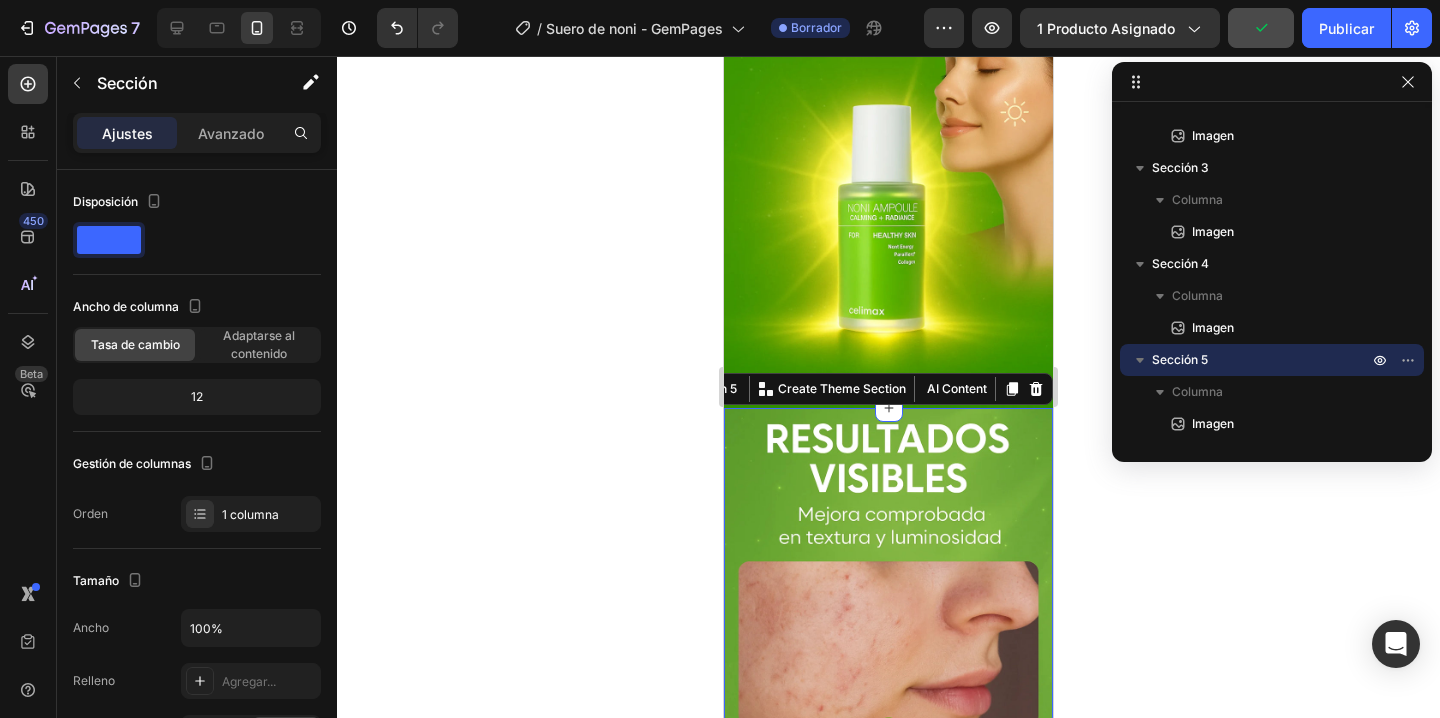 click on "You can create reusable sections Create Theme Section" at bounding box center [832, 389] 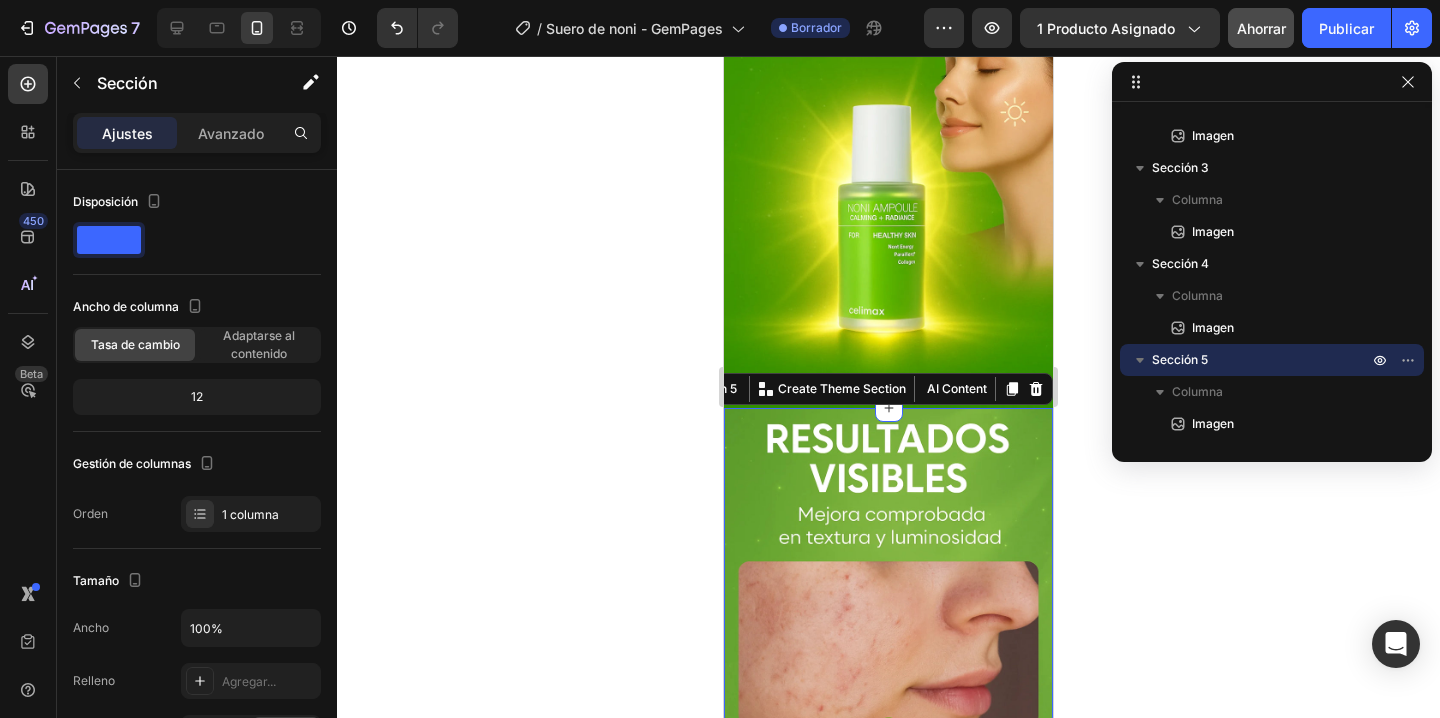 drag, startPoint x: 729, startPoint y: 358, endPoint x: 719, endPoint y: 347, distance: 14.866069 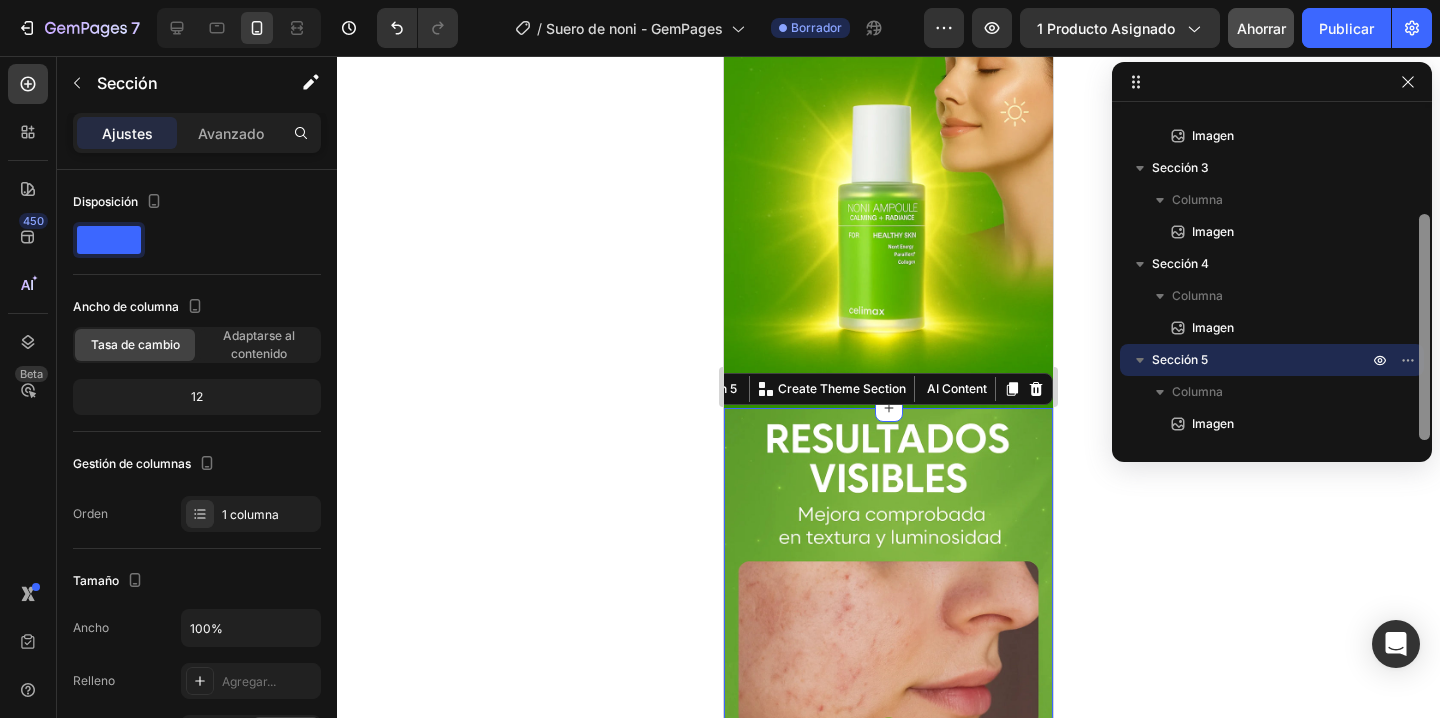 drag, startPoint x: 1241, startPoint y: 366, endPoint x: 1423, endPoint y: 352, distance: 182.53767 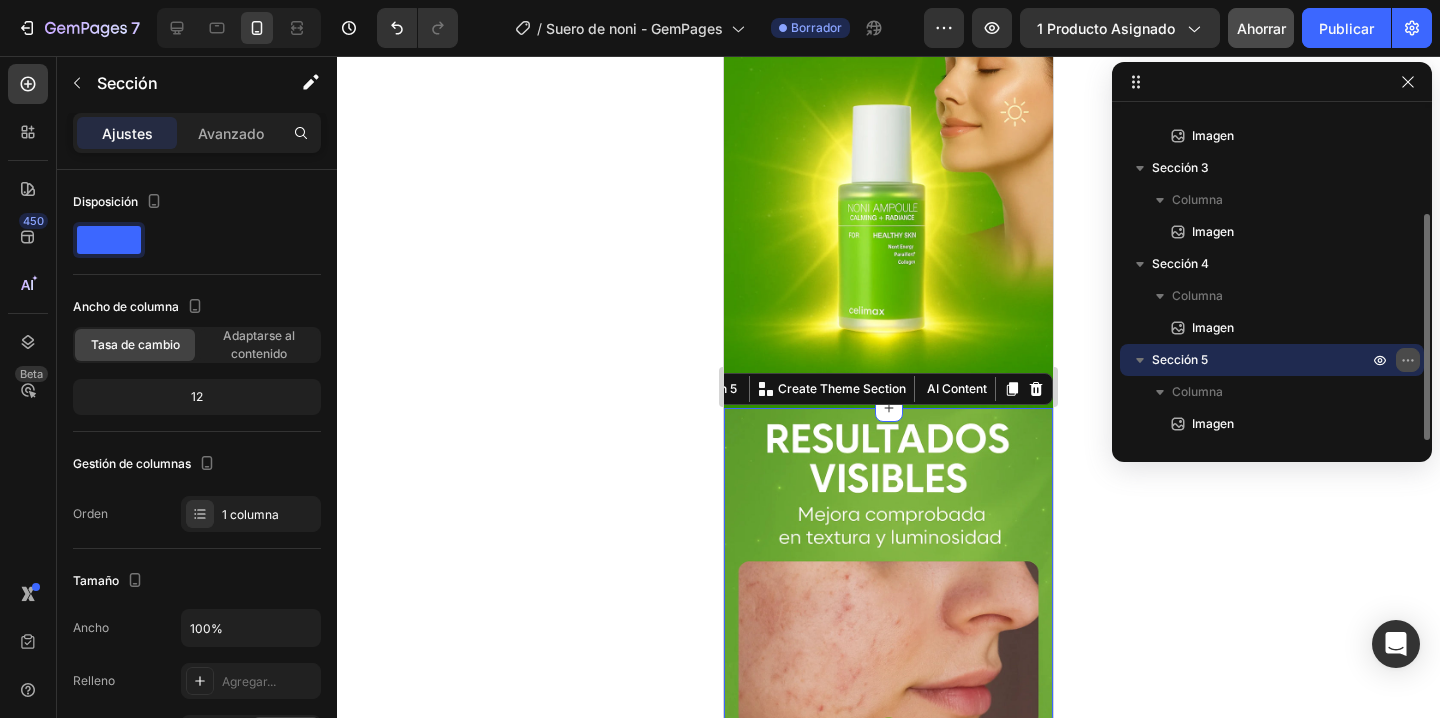 click 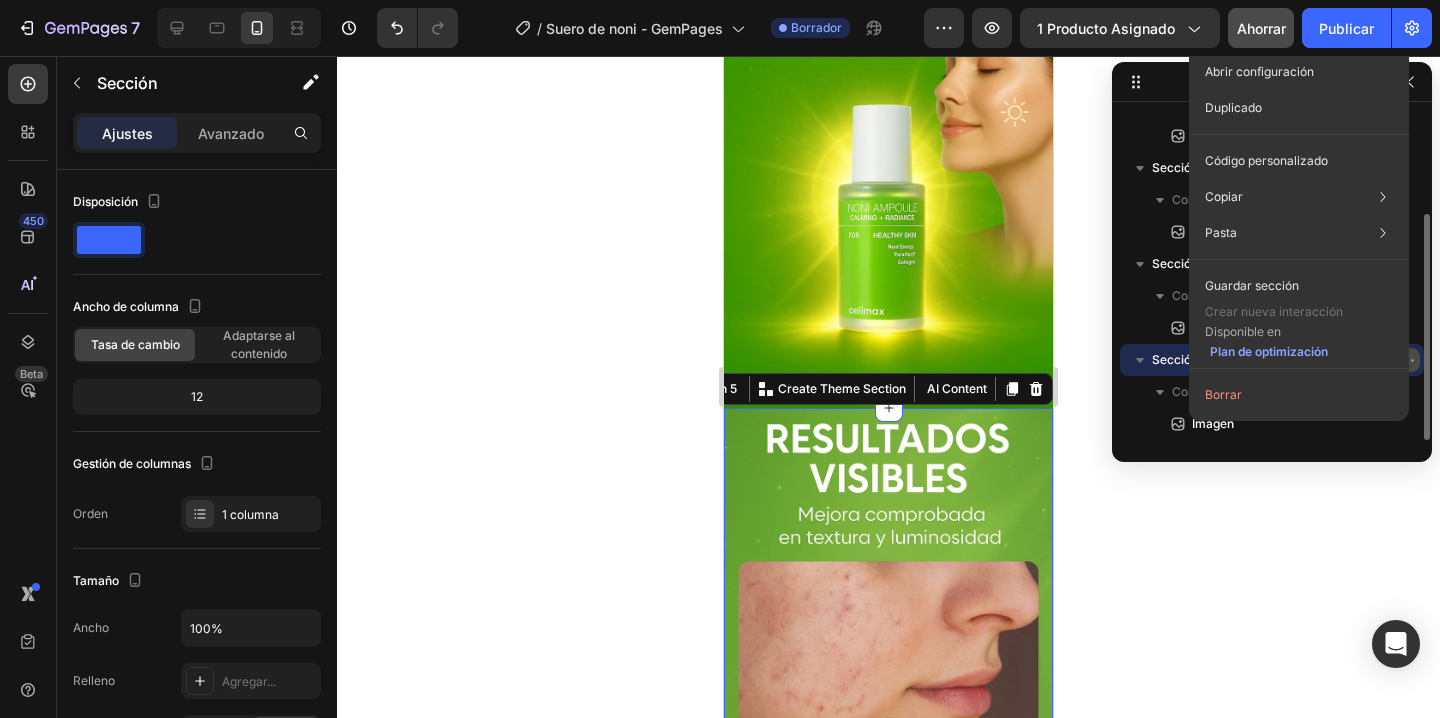 click at bounding box center [1408, 360] 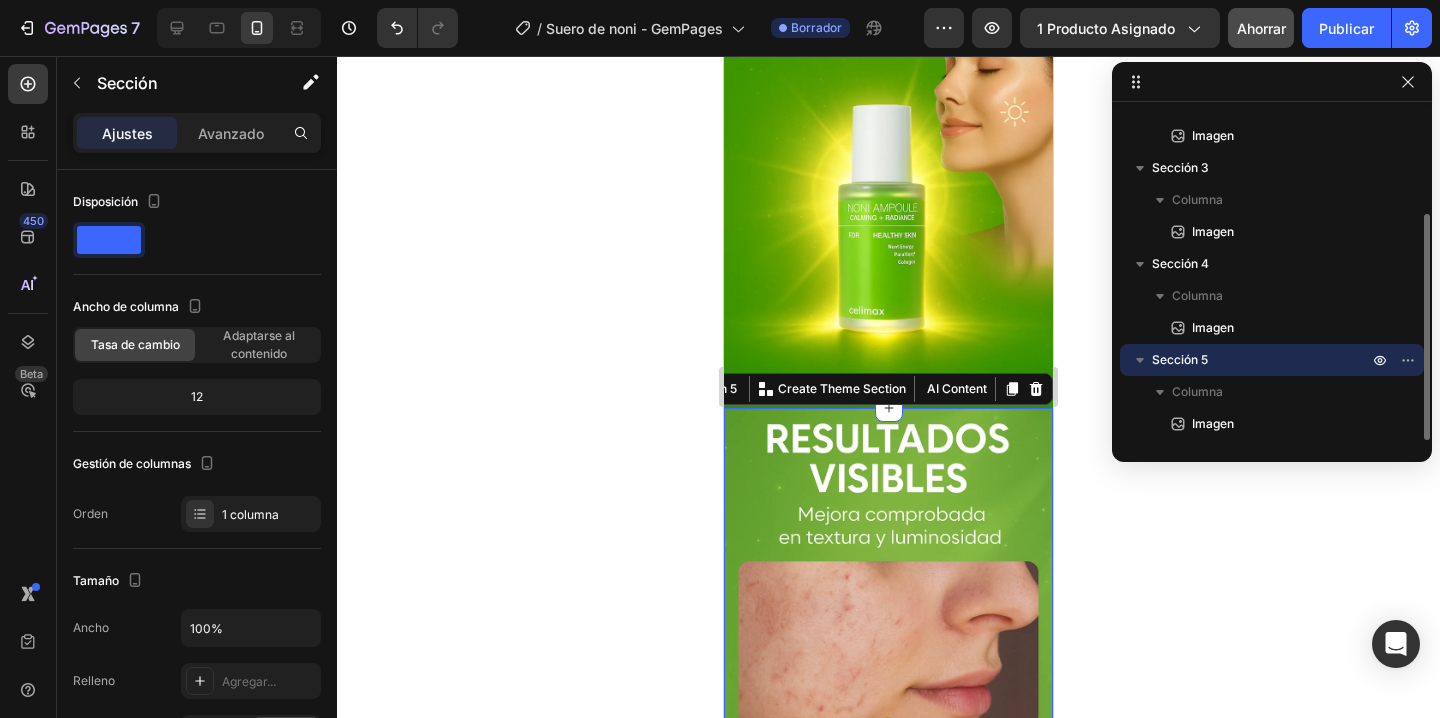 drag, startPoint x: 1288, startPoint y: 357, endPoint x: 1151, endPoint y: 369, distance: 137.52454 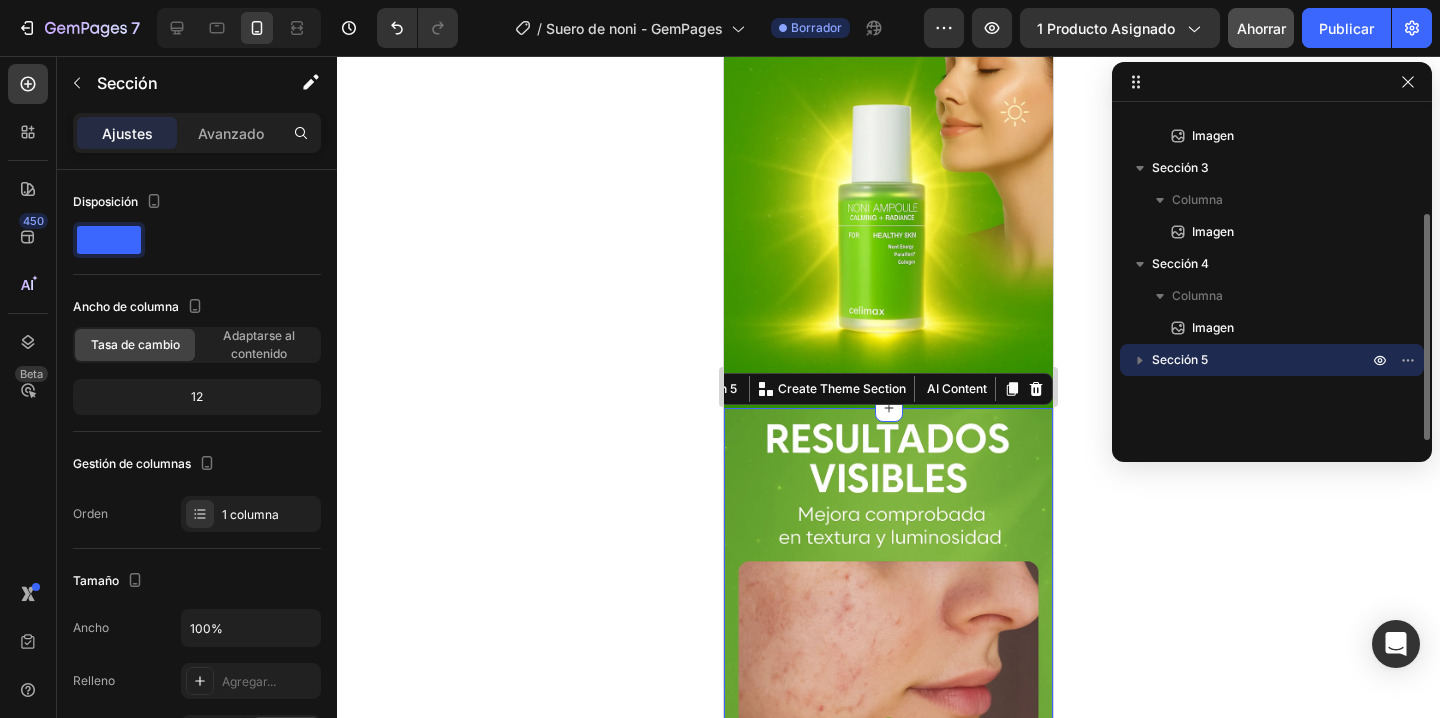 click on "Sección 5" at bounding box center [1262, 360] 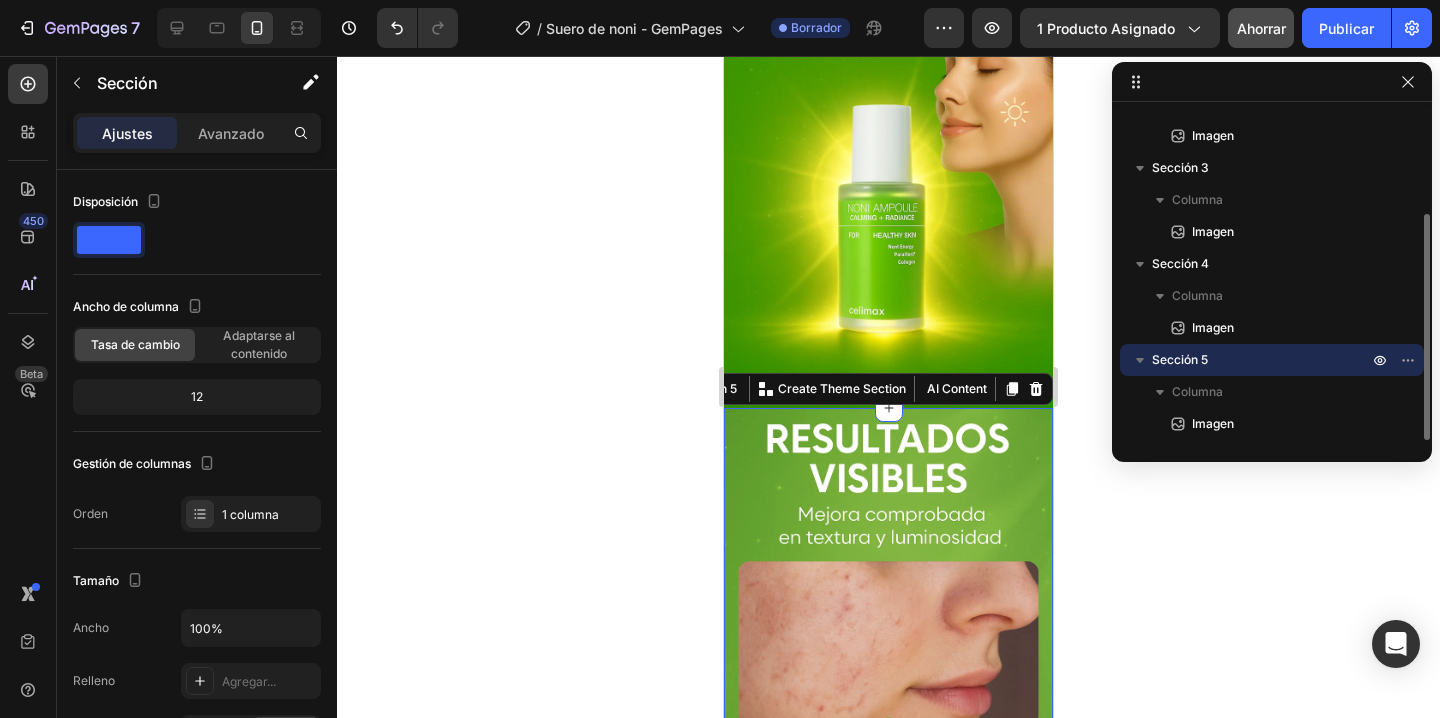 drag, startPoint x: 1359, startPoint y: 367, endPoint x: 1354, endPoint y: 347, distance: 20.615528 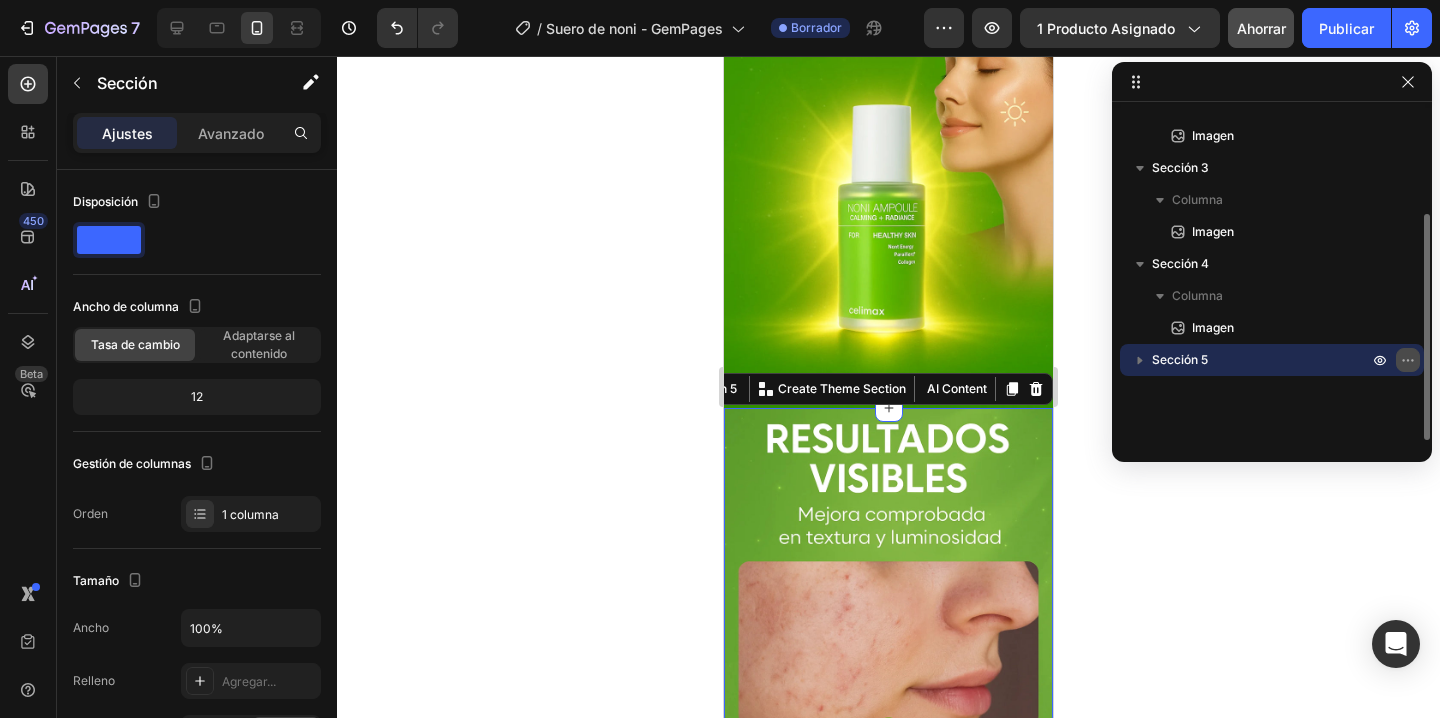 click 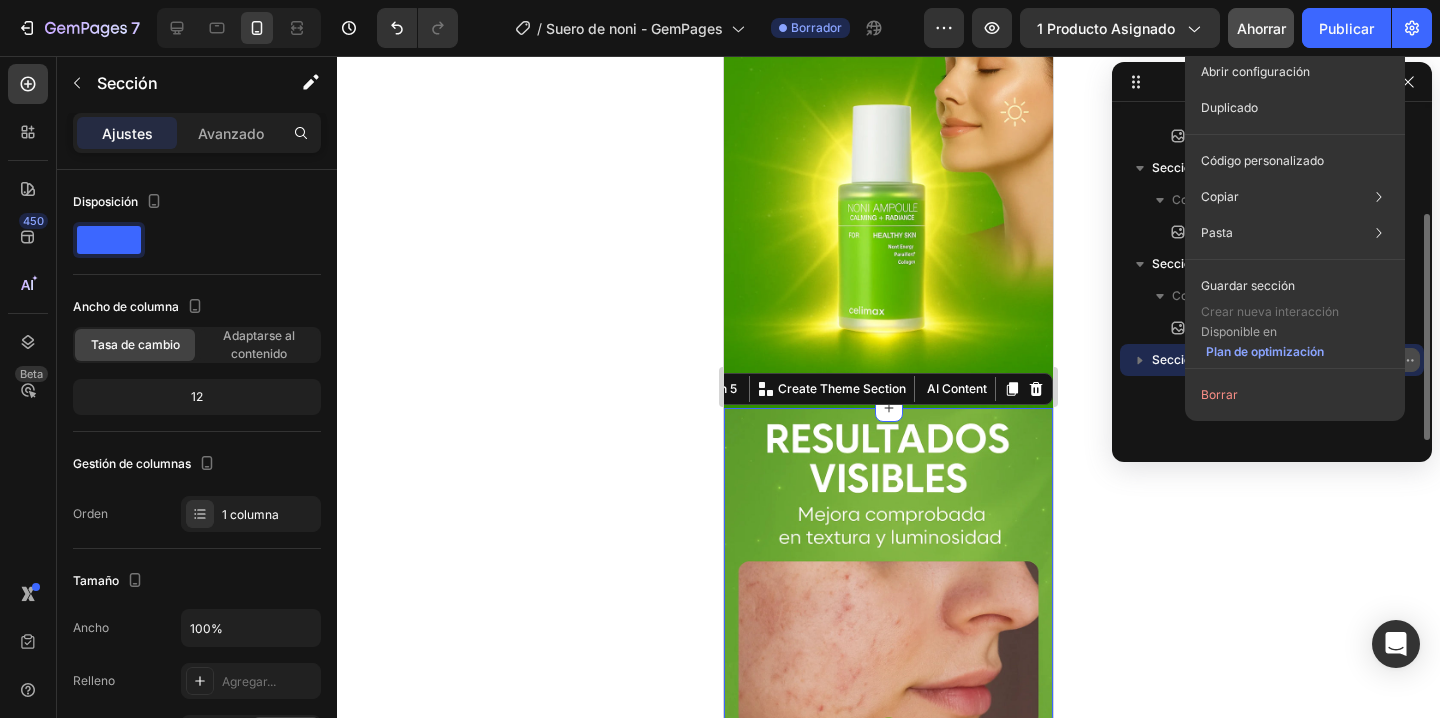 click 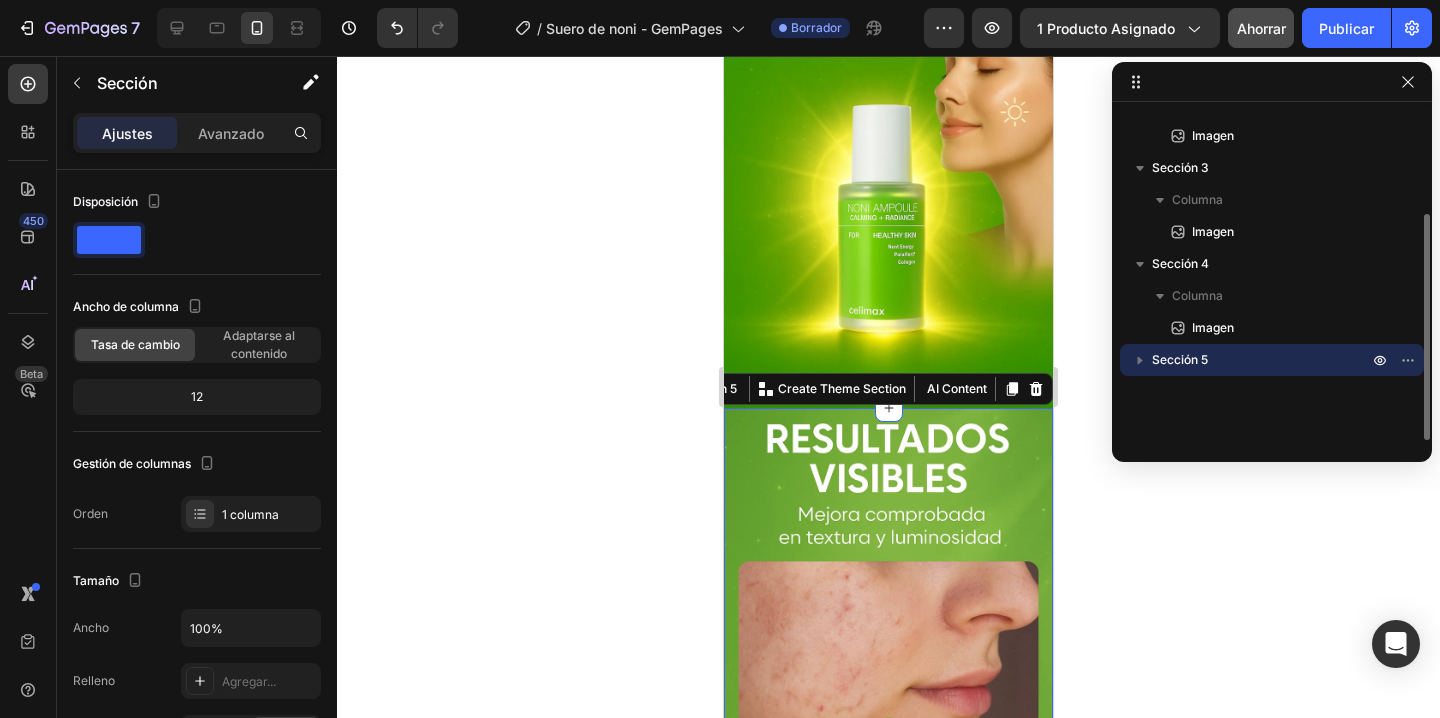 click on "Sección 5" at bounding box center (1262, 360) 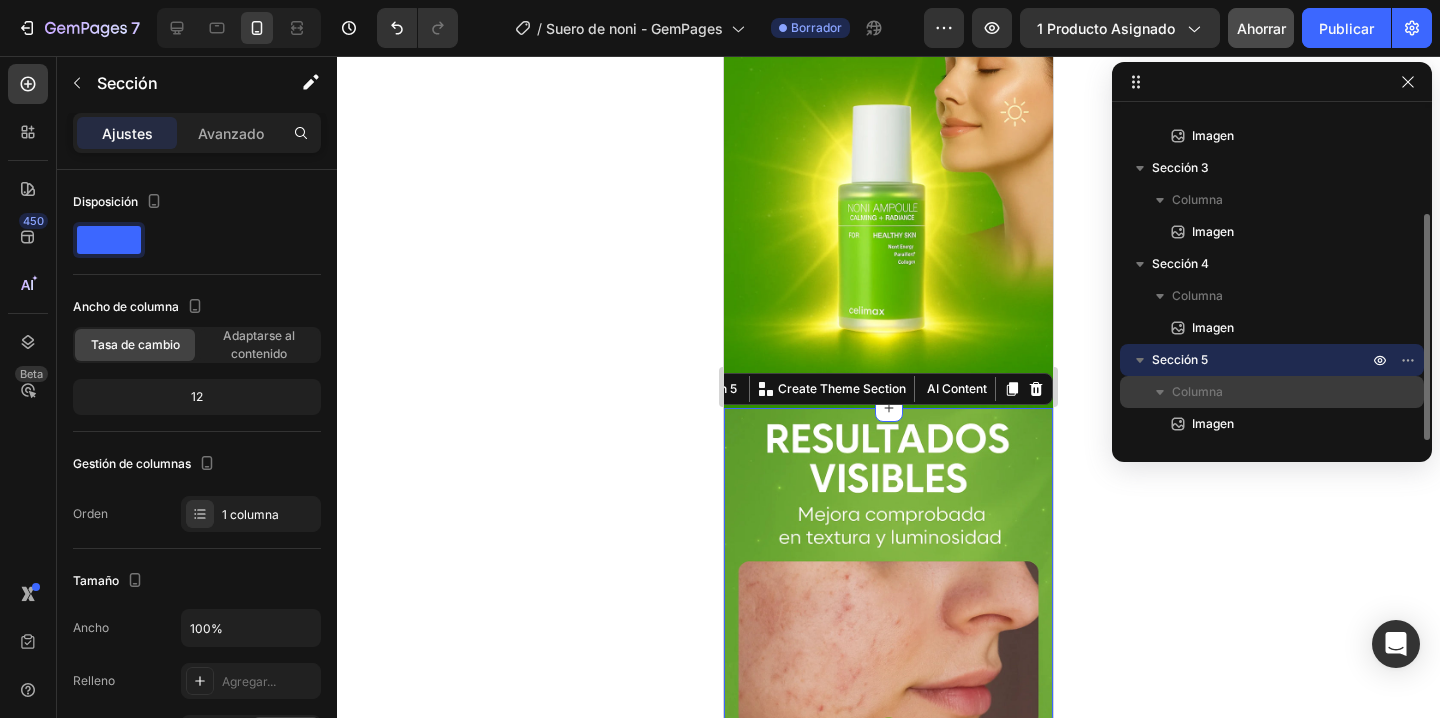 click on "Columna" at bounding box center [1272, 392] 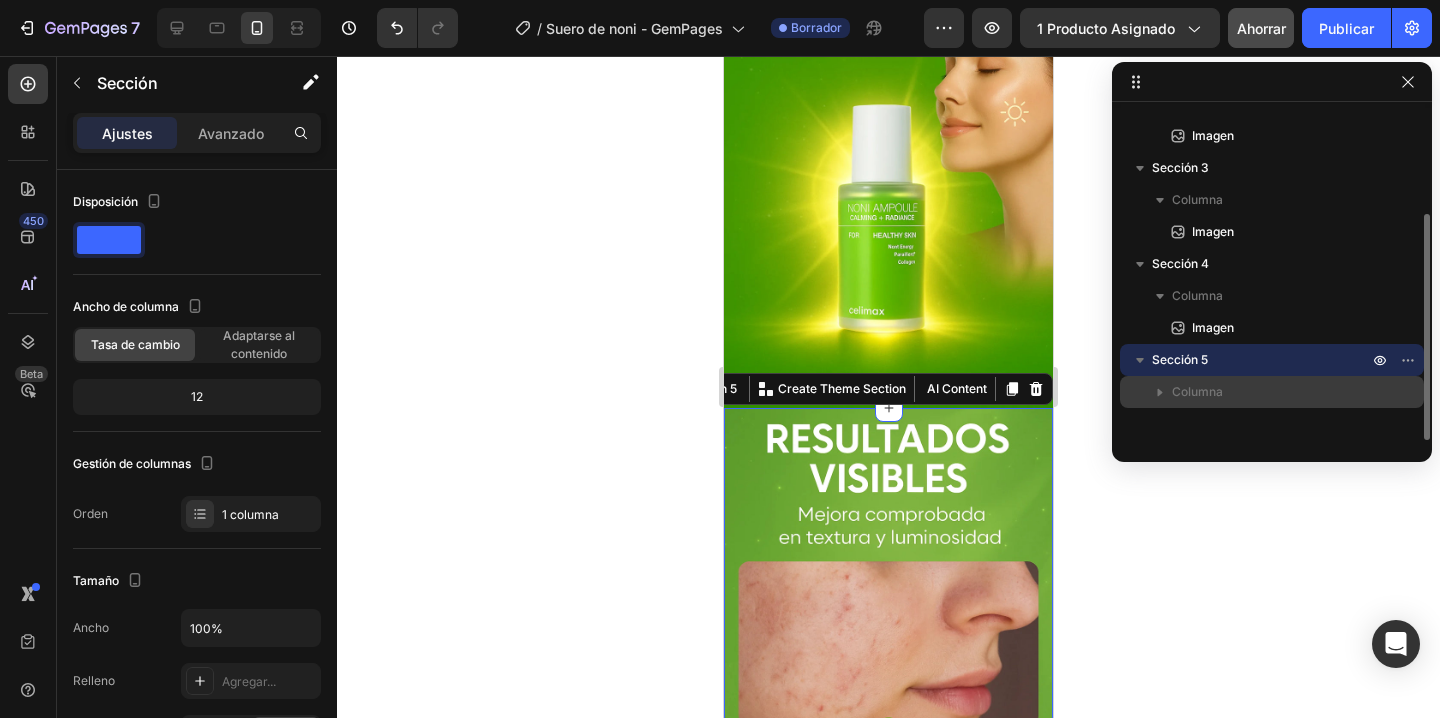 click on "Columna" at bounding box center [1272, 392] 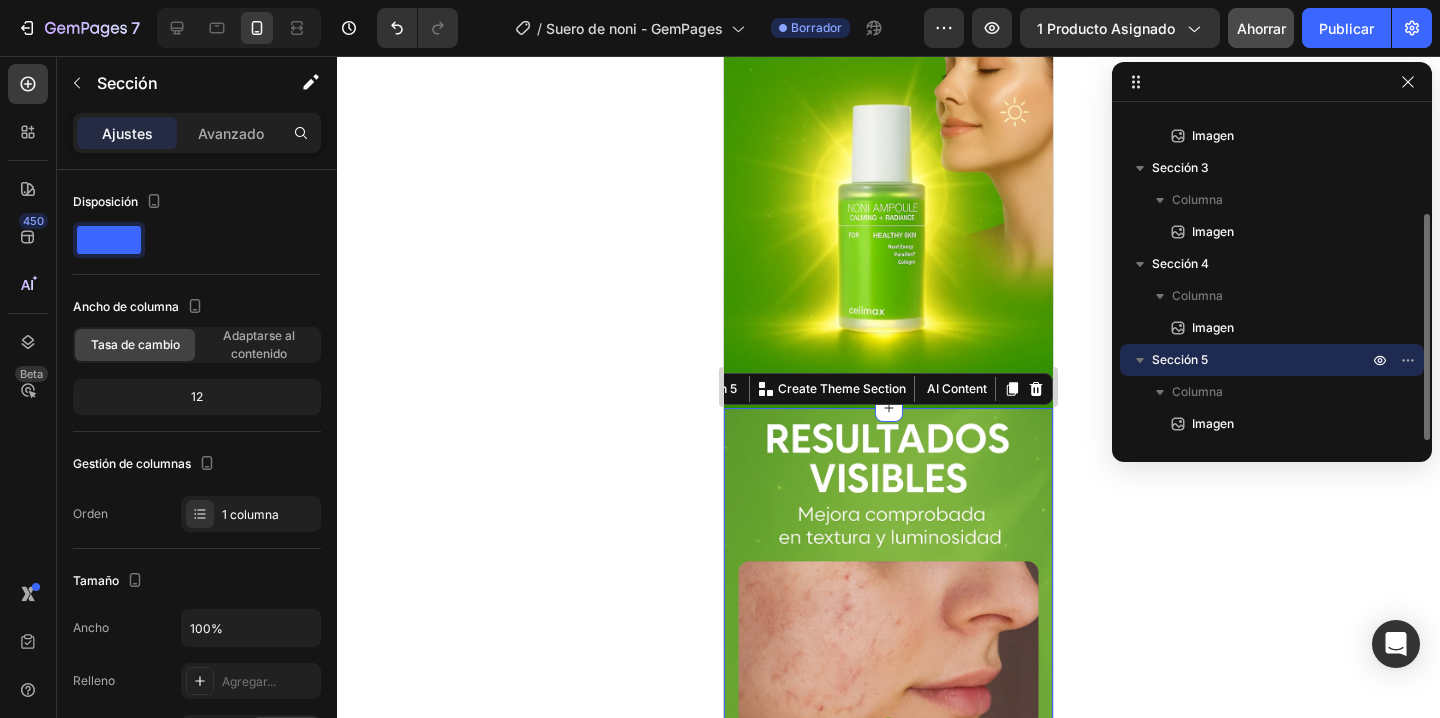 drag, startPoint x: 1220, startPoint y: 416, endPoint x: 1219, endPoint y: 357, distance: 59.008472 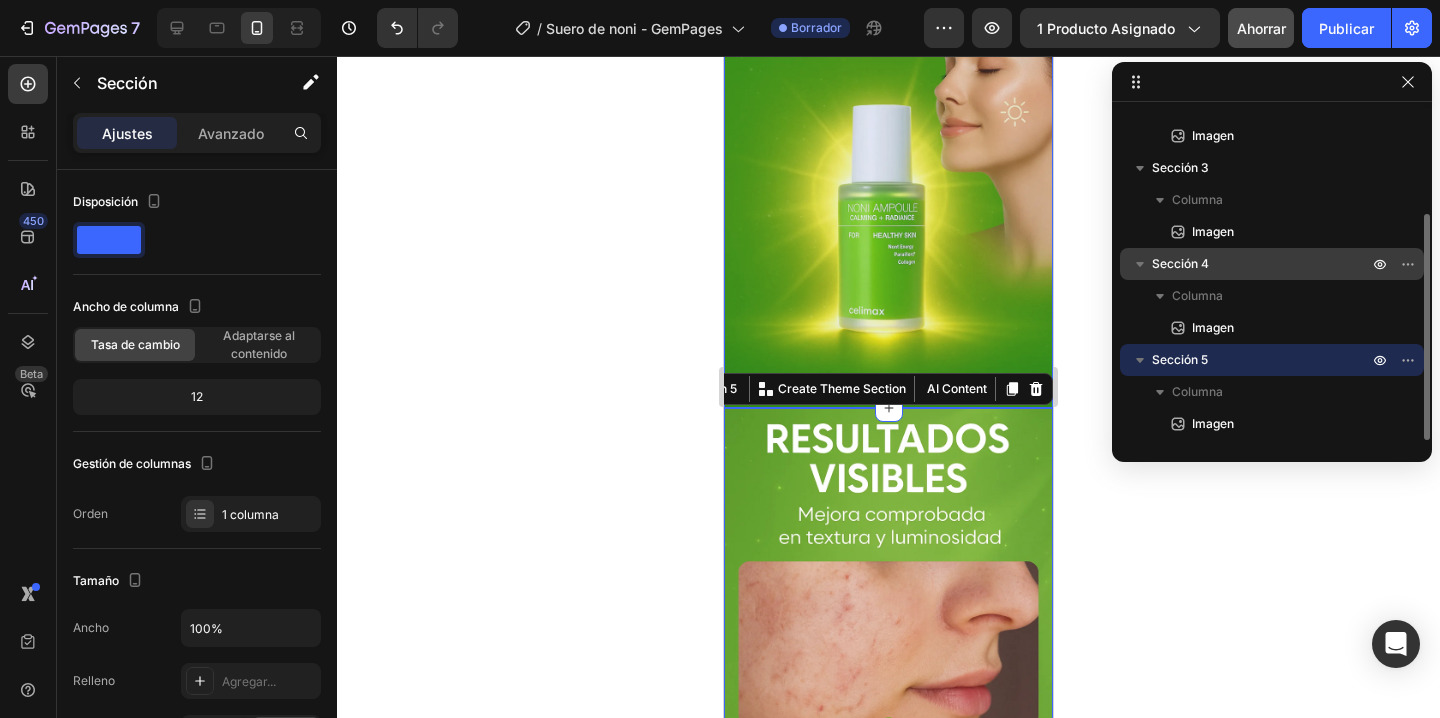 drag, startPoint x: 1219, startPoint y: 357, endPoint x: 1221, endPoint y: 267, distance: 90.02222 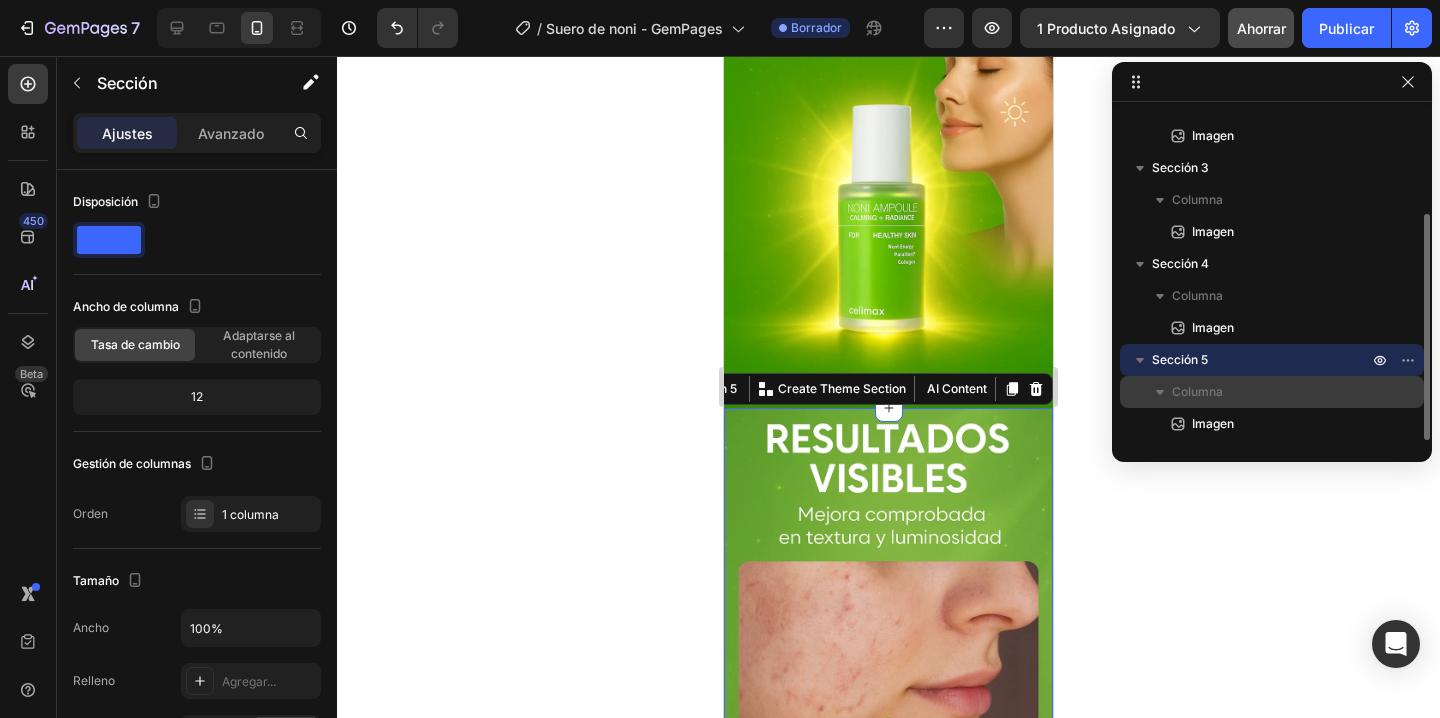 drag, startPoint x: 1221, startPoint y: 267, endPoint x: 1122, endPoint y: 283, distance: 100.28459 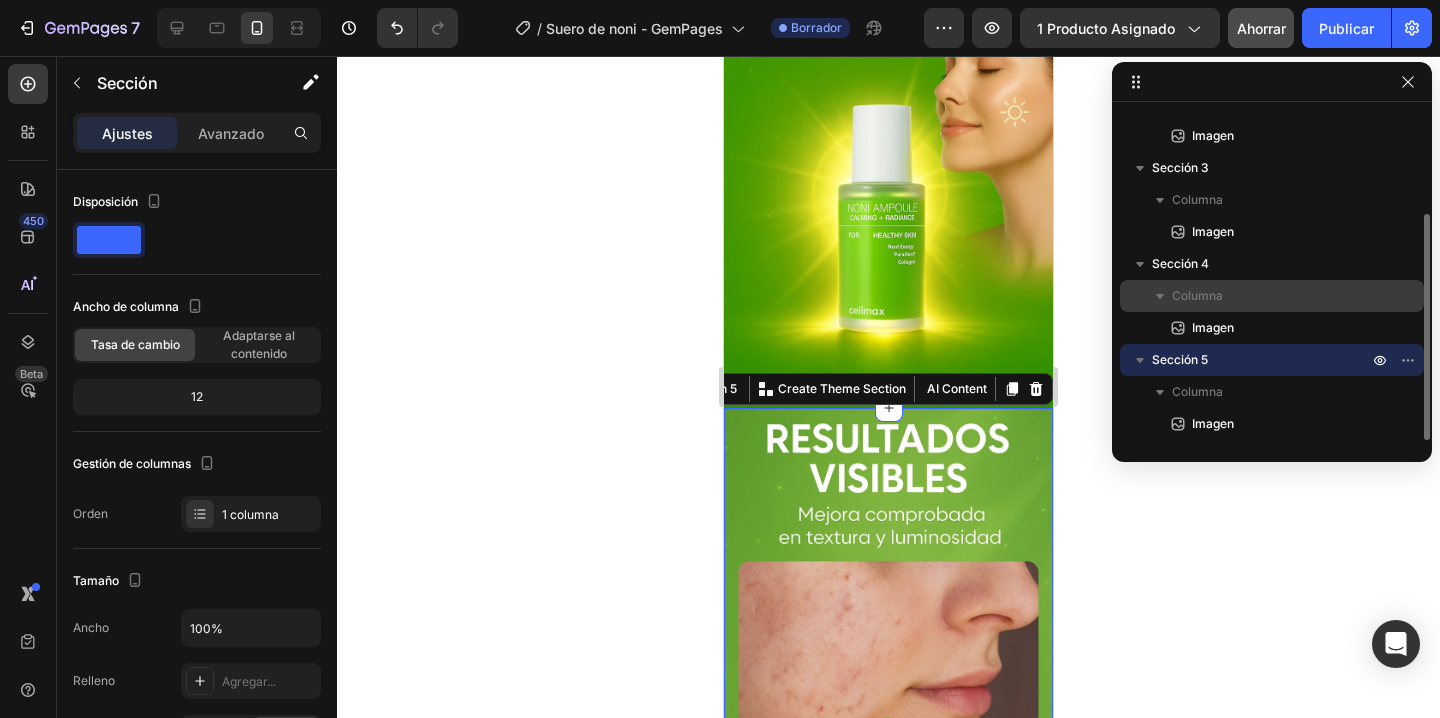 click on "Sección 1 Columna Imagen Sección 2 Columna Imagen Sección 3 Columna Imagen Sección 4 Columna Imagen Sección 5 Columna Imagen" at bounding box center [1272, 275] 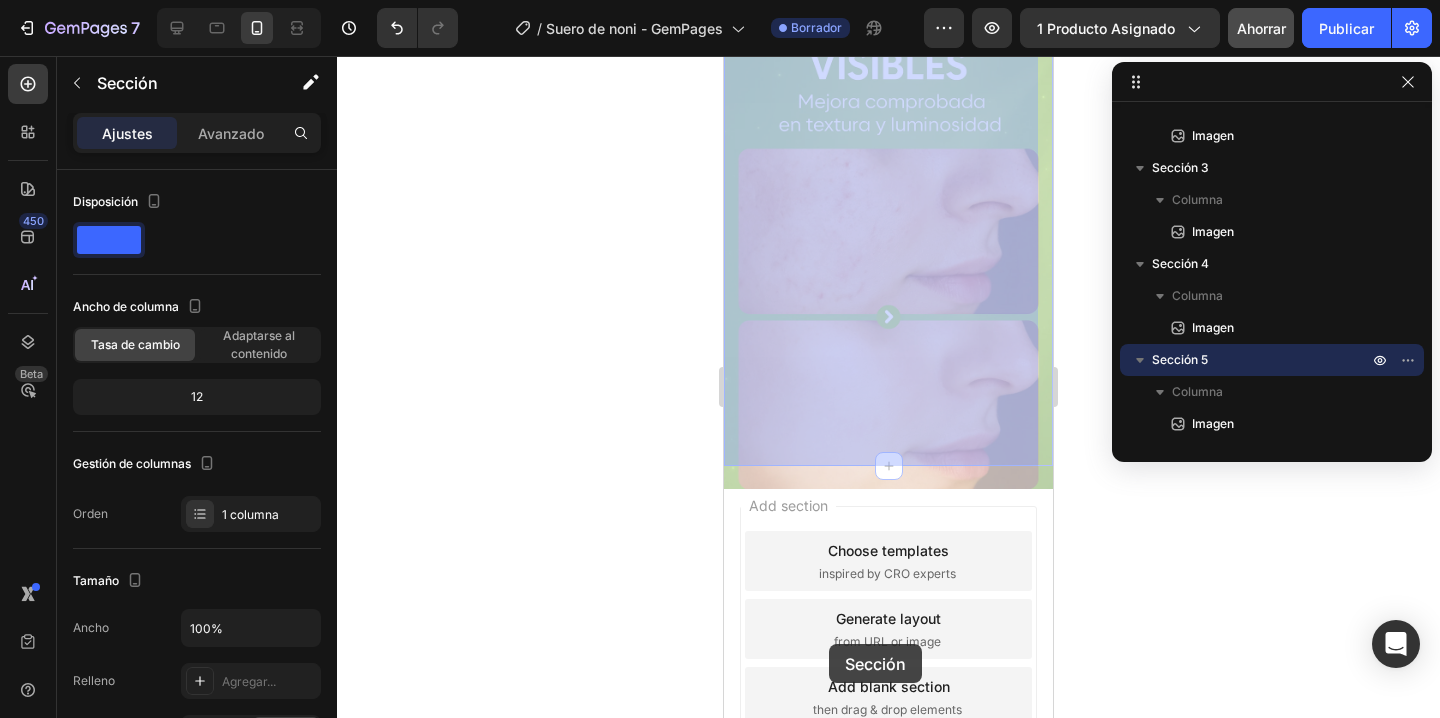 scroll, scrollTop: 2110, scrollLeft: 0, axis: vertical 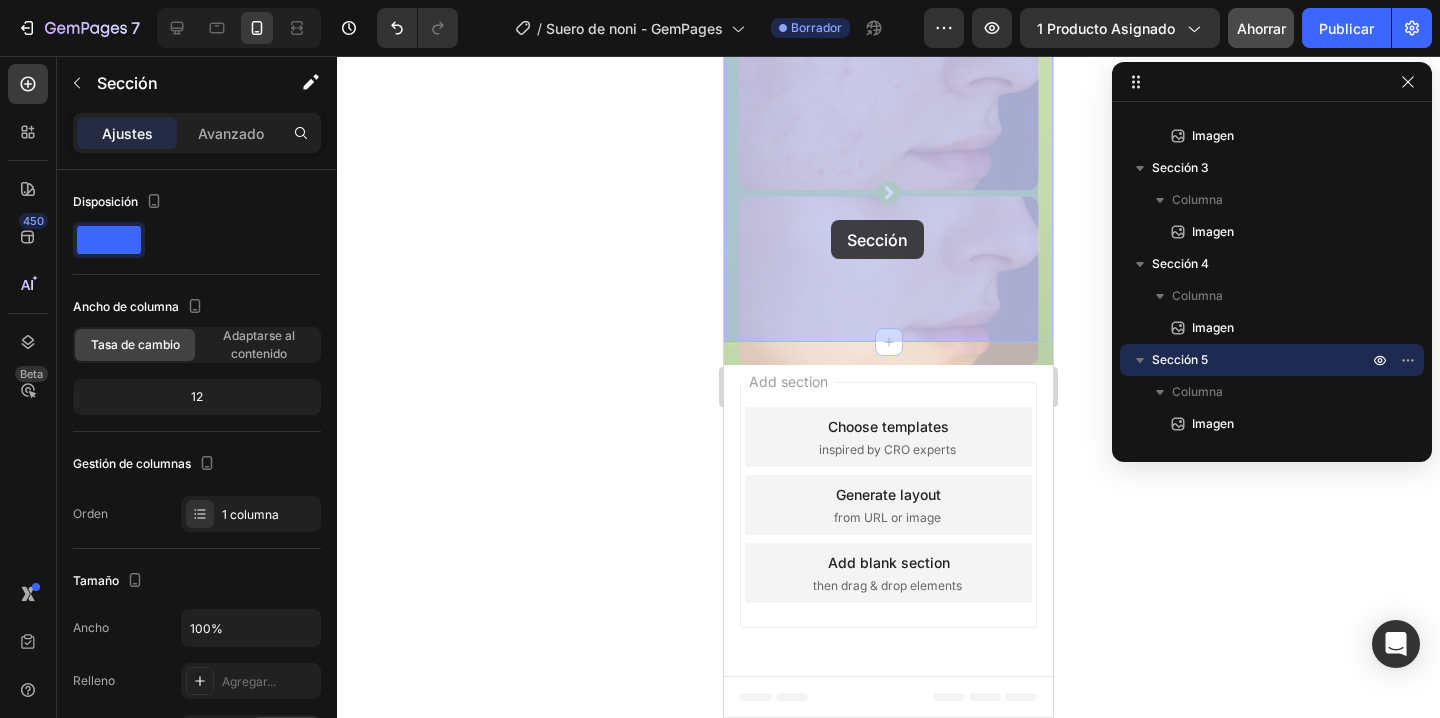 drag, startPoint x: 728, startPoint y: 336, endPoint x: 830, endPoint y: 208, distance: 163.6704 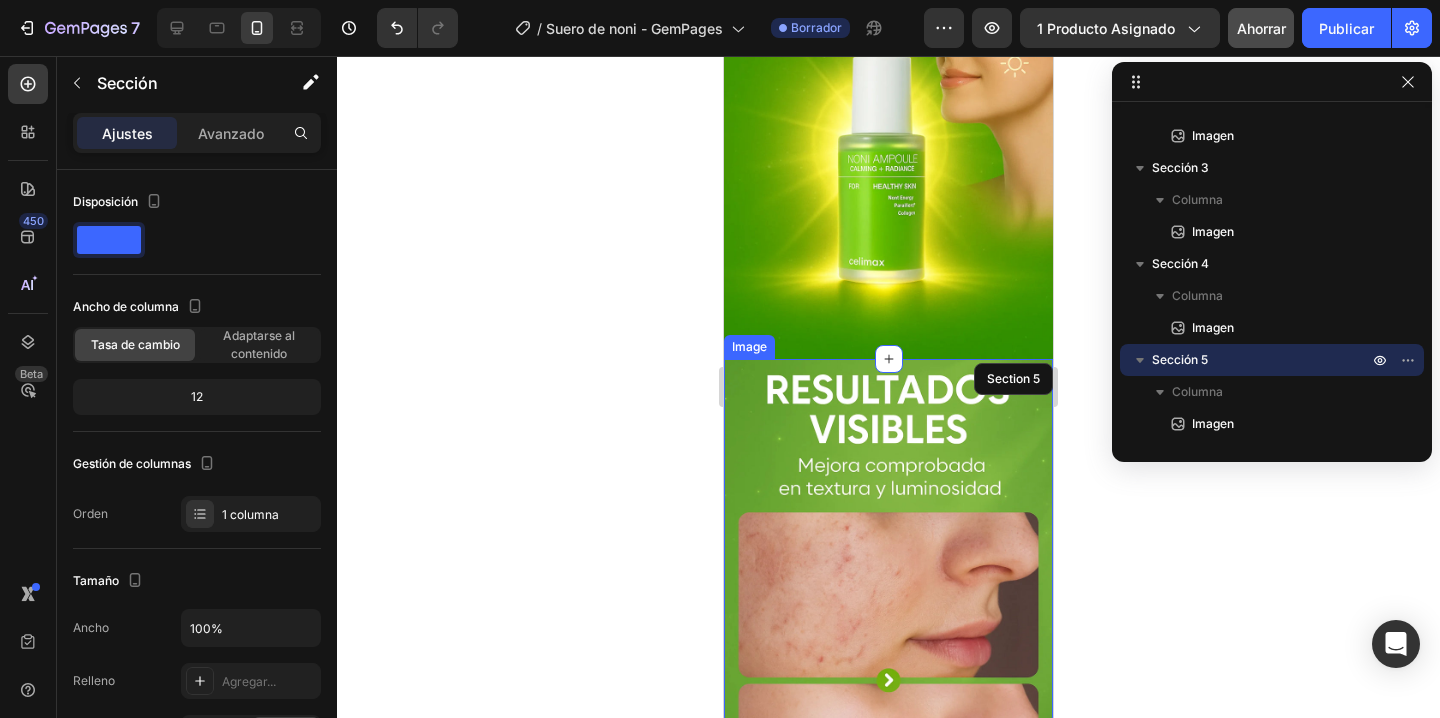 scroll, scrollTop: 1174, scrollLeft: 0, axis: vertical 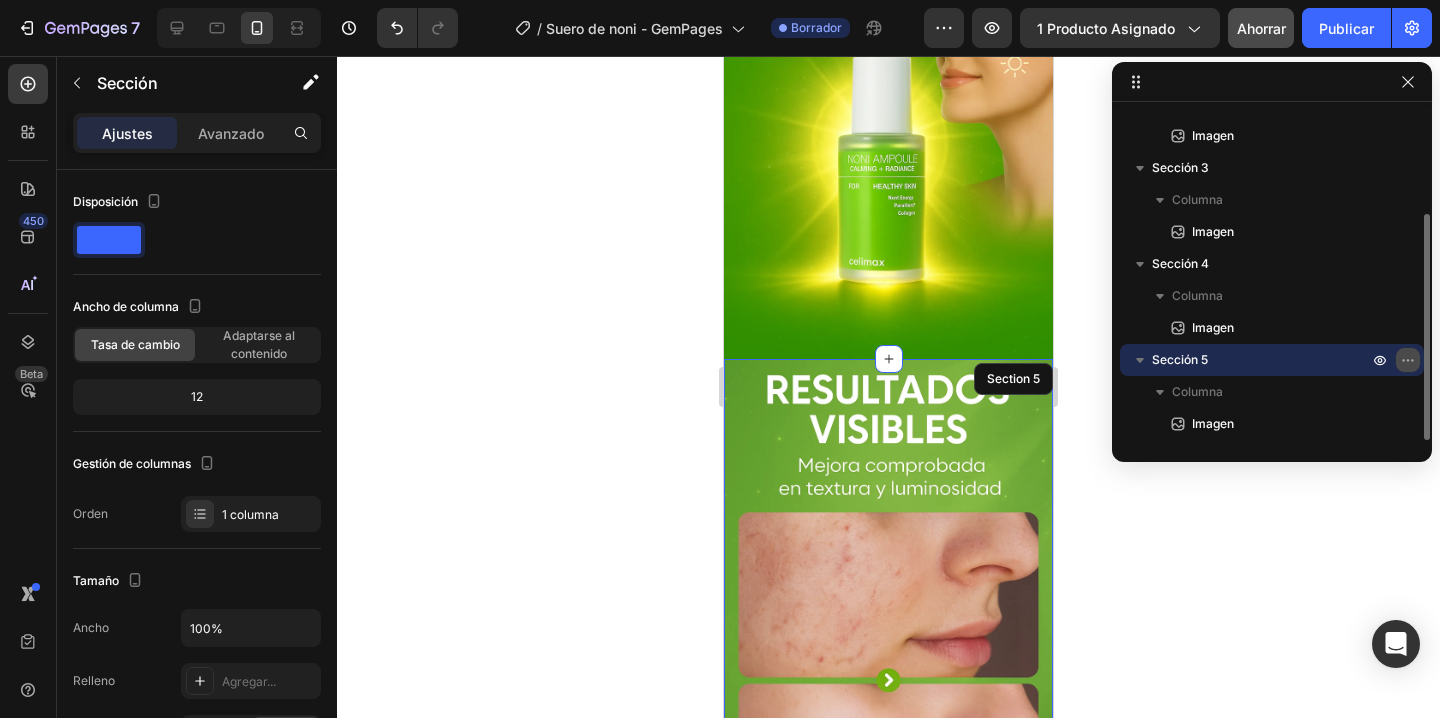 click 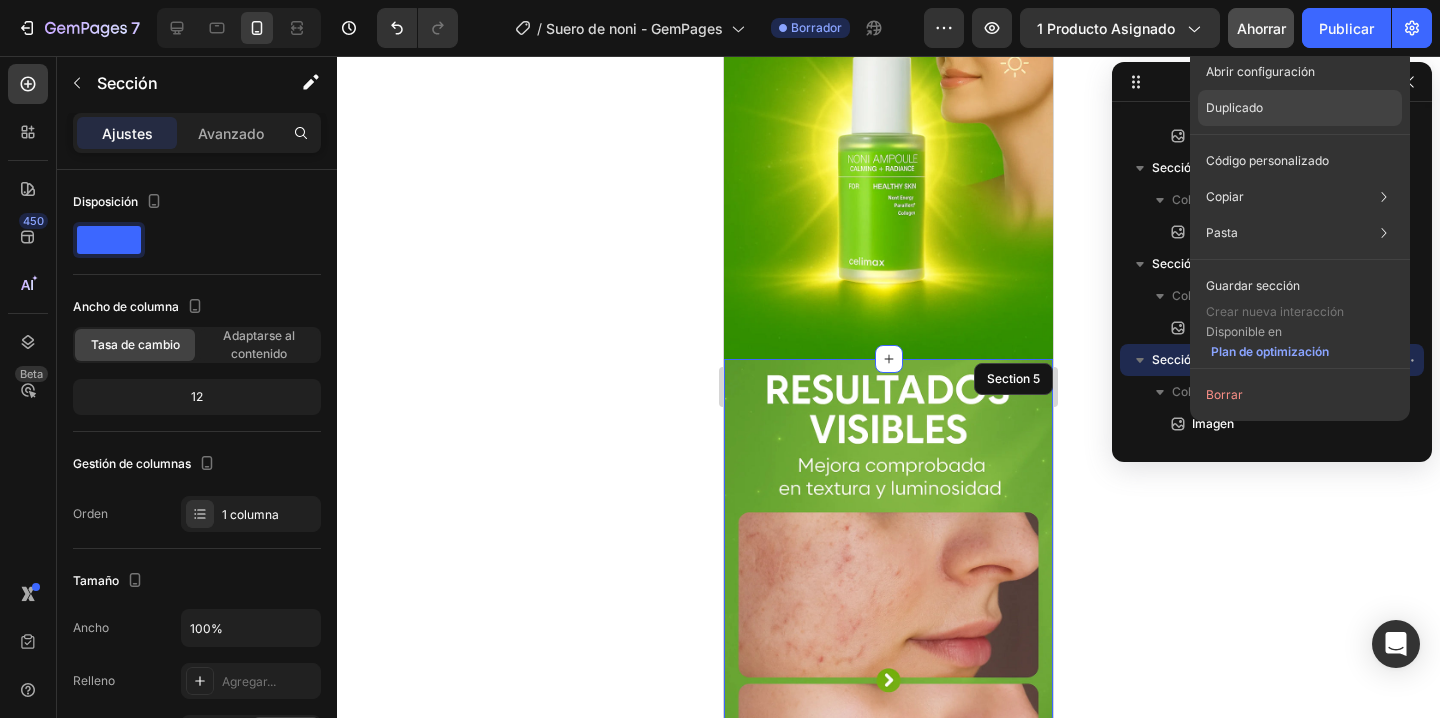 click on "Duplicado" 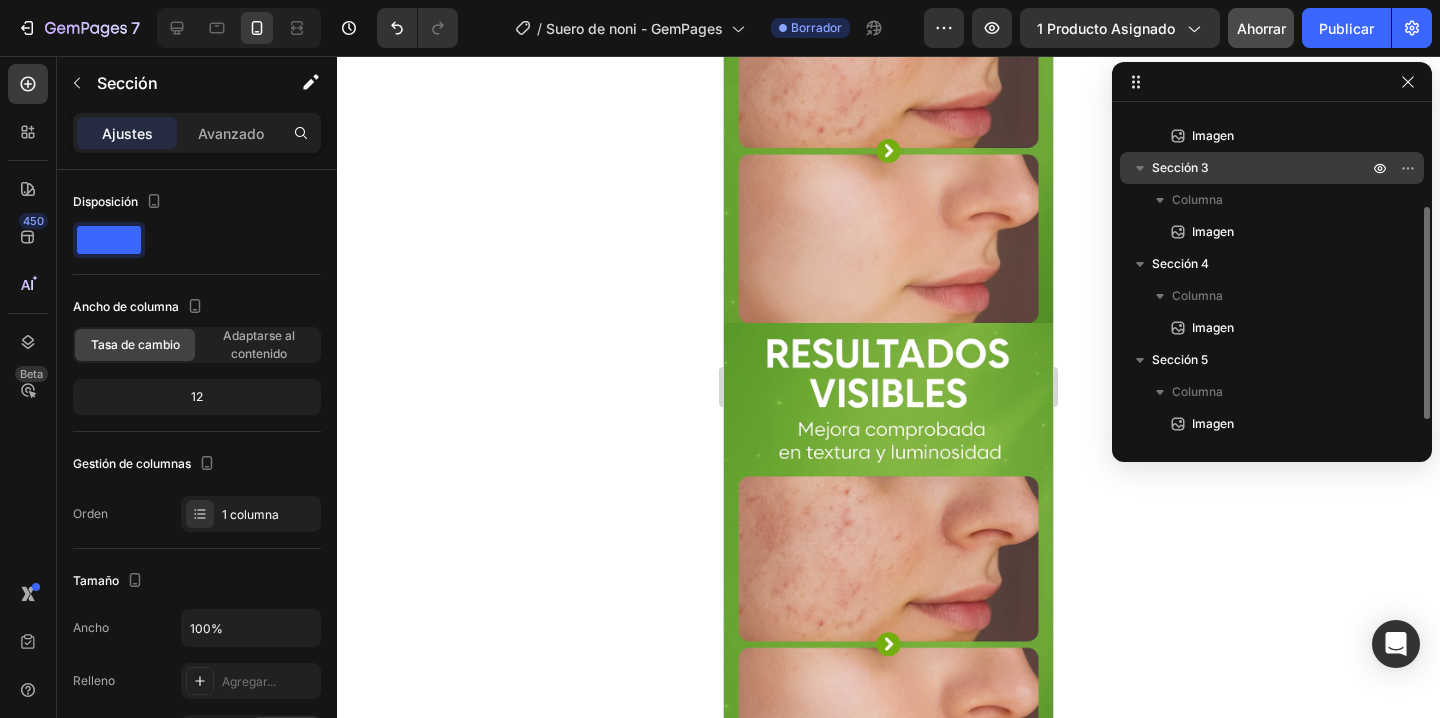 scroll, scrollTop: 1855, scrollLeft: 0, axis: vertical 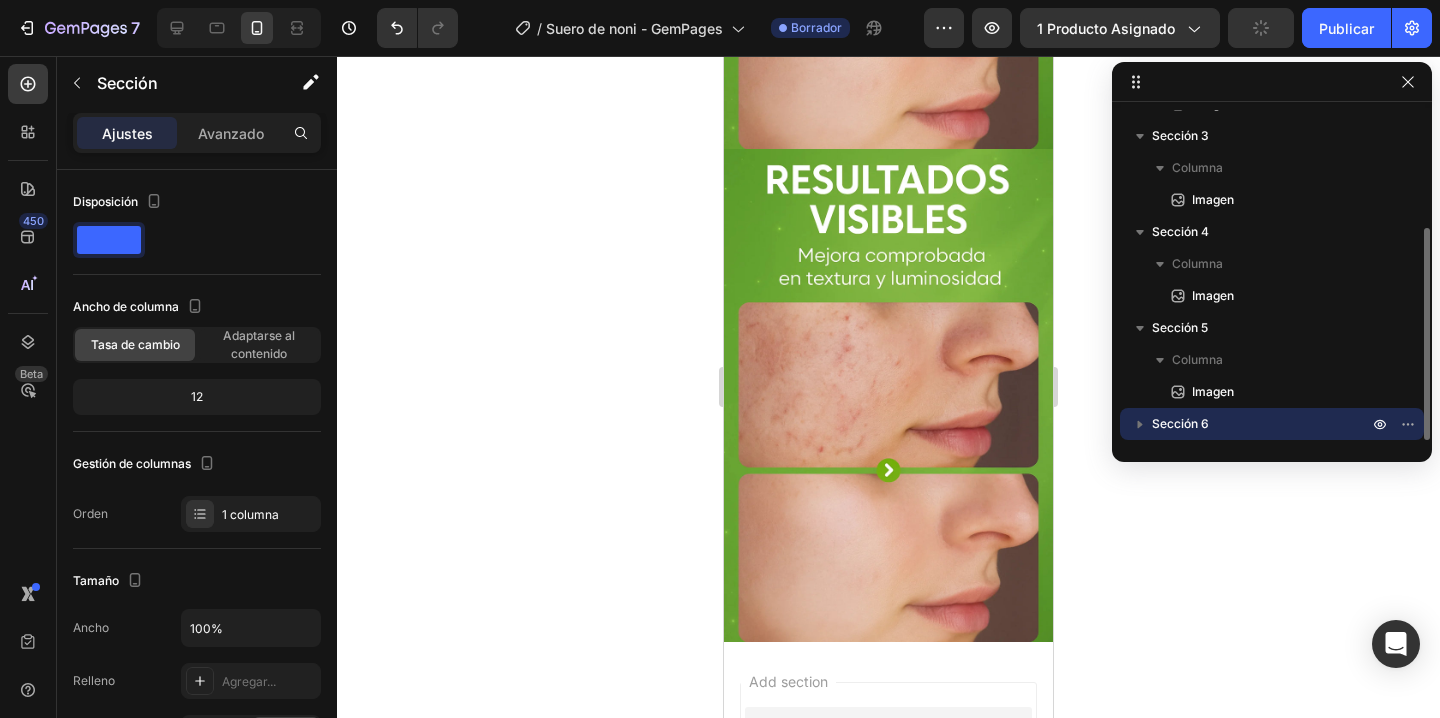 click on "Sección 6" at bounding box center (1262, 424) 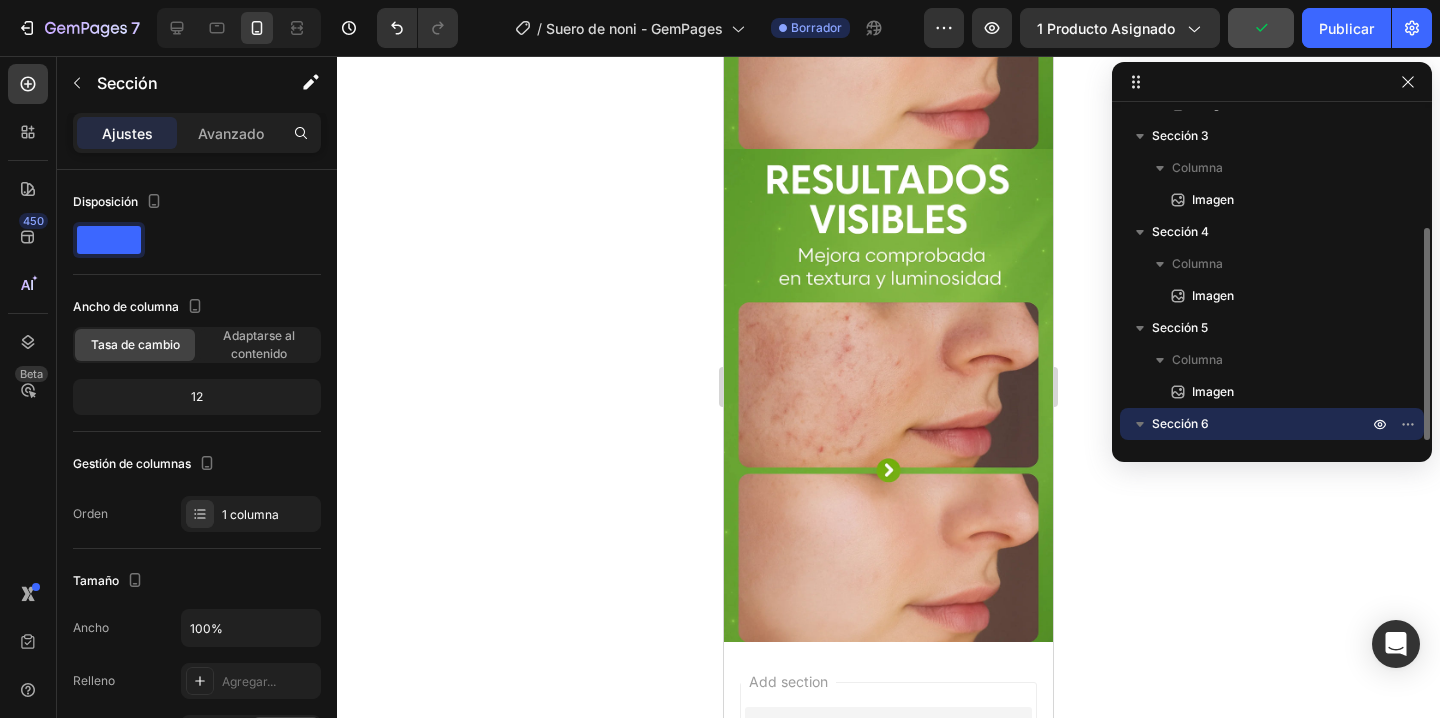 scroll, scrollTop: 246, scrollLeft: 0, axis: vertical 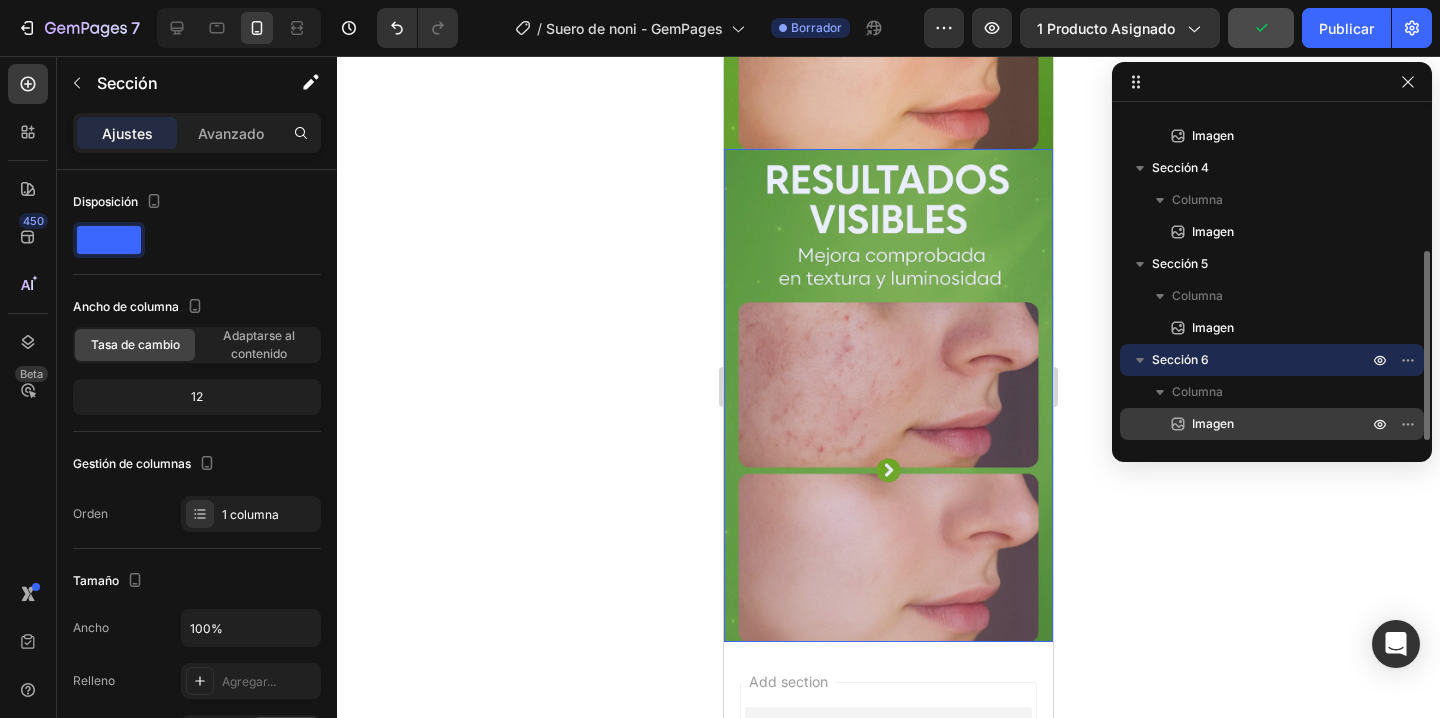 click on "Imagen" at bounding box center [1258, 424] 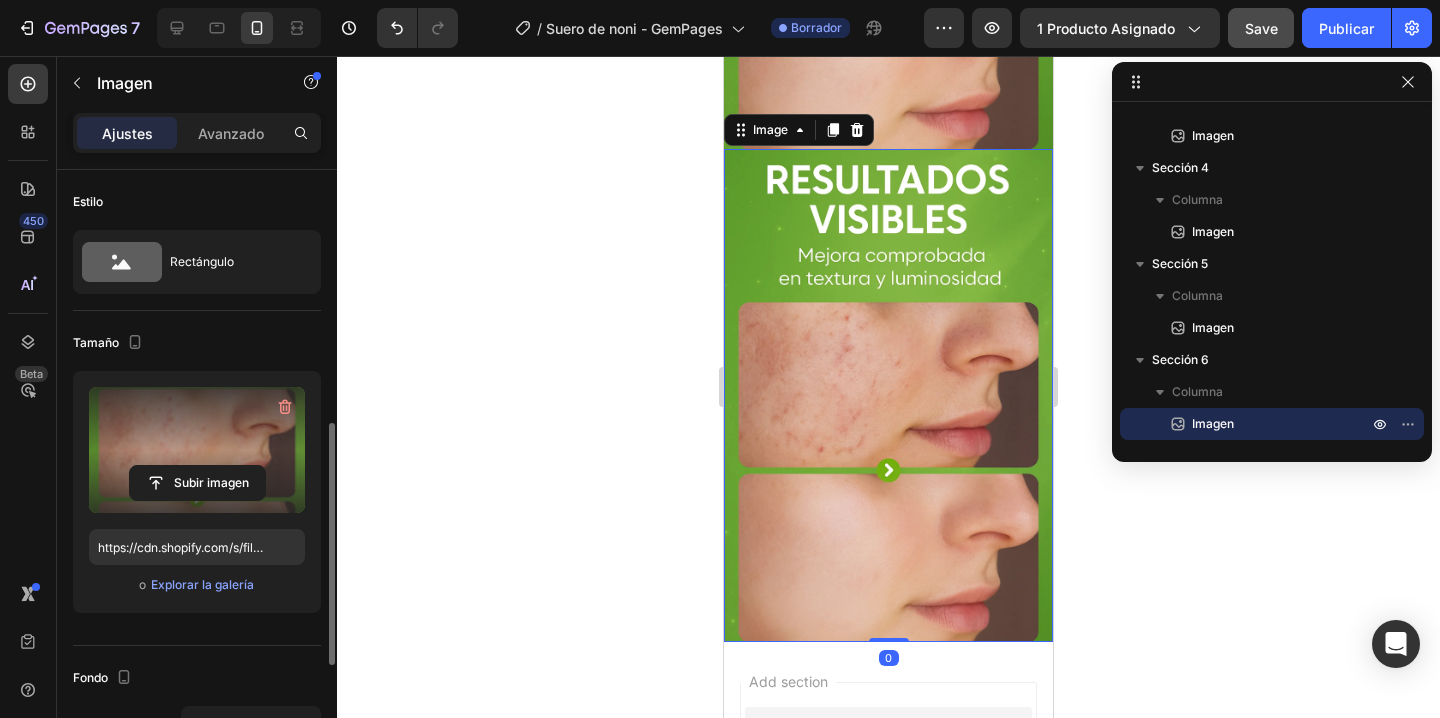 scroll, scrollTop: 181, scrollLeft: 0, axis: vertical 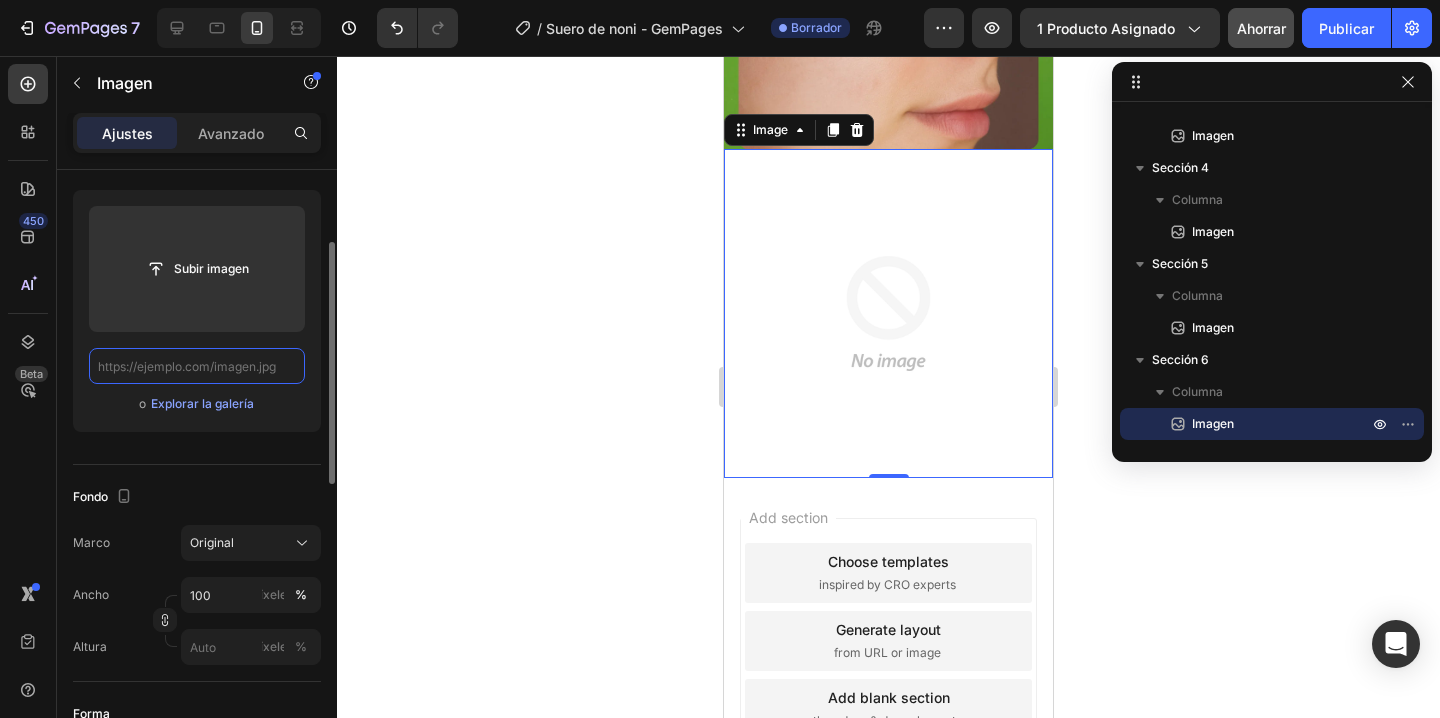 paste on "https://cdn.shopify.com/s/files/1/0876/7016/1686/files/6.webp?v=1754253795" 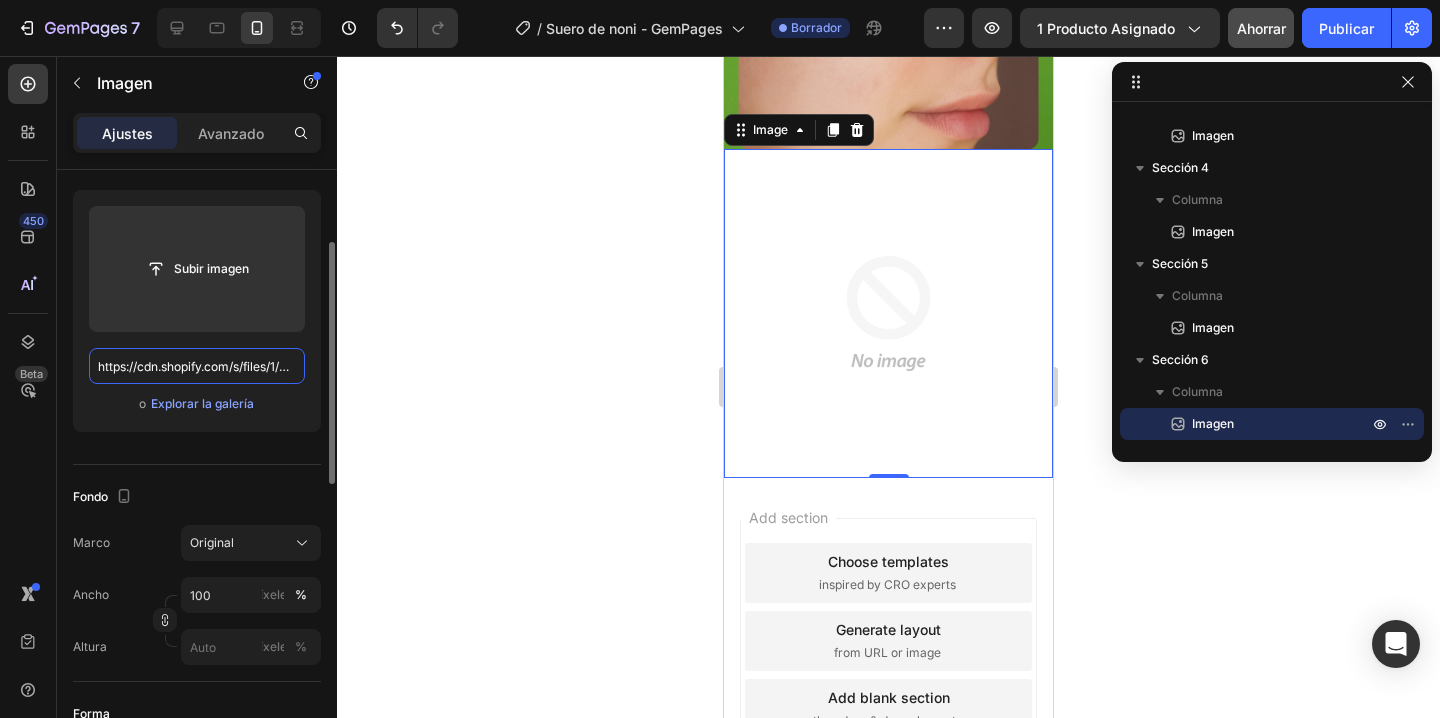 scroll, scrollTop: 0, scrollLeft: 276, axis: horizontal 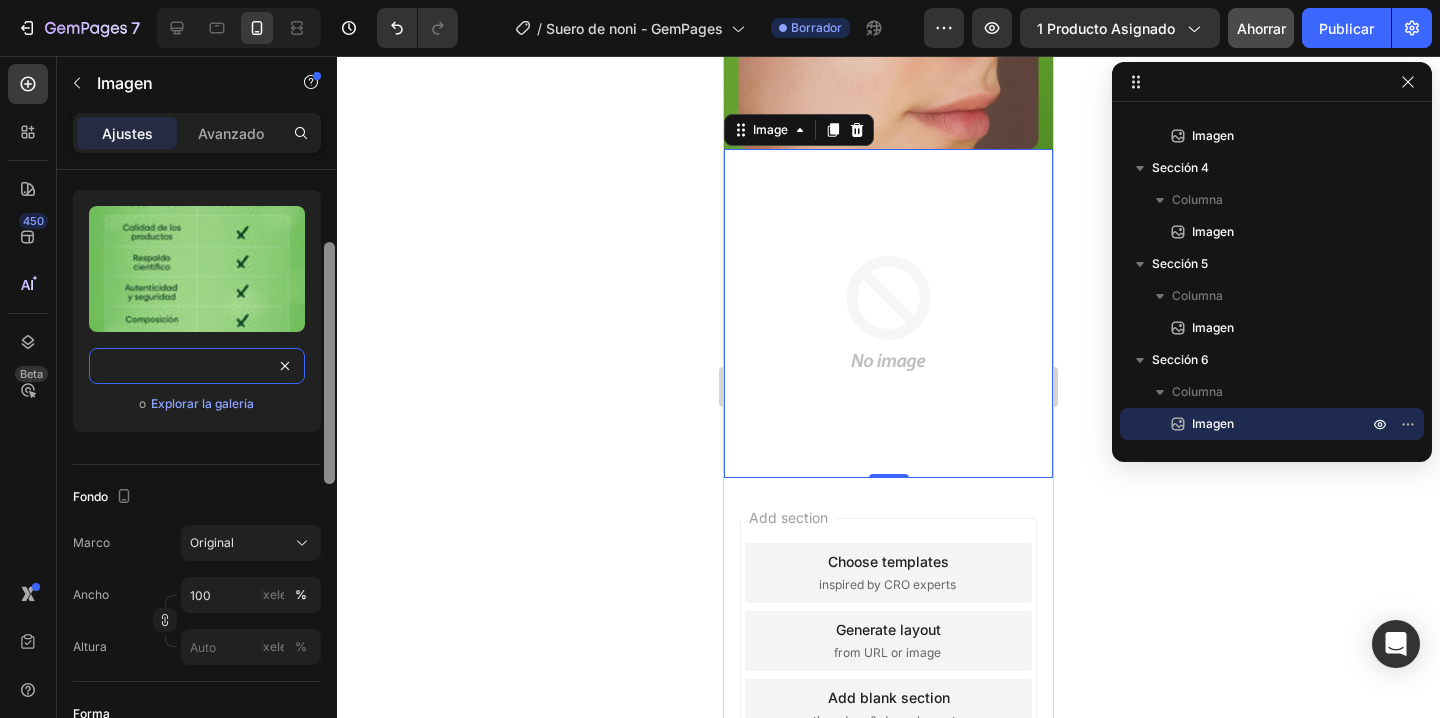 type on "https://cdn.shopify.com/s/files/1/0876/7016/1686/files/6.webp?v=1754253795" 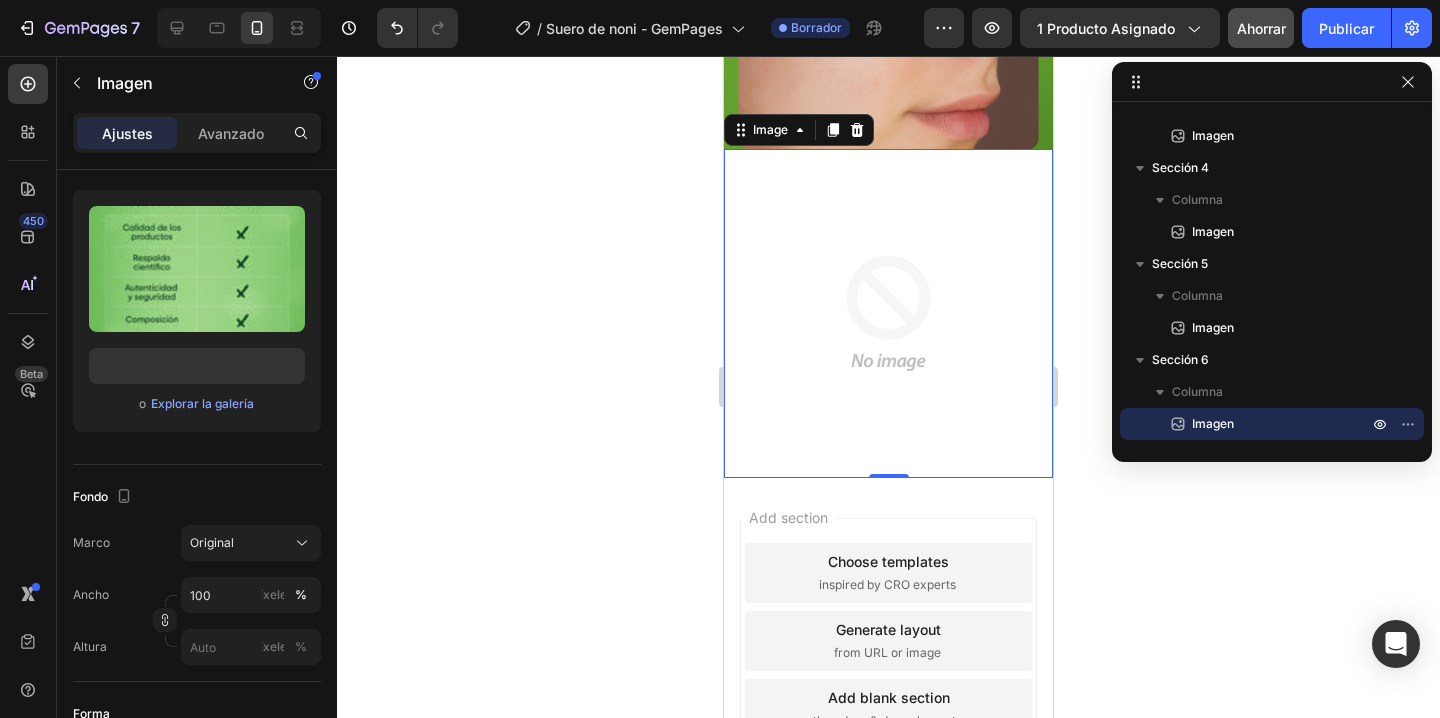scroll, scrollTop: 786, scrollLeft: 0, axis: vertical 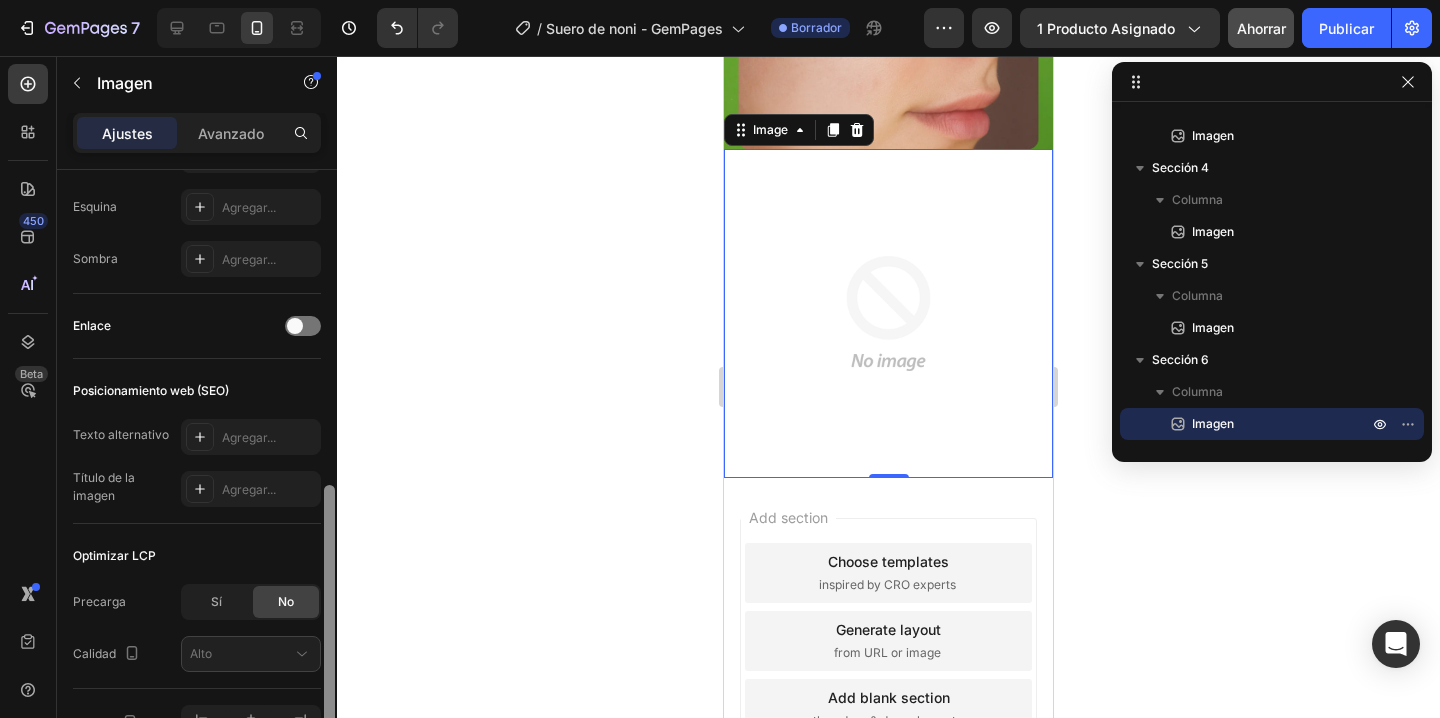 click at bounding box center (329, 472) 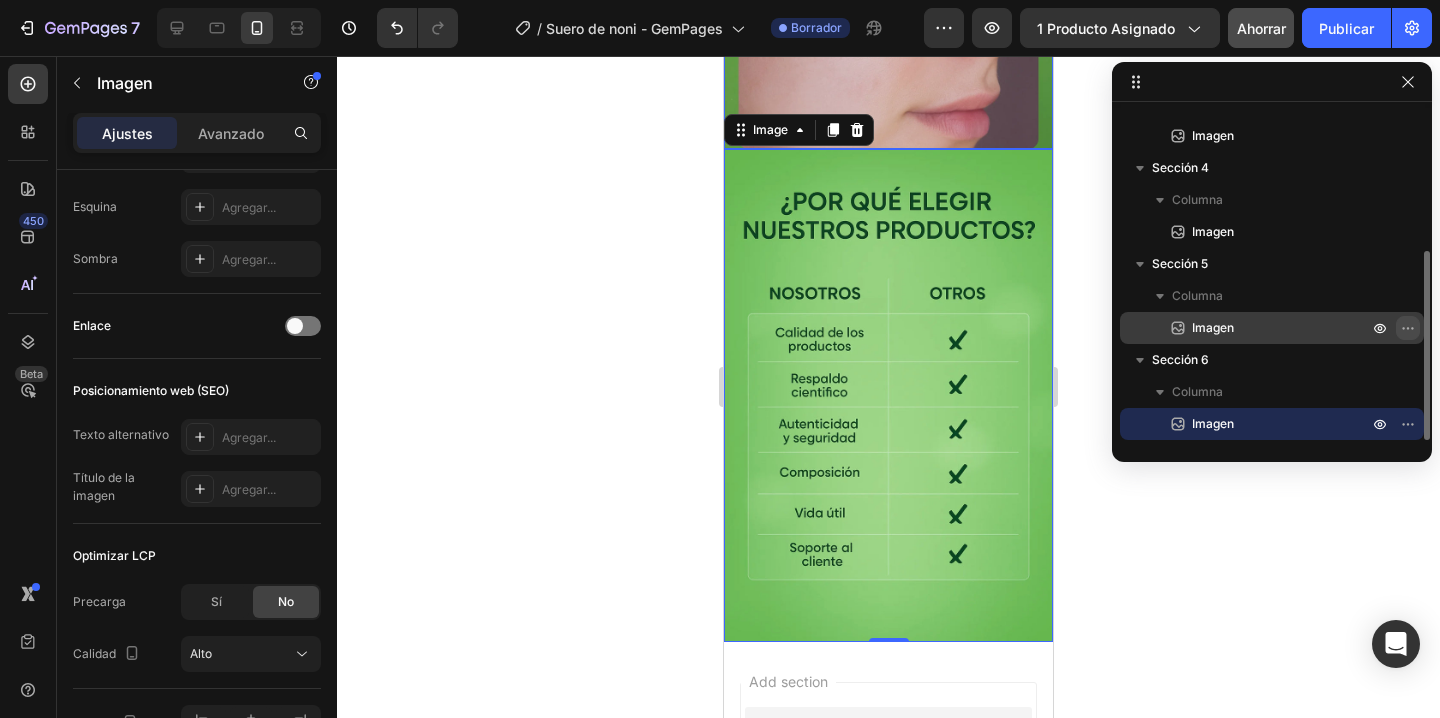 click 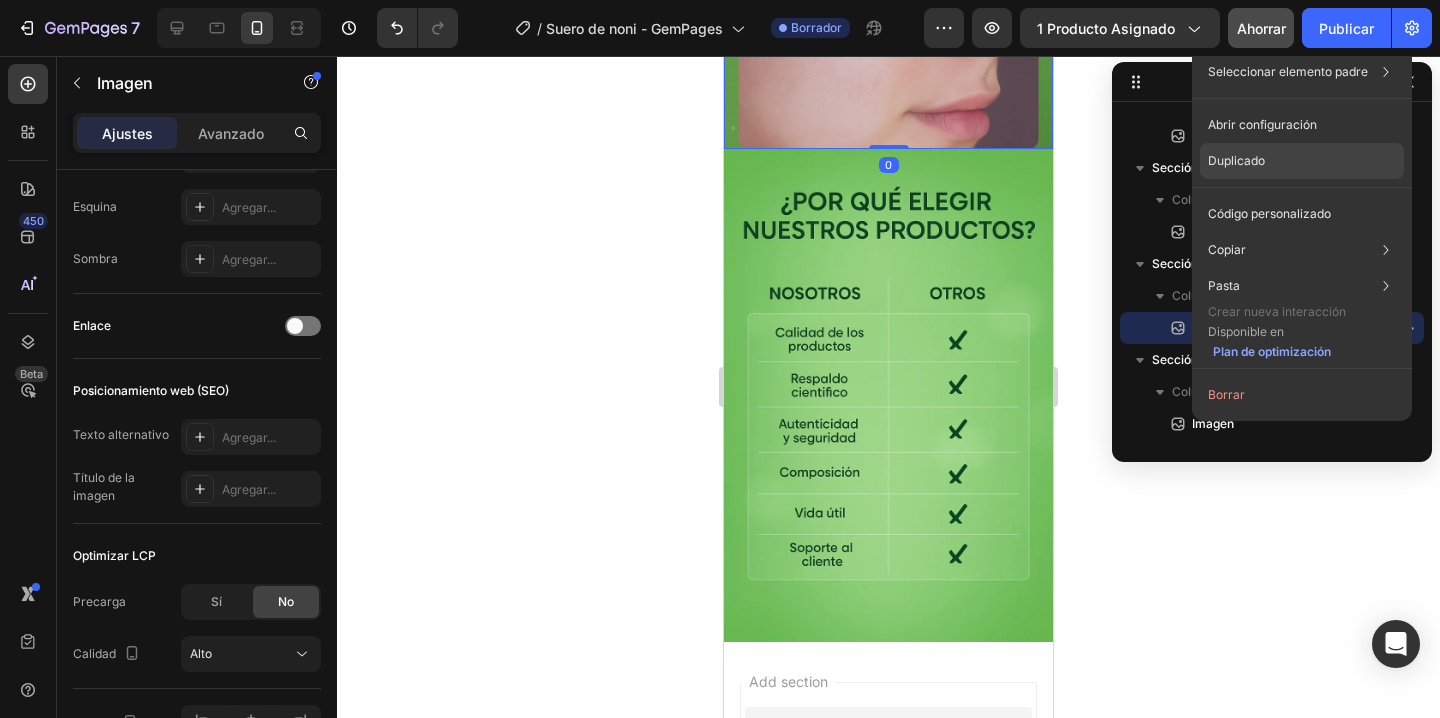 click on "Duplicado" 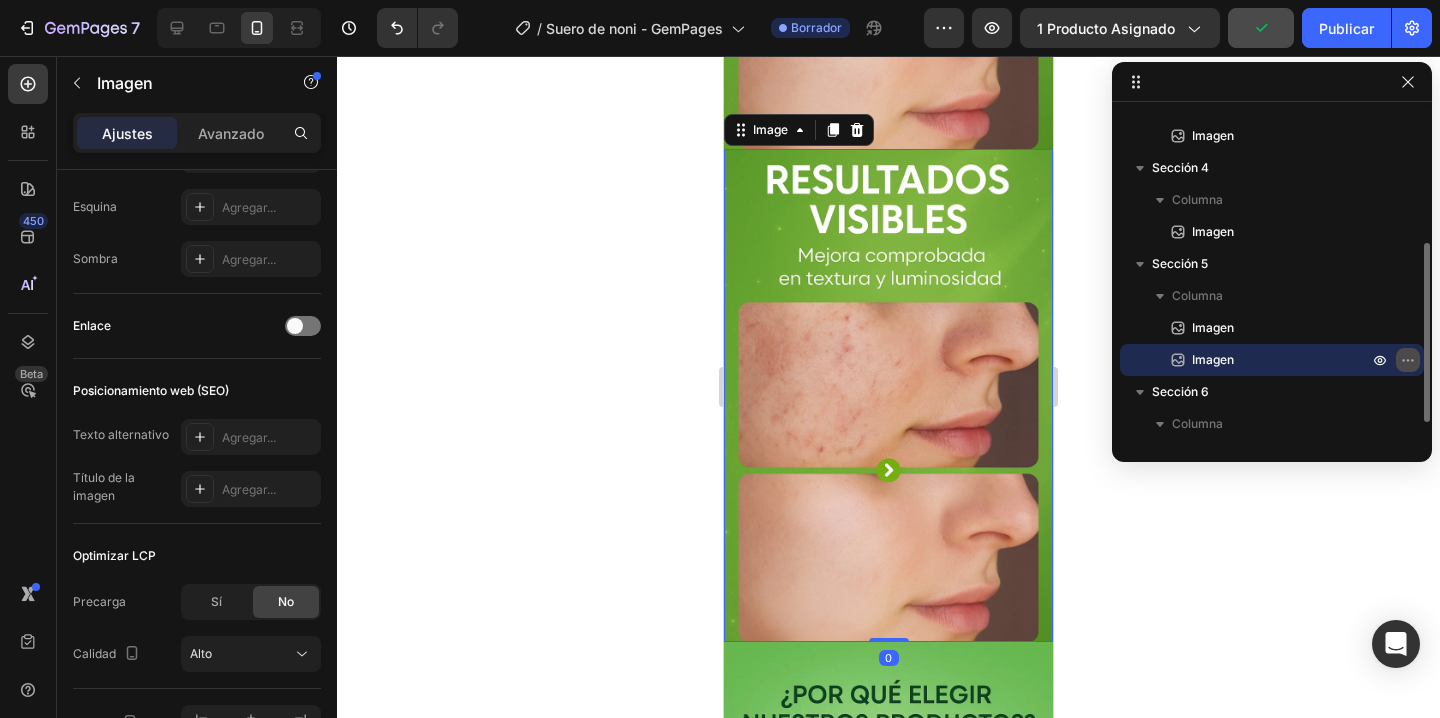 click 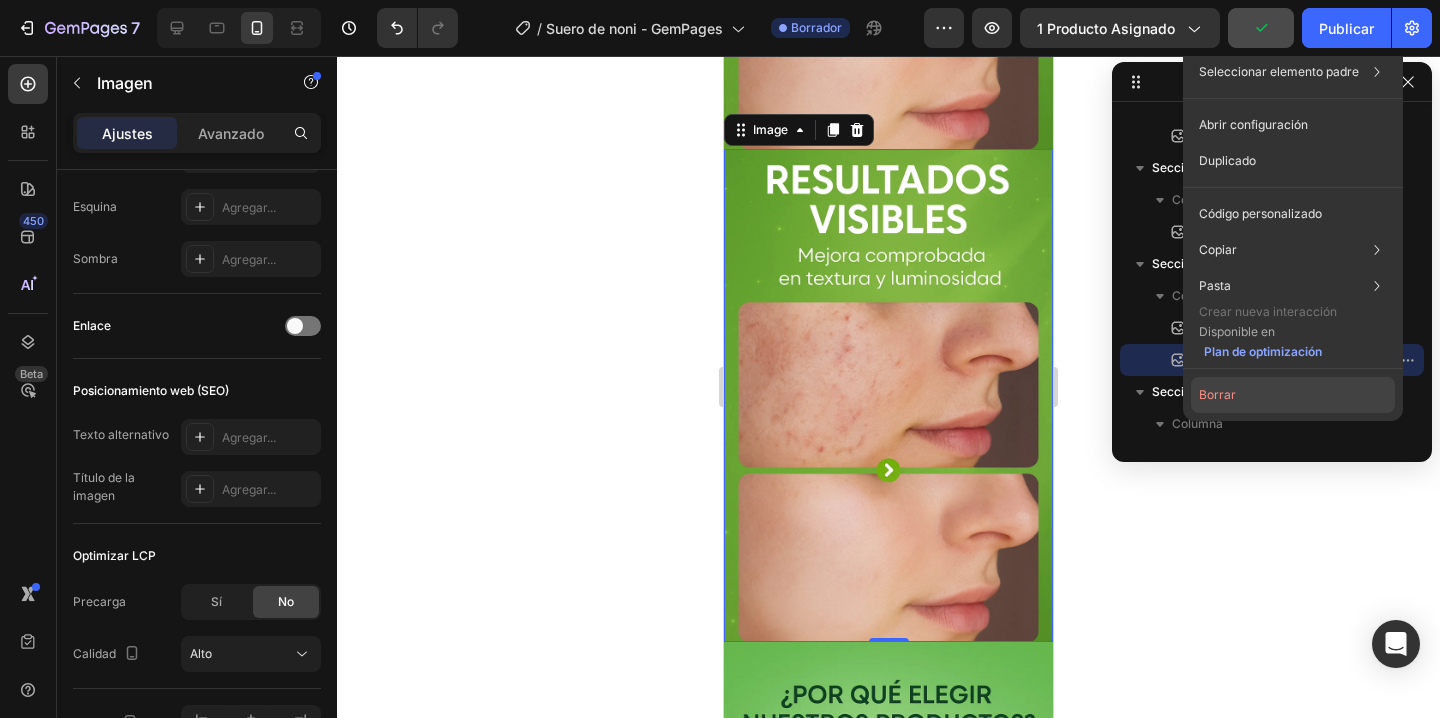 click on "Borrar" 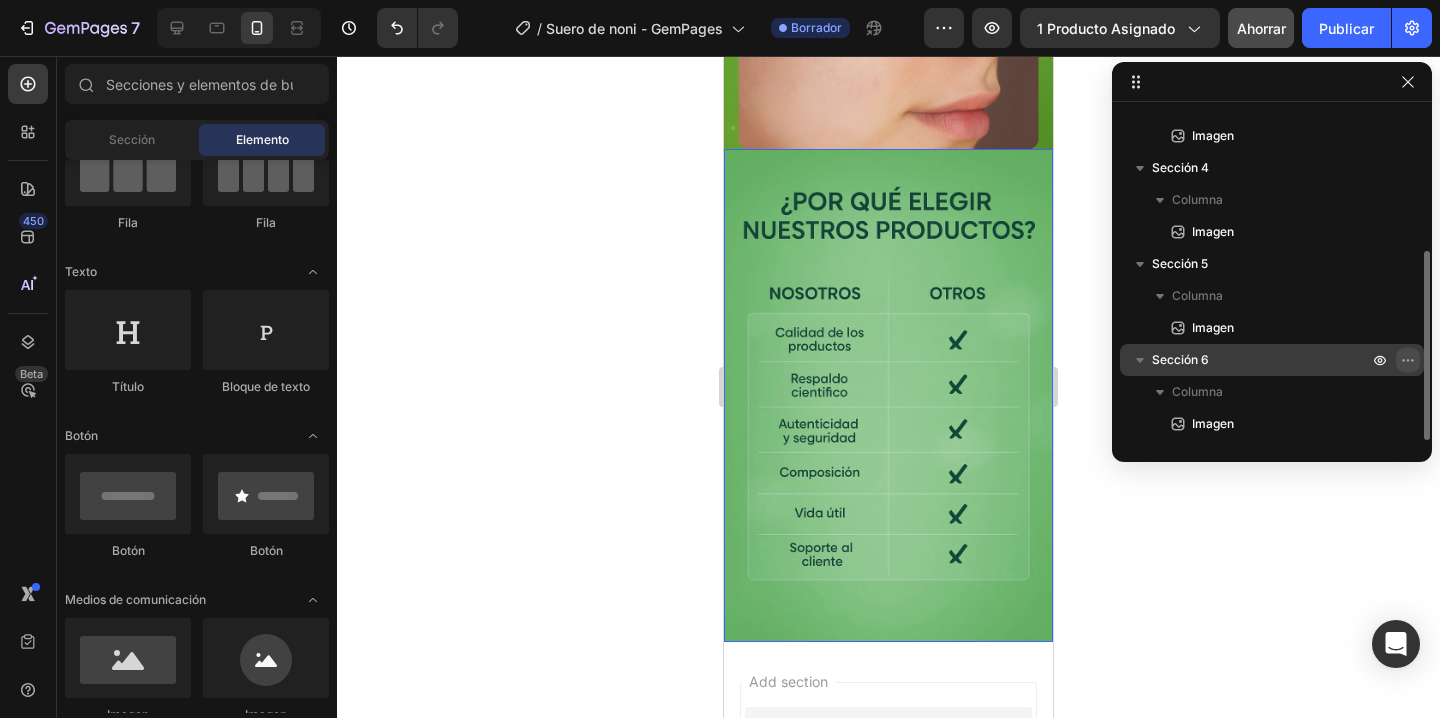 click 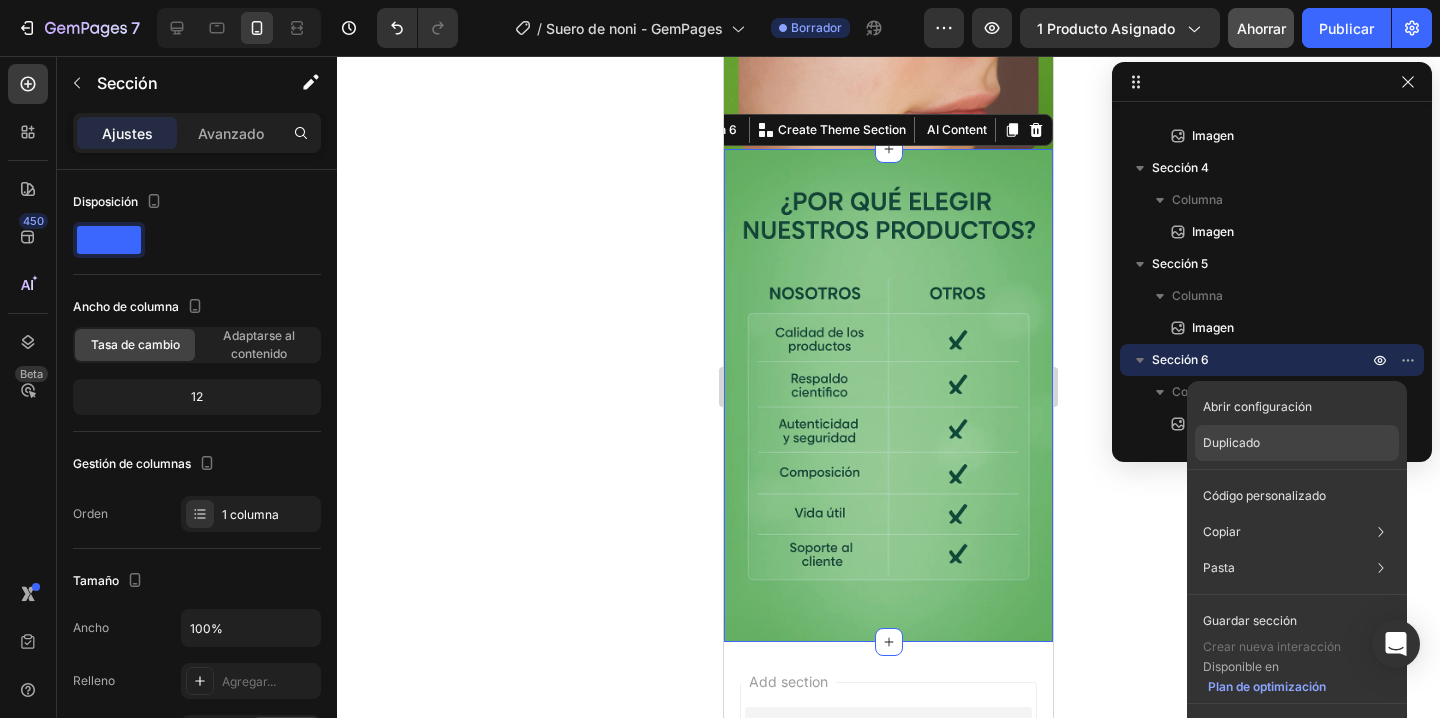 click on "Duplicado" 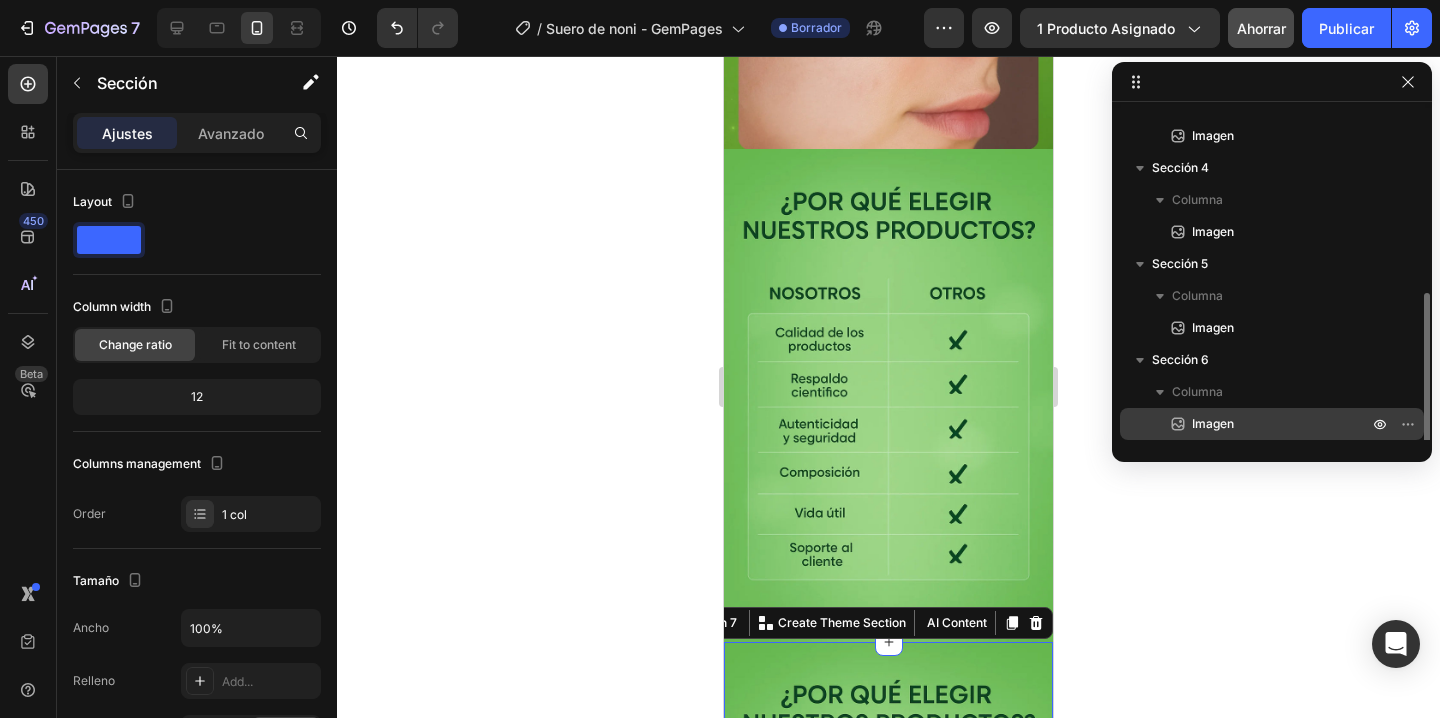 scroll, scrollTop: 563, scrollLeft: 0, axis: vertical 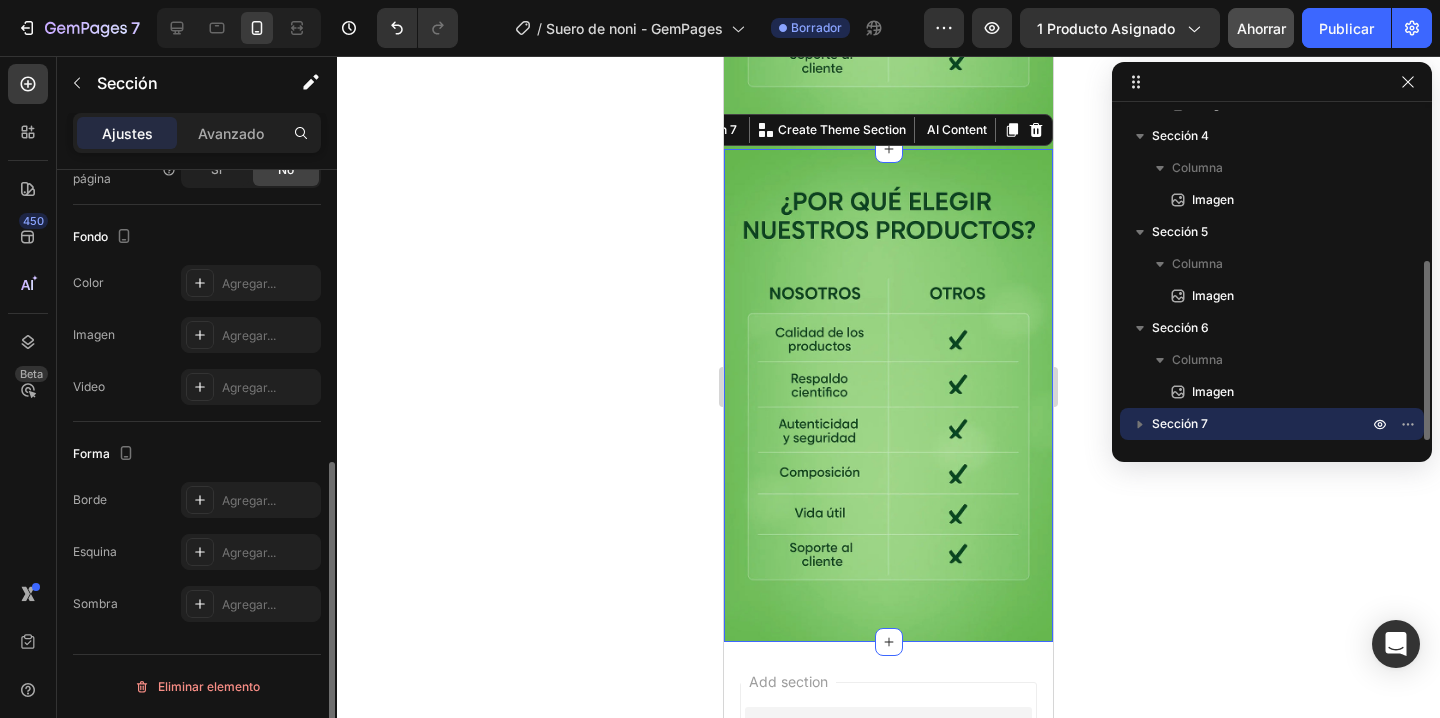 click on "Sección 7" at bounding box center [1262, 424] 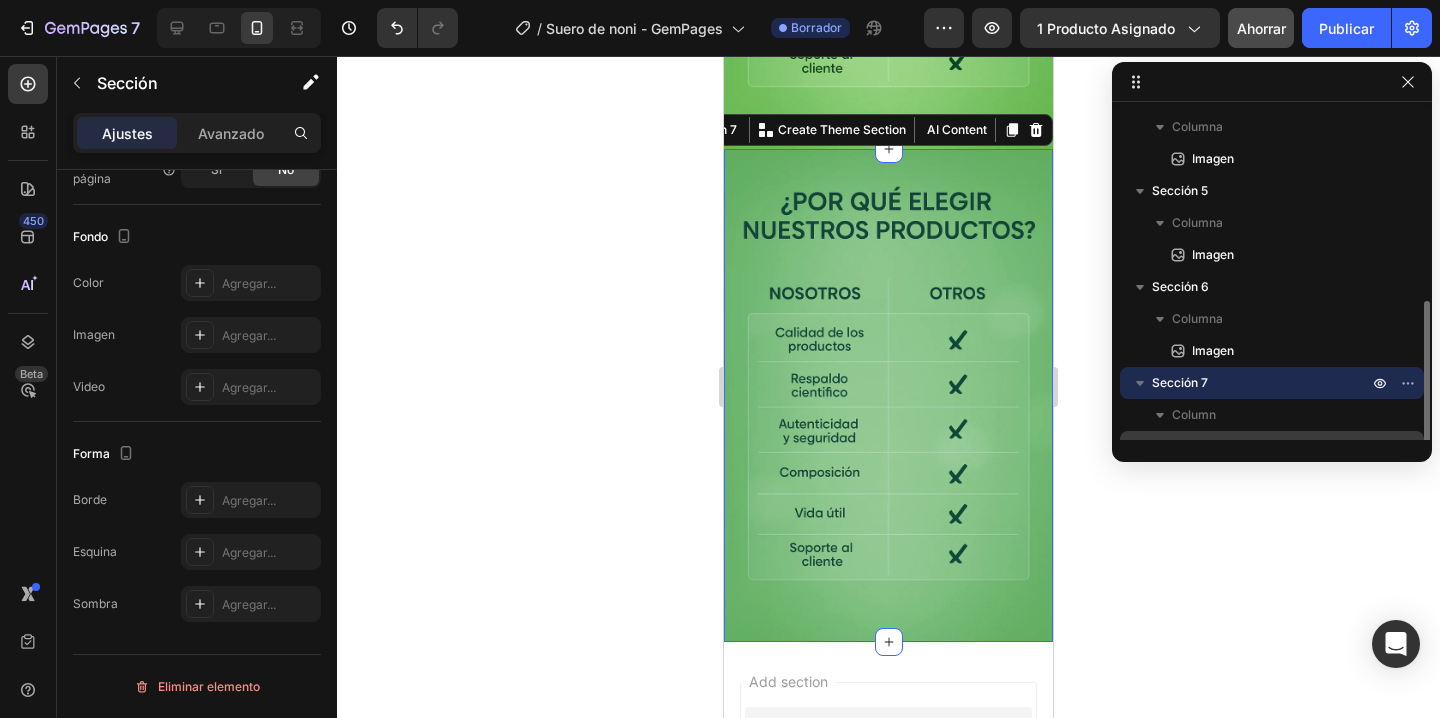 scroll, scrollTop: 342, scrollLeft: 0, axis: vertical 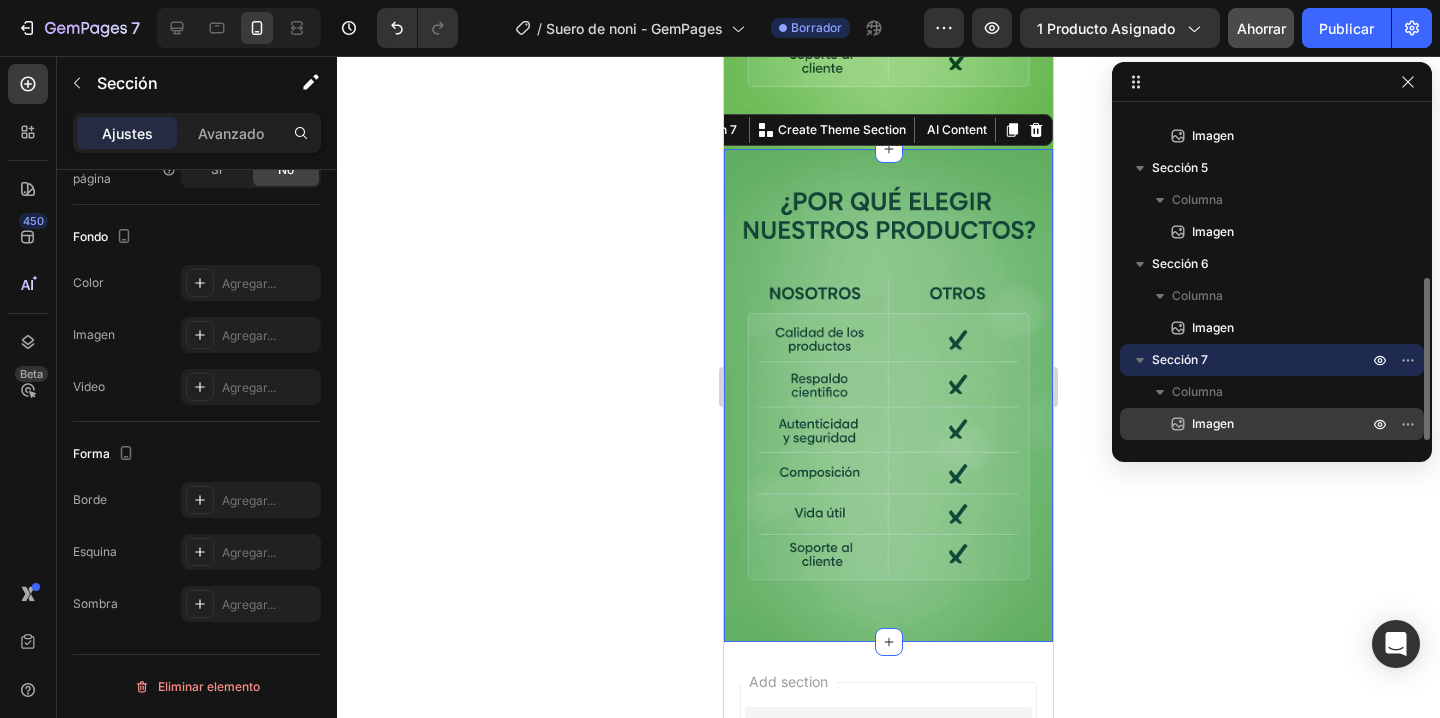 click on "Imagen" at bounding box center (1258, 424) 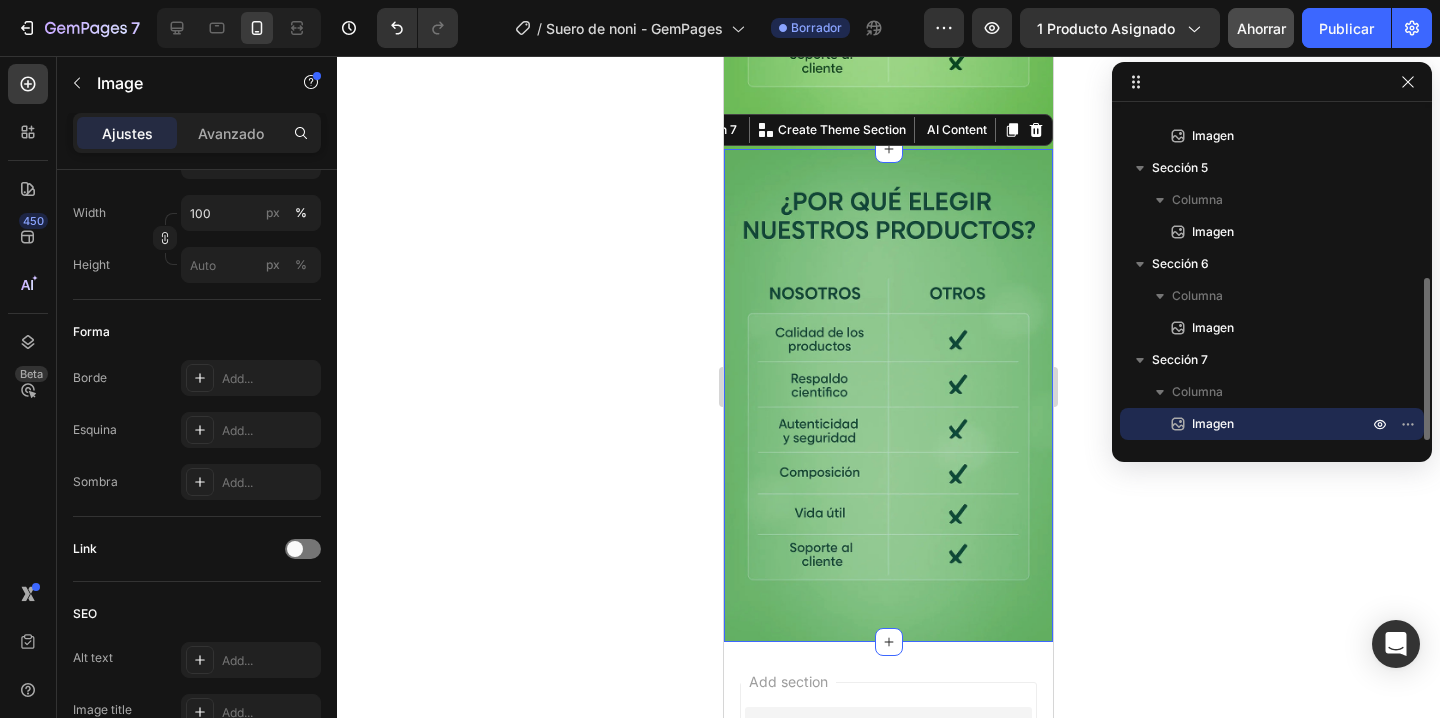 scroll, scrollTop: 0, scrollLeft: 0, axis: both 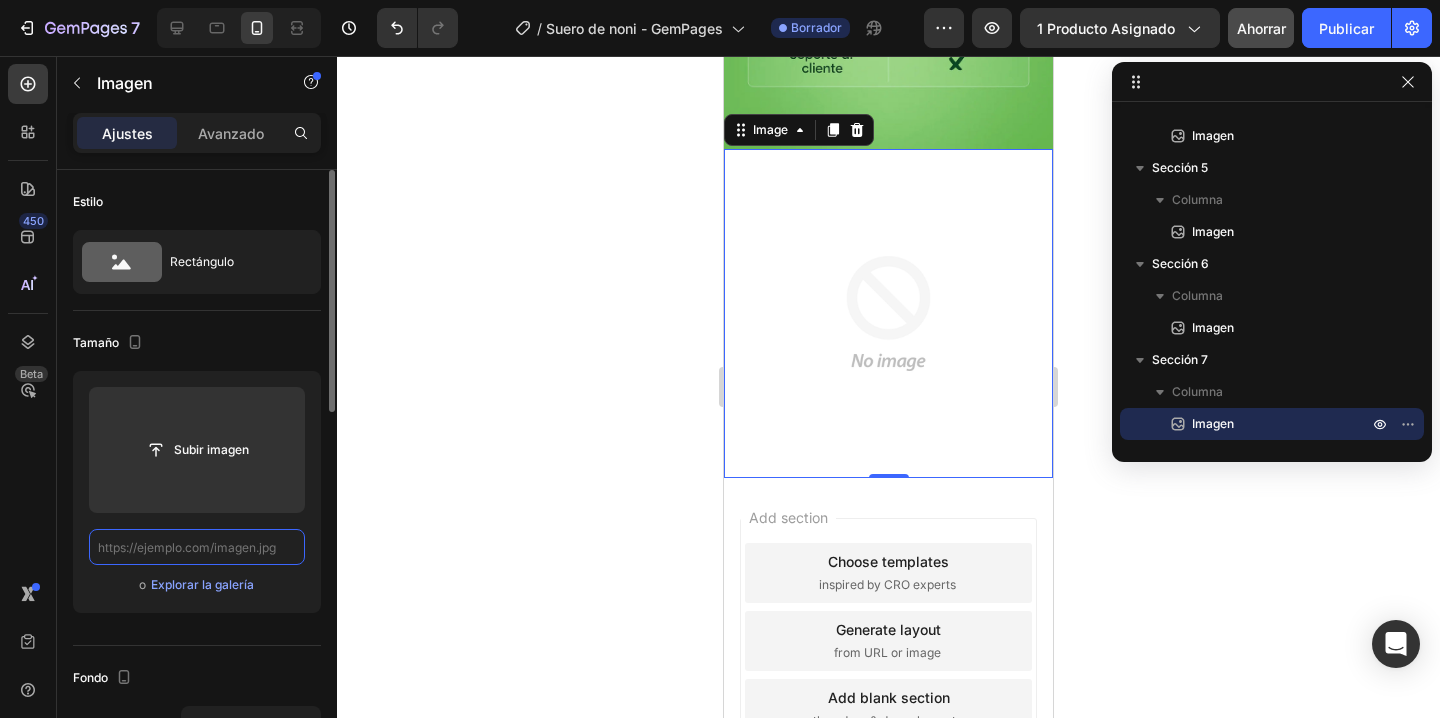 paste on "https://cdn.shopify.com/s/files/1/0876/7016/1686/files/7.webp?v=1754253835" 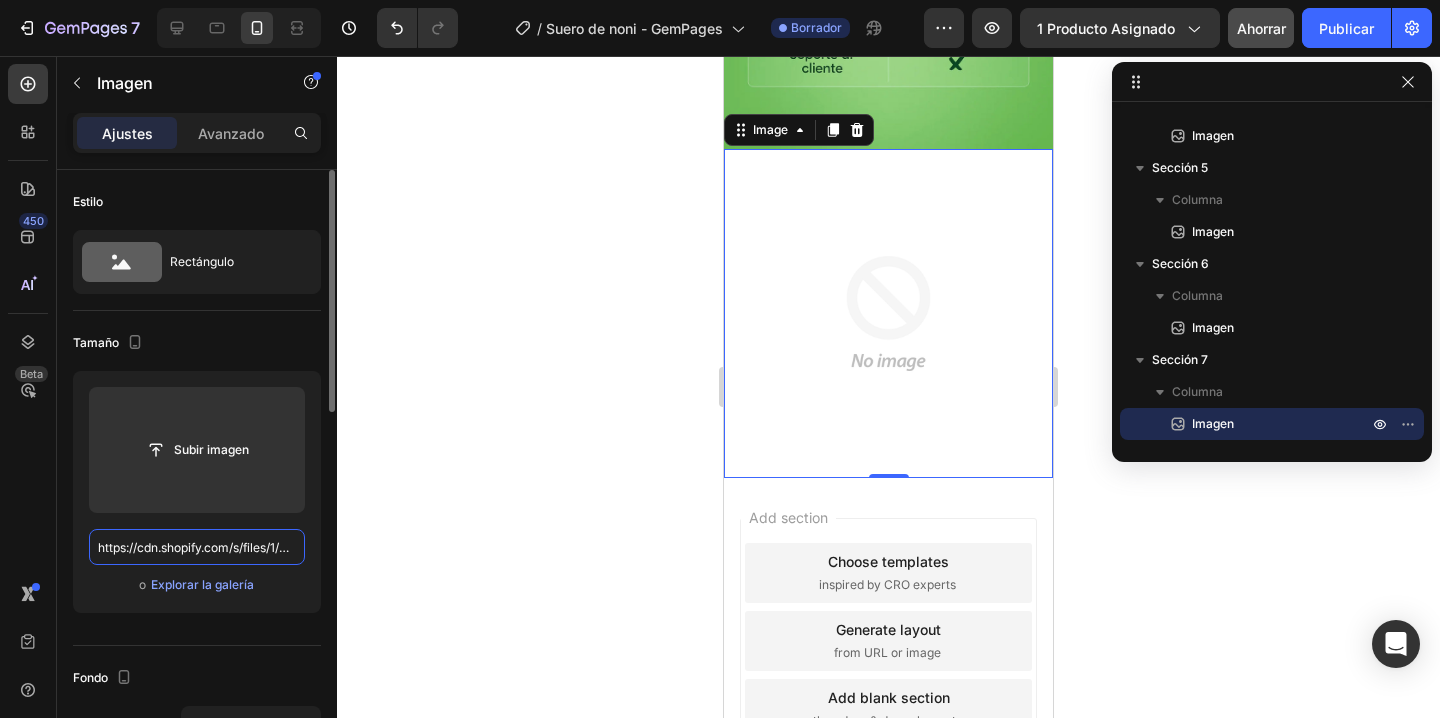 scroll, scrollTop: 0, scrollLeft: 275, axis: horizontal 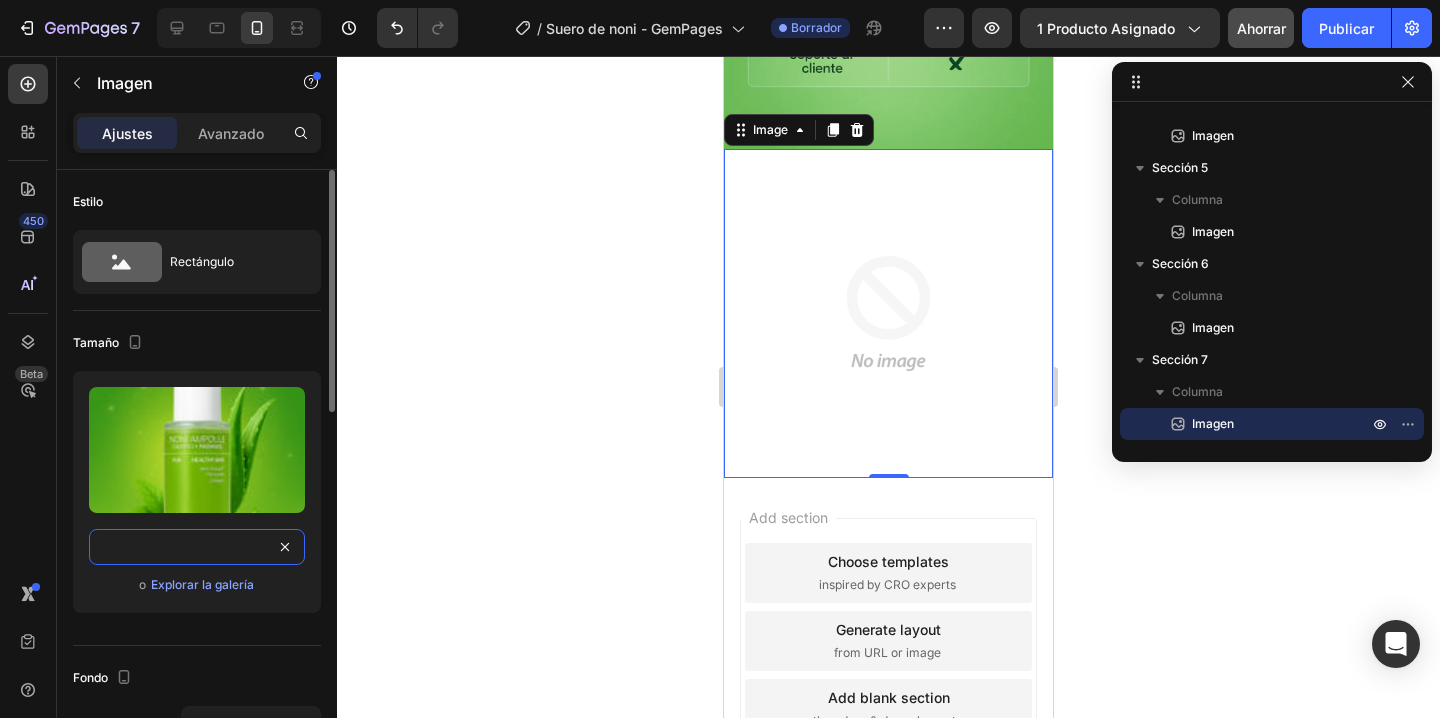 type on "https://cdn.shopify.com/s/files/1/0876/7016/1686/files/7.webp?v=1754253835" 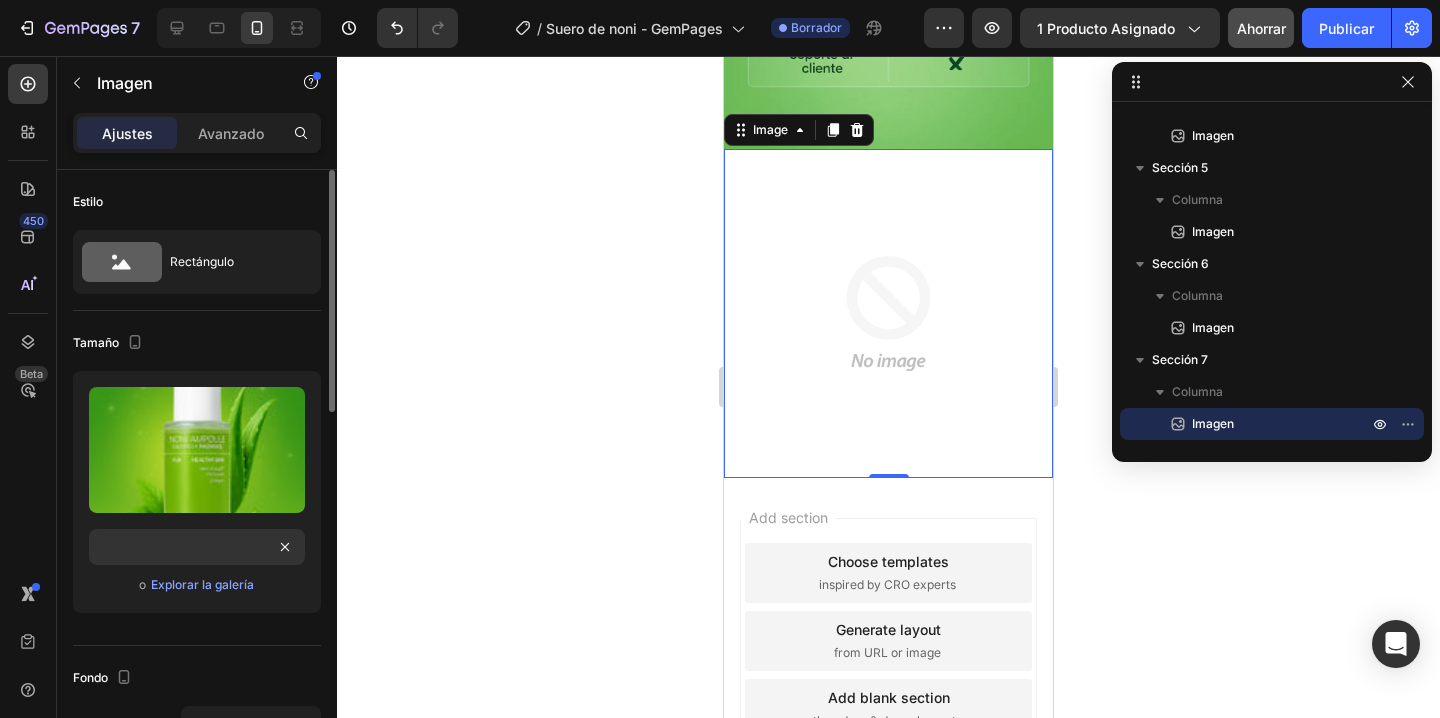scroll, scrollTop: 0, scrollLeft: 0, axis: both 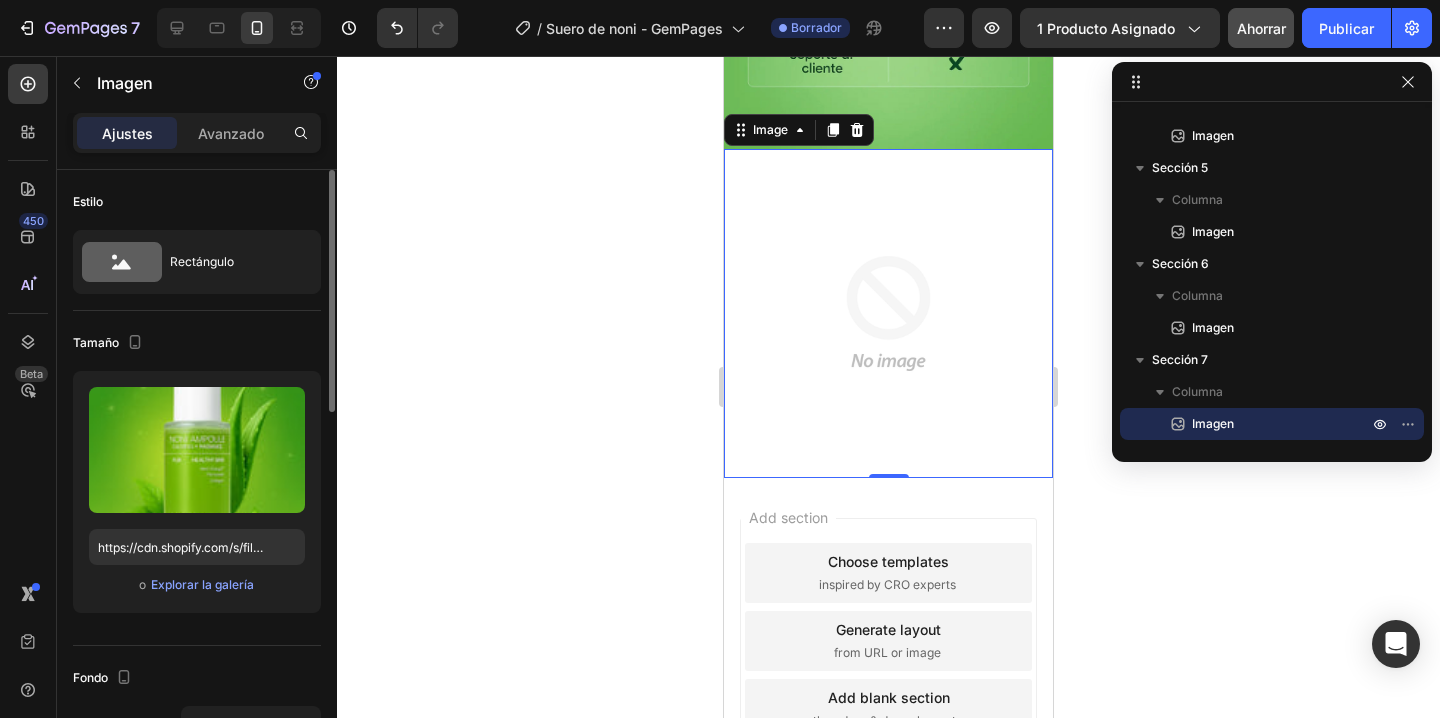 click on "Subir imagen https://cdn.shopify.com/s/files/1/0876/7016/1686/files/7.webp?v=1754253835 o Explorar la galería" at bounding box center (197, 492) 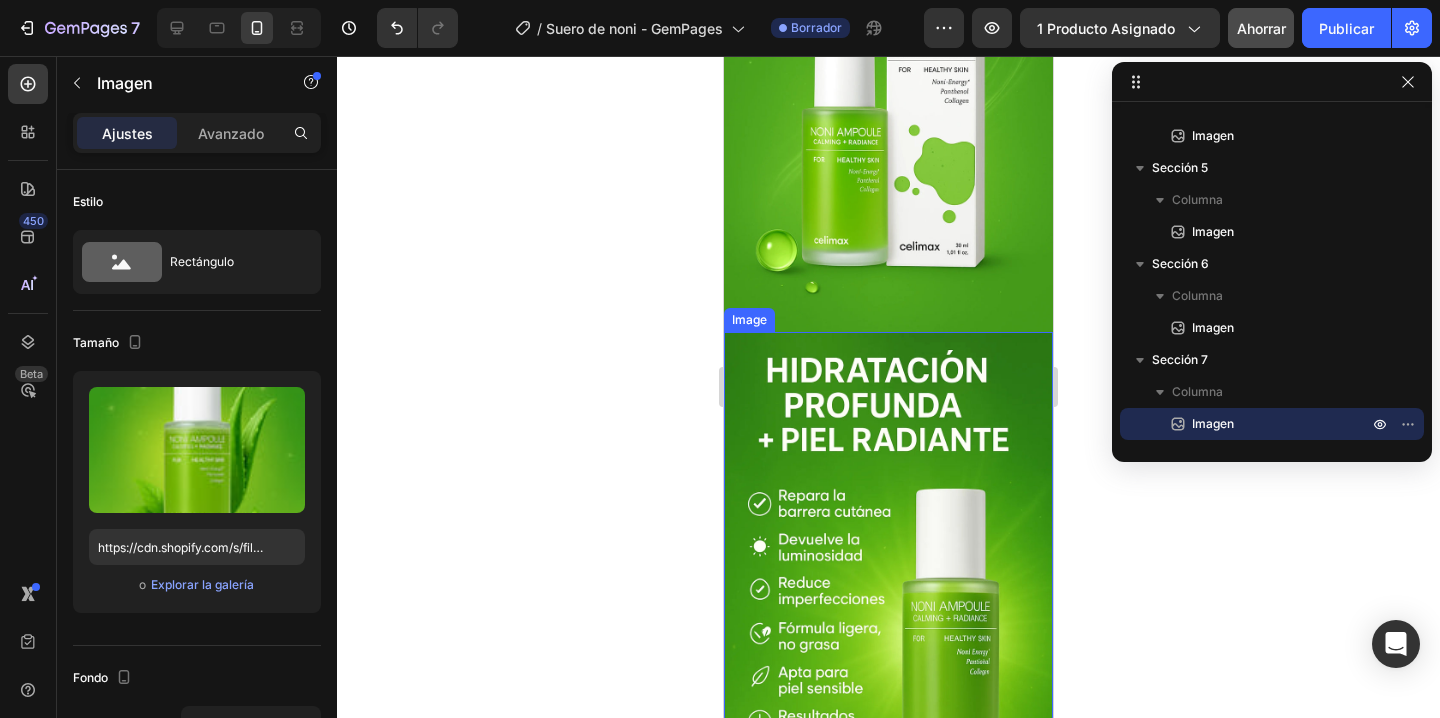 scroll, scrollTop: 180, scrollLeft: 0, axis: vertical 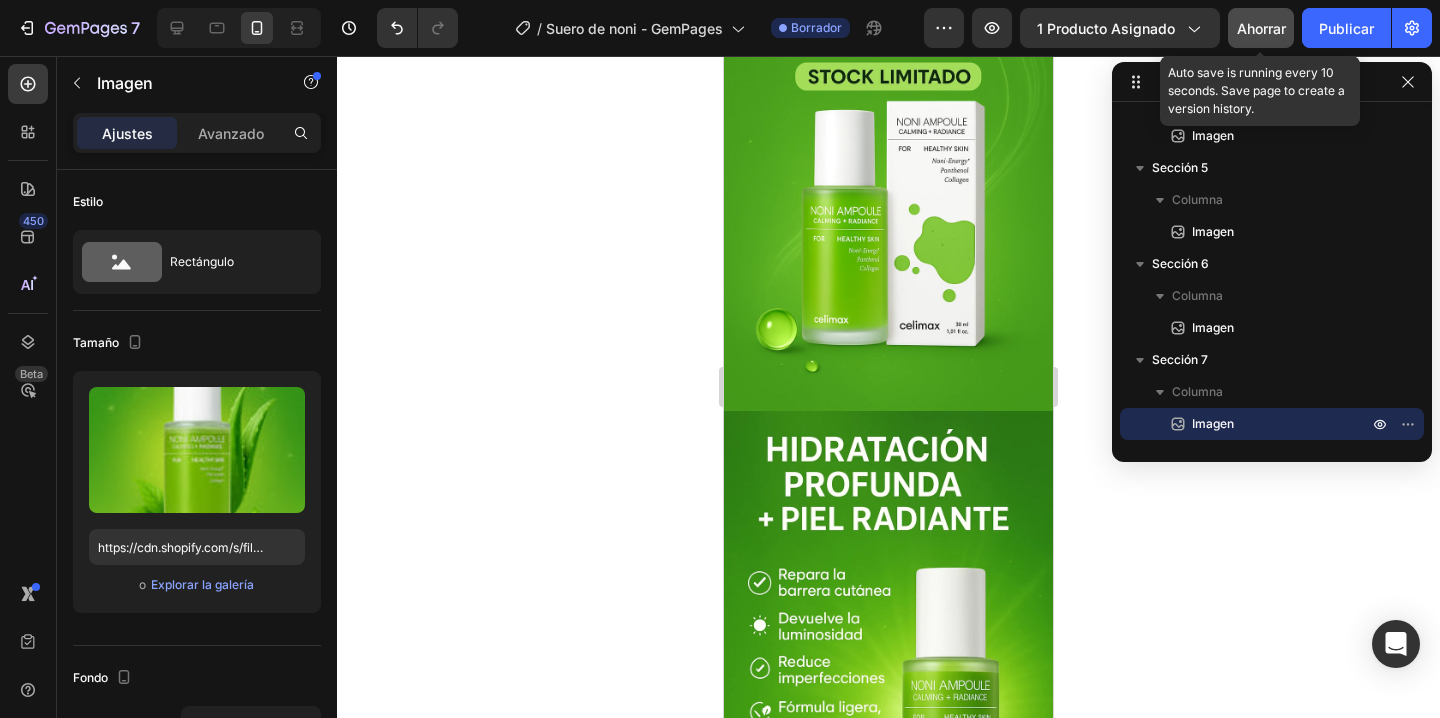 click on "Ahorrar" at bounding box center [1261, 28] 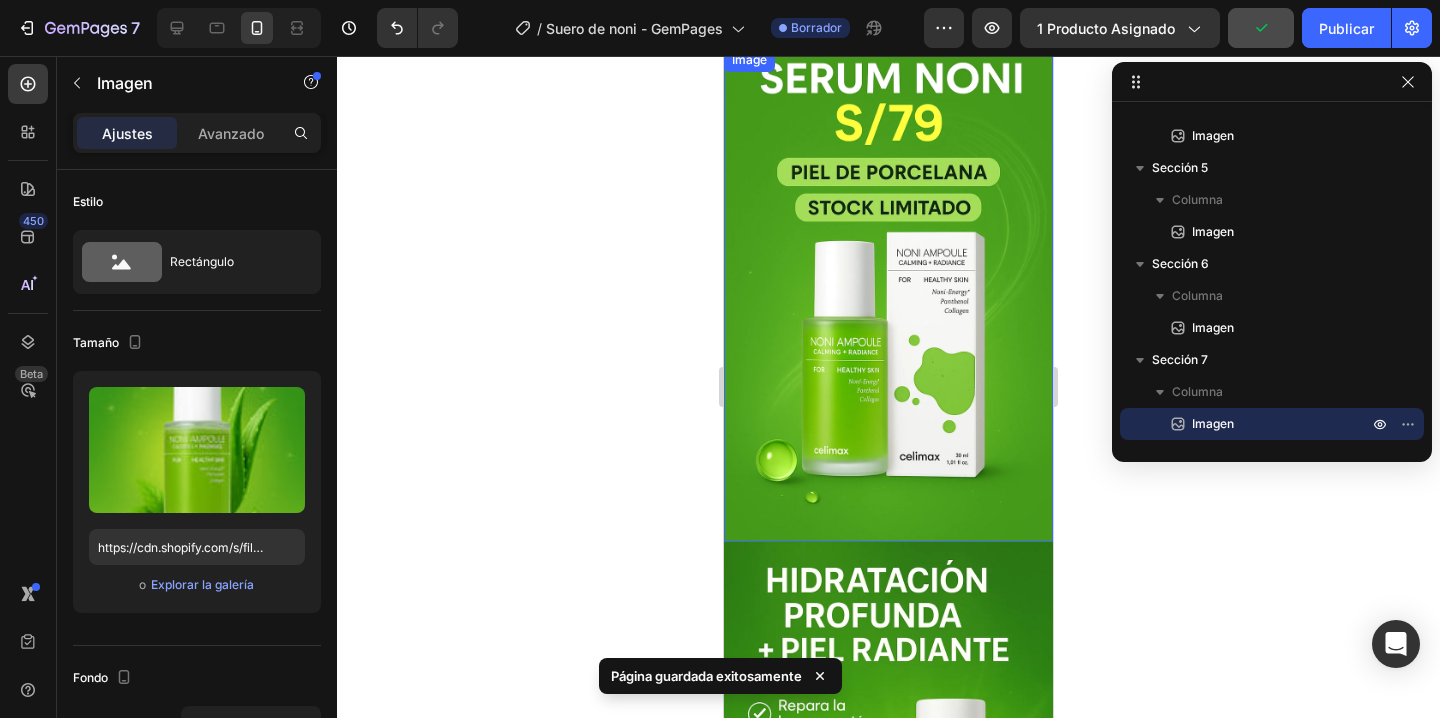 scroll, scrollTop: 0, scrollLeft: 0, axis: both 